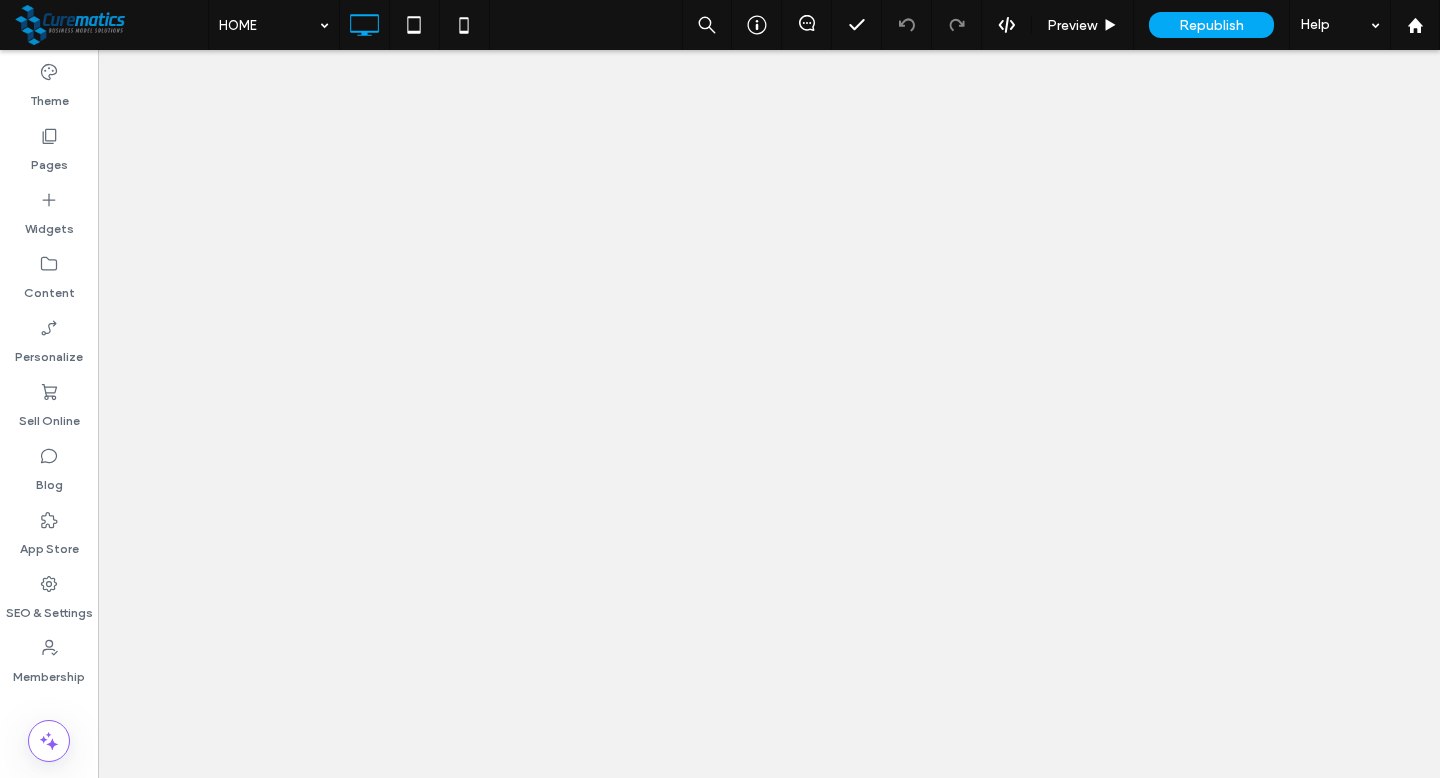 scroll, scrollTop: 0, scrollLeft: 0, axis: both 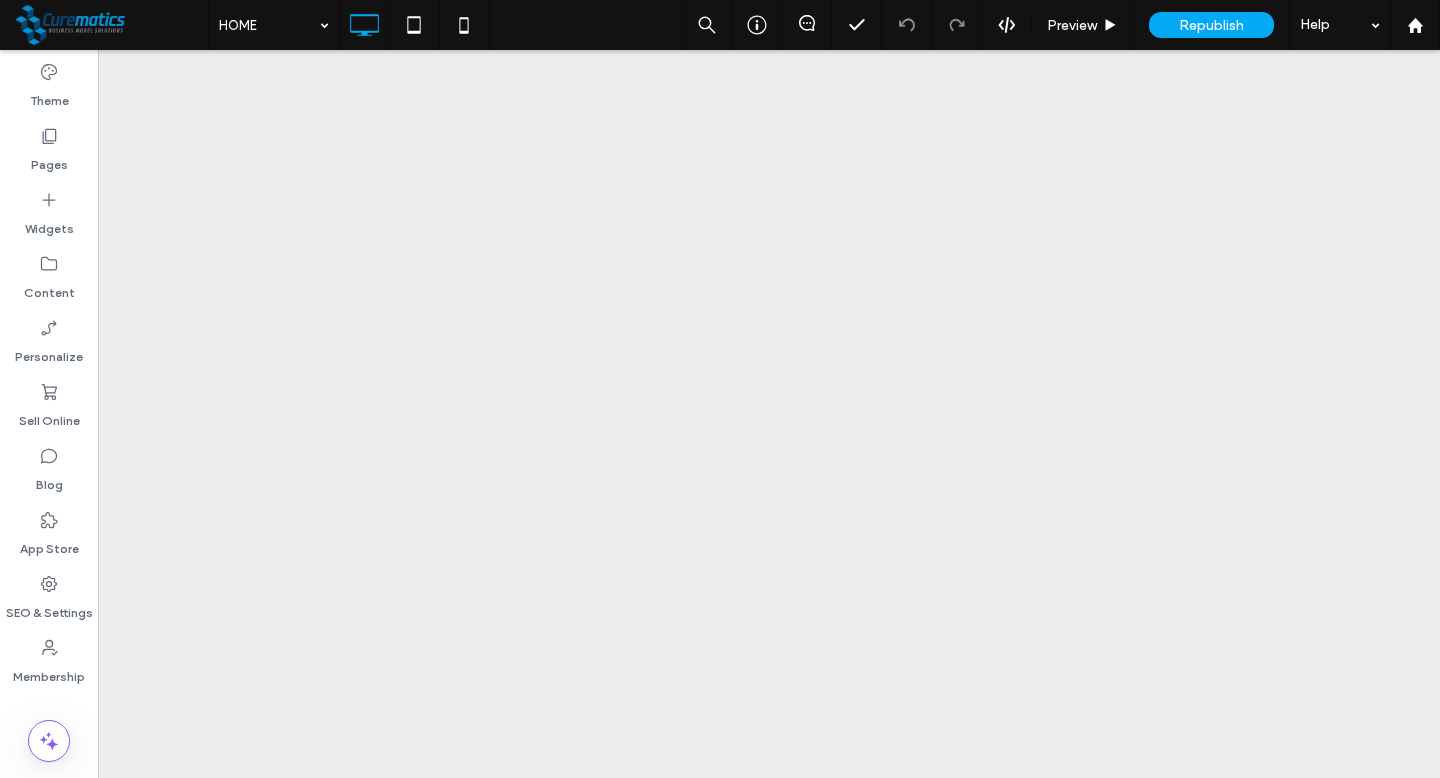 click at bounding box center (720, 389) 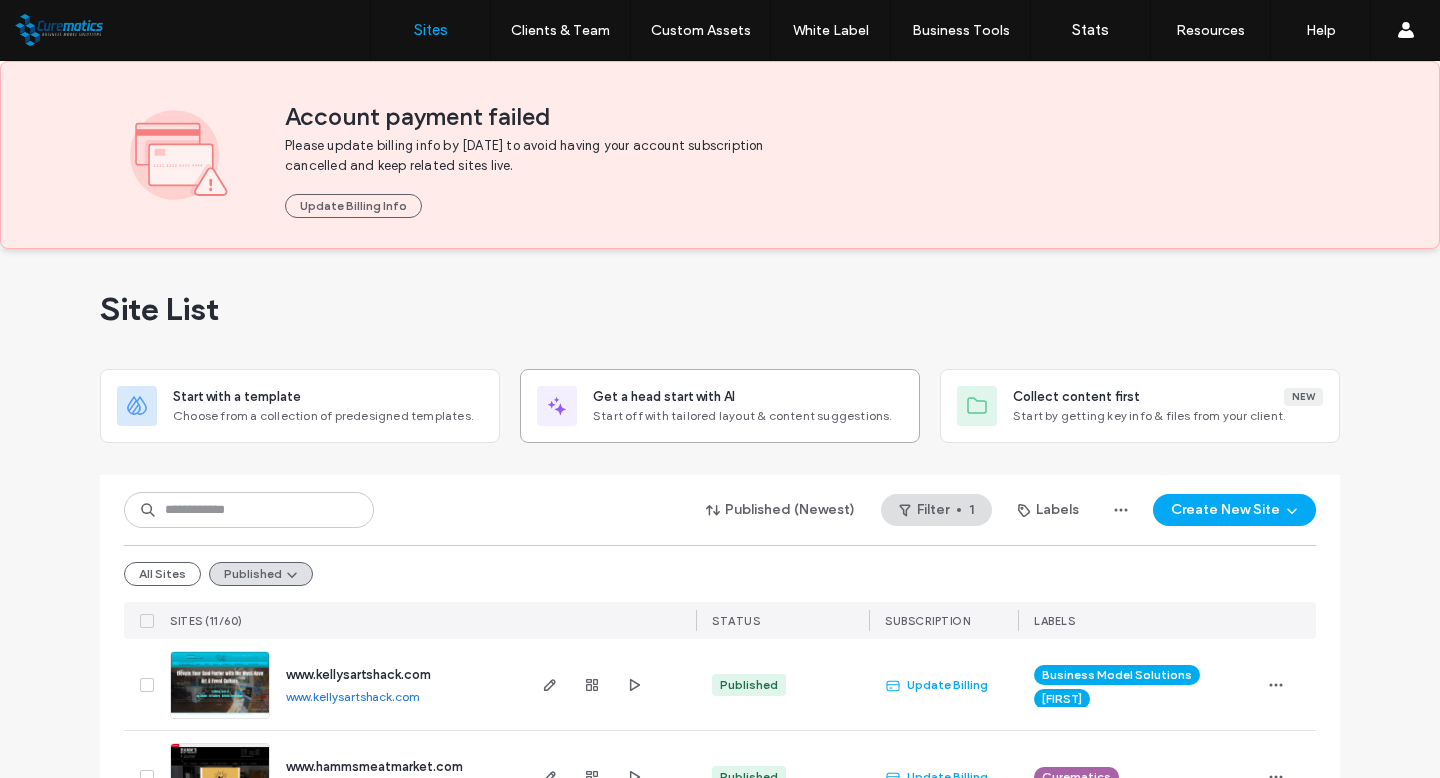 scroll, scrollTop: 0, scrollLeft: 0, axis: both 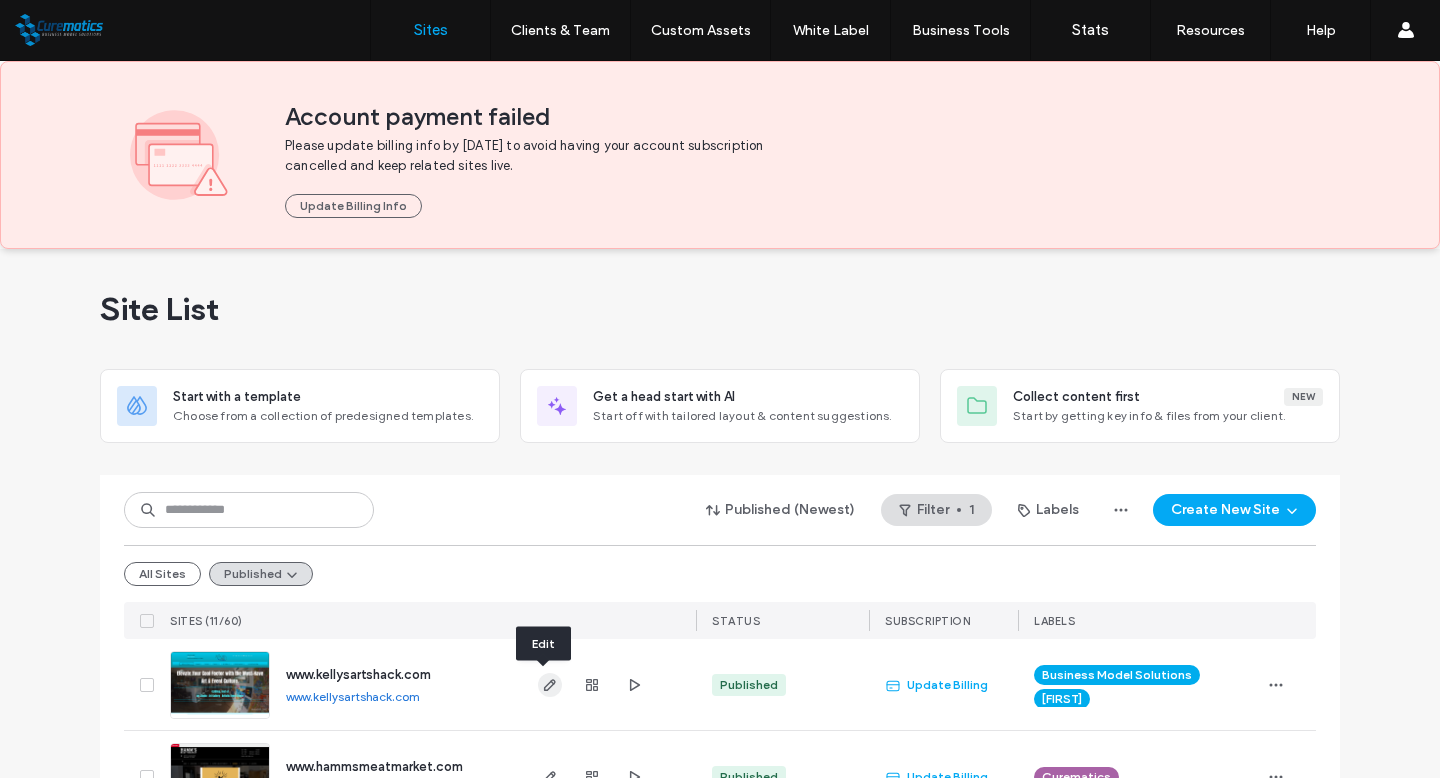 click 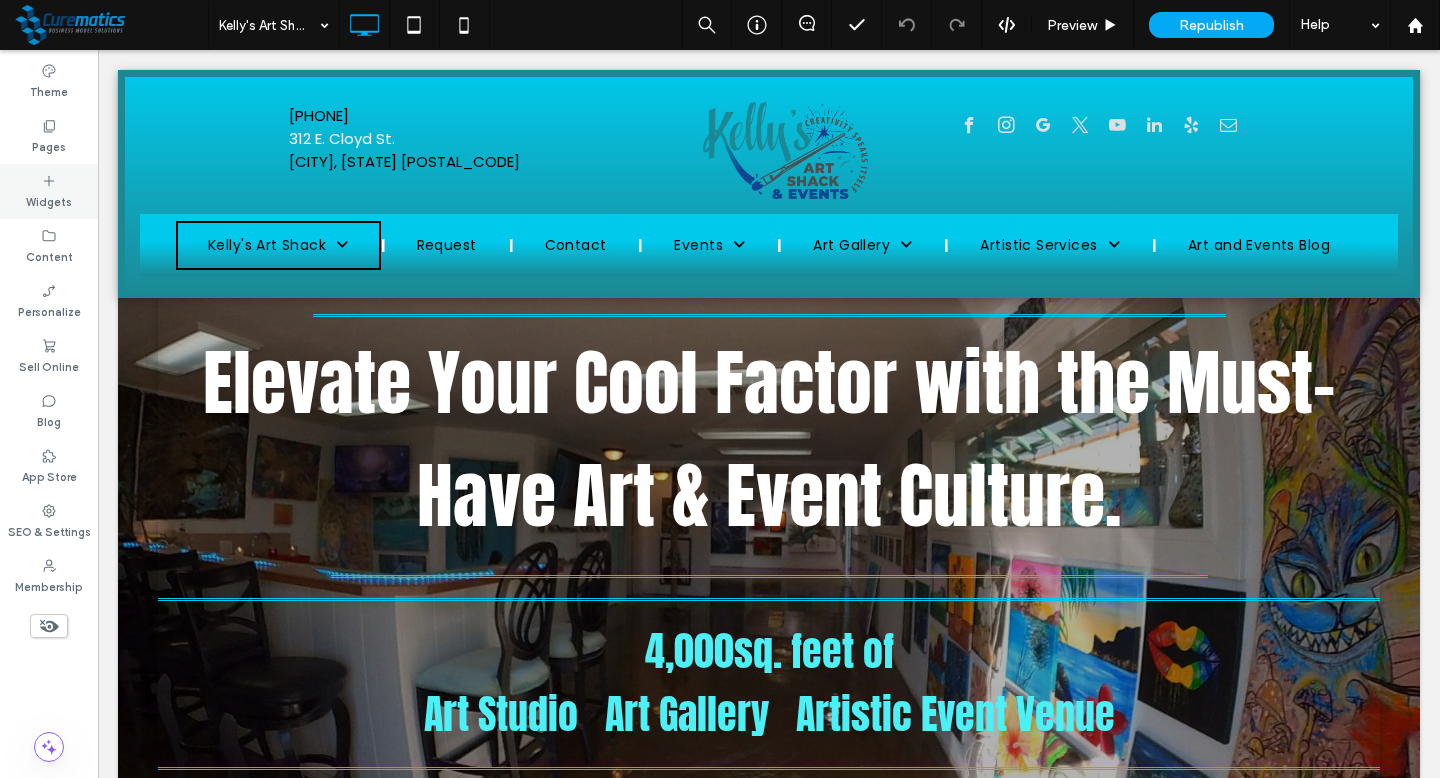 scroll, scrollTop: 0, scrollLeft: 0, axis: both 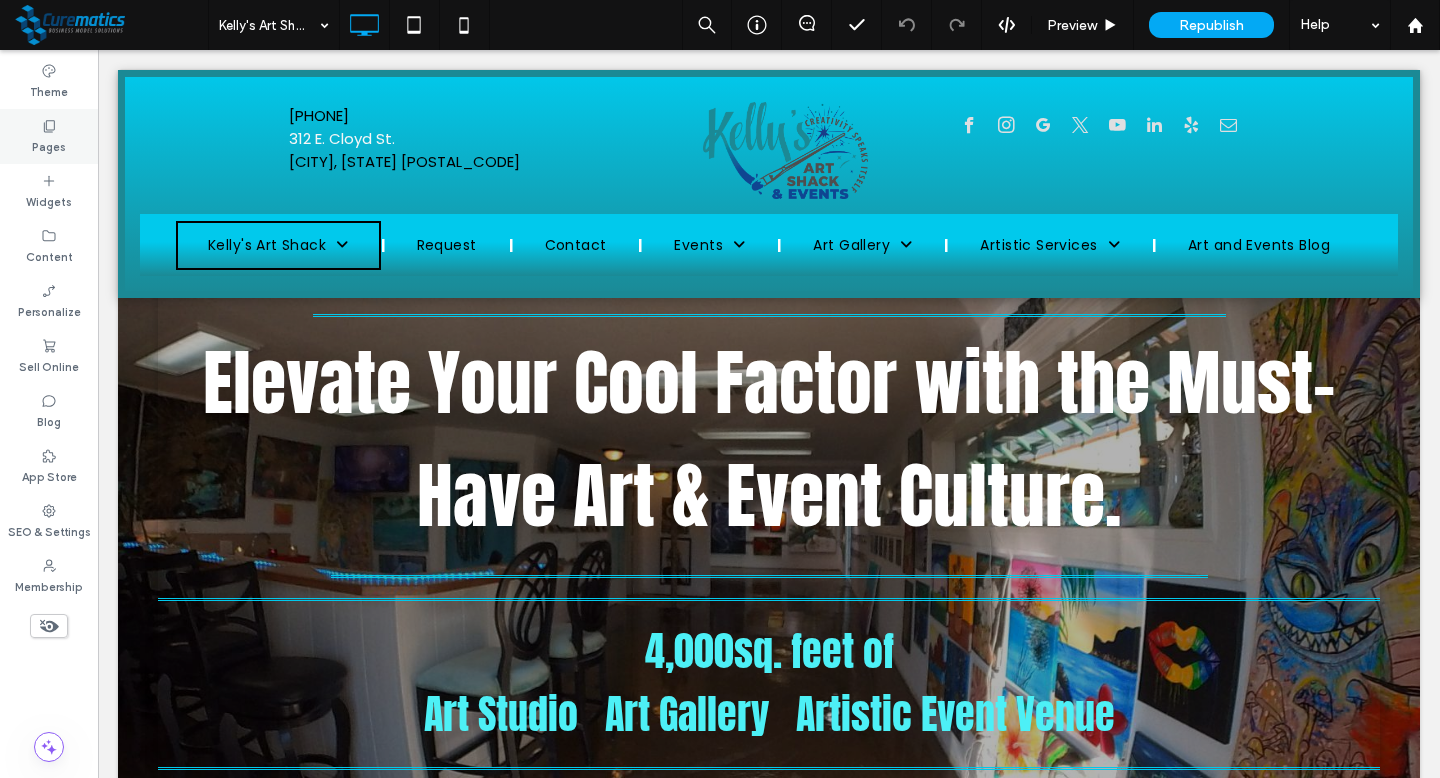 click on "Pages" at bounding box center (49, 145) 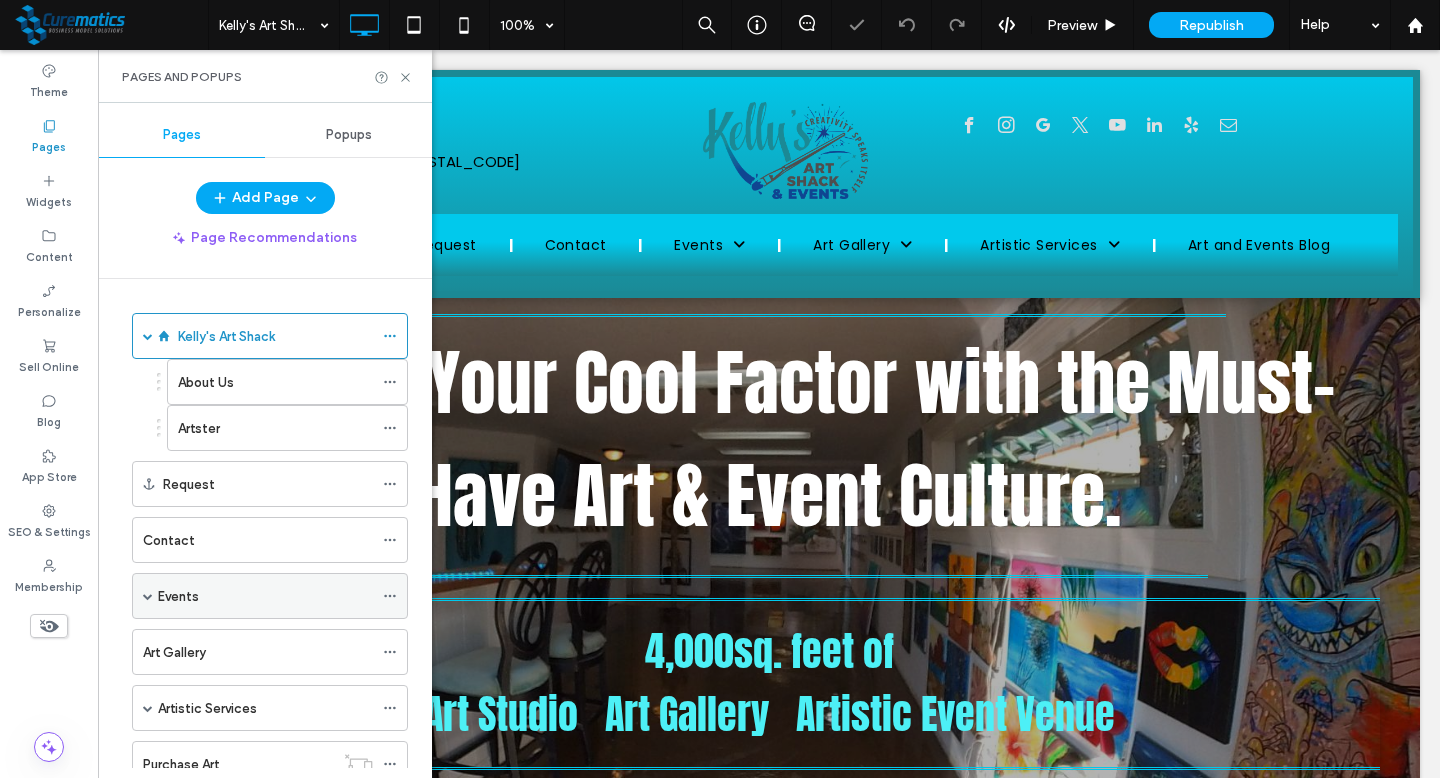 click on "Events" at bounding box center (265, 596) 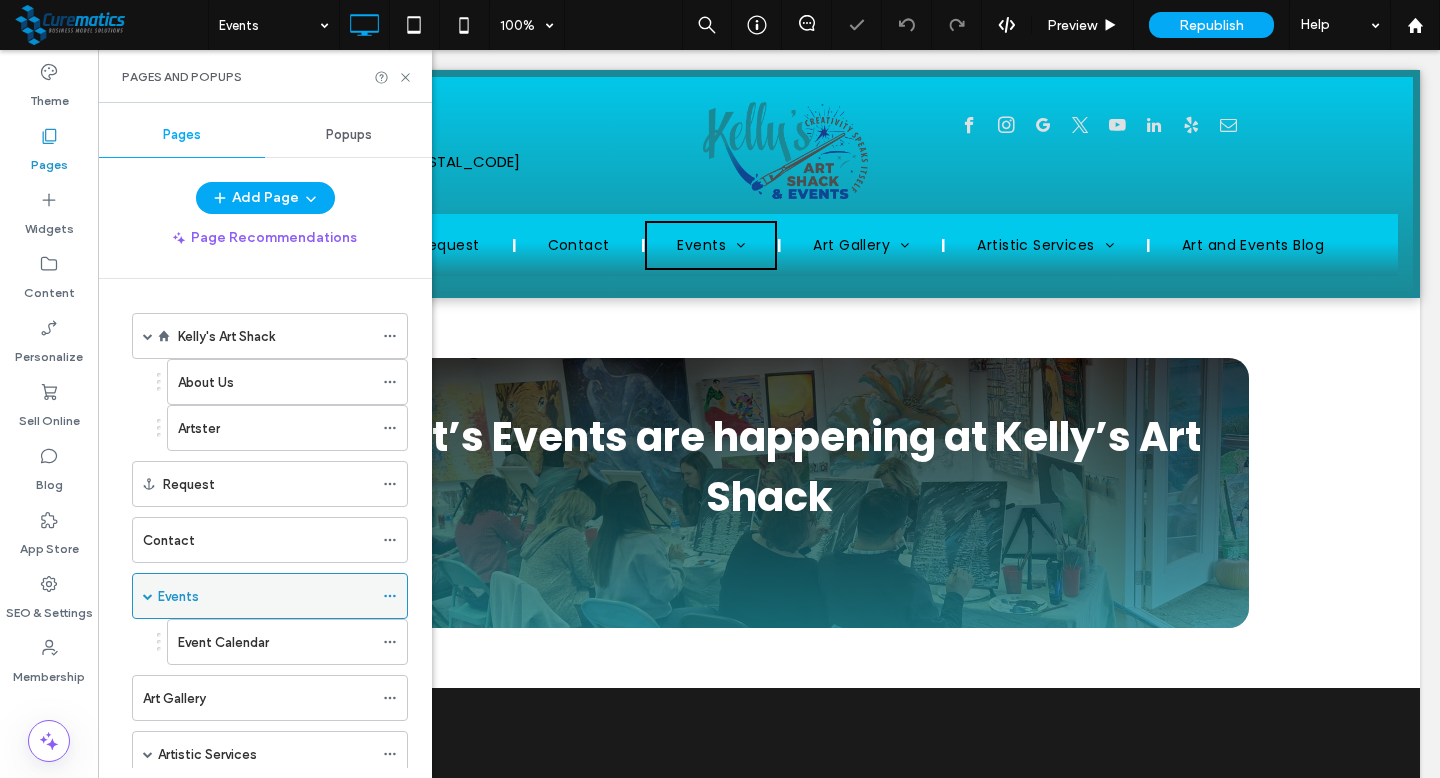 scroll, scrollTop: 0, scrollLeft: 0, axis: both 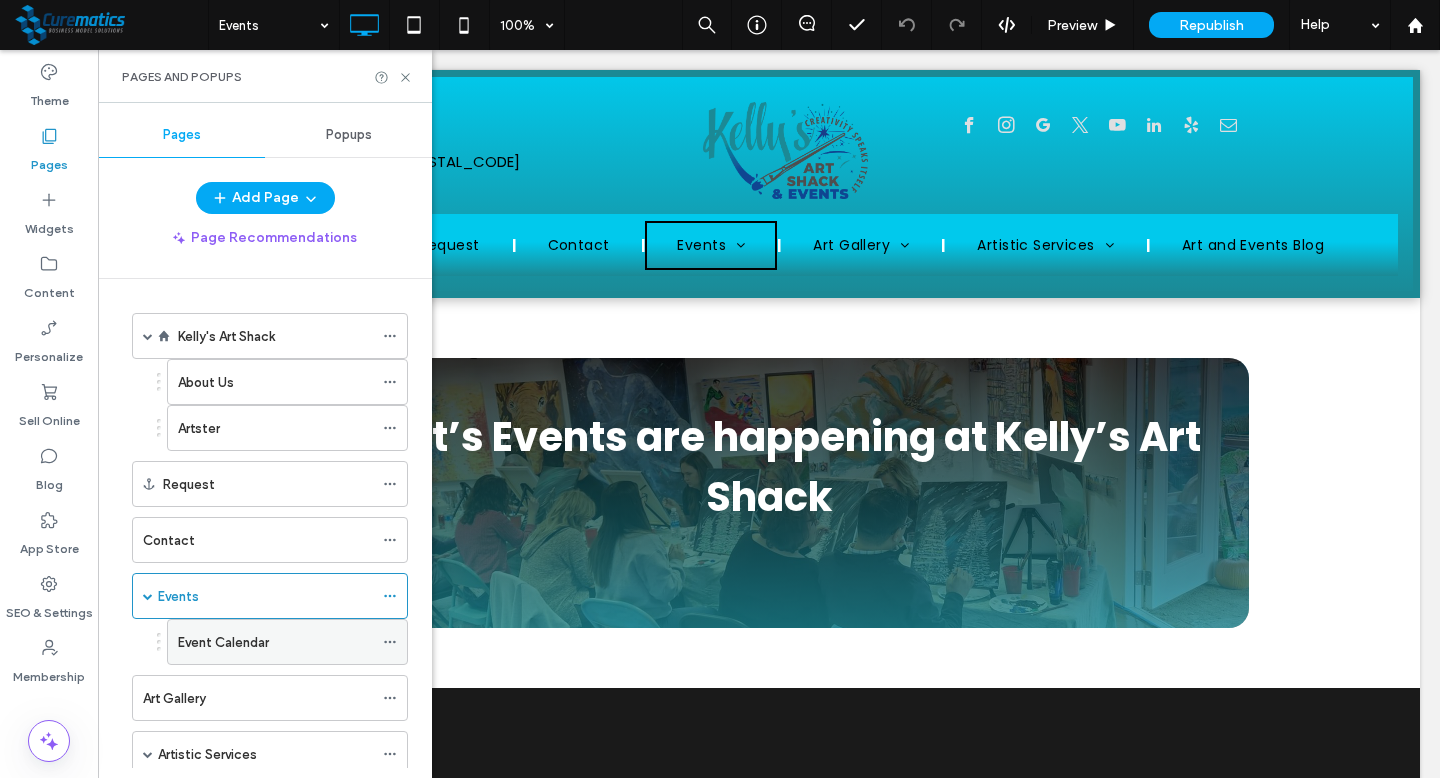 click on "Event Calendar" at bounding box center (223, 642) 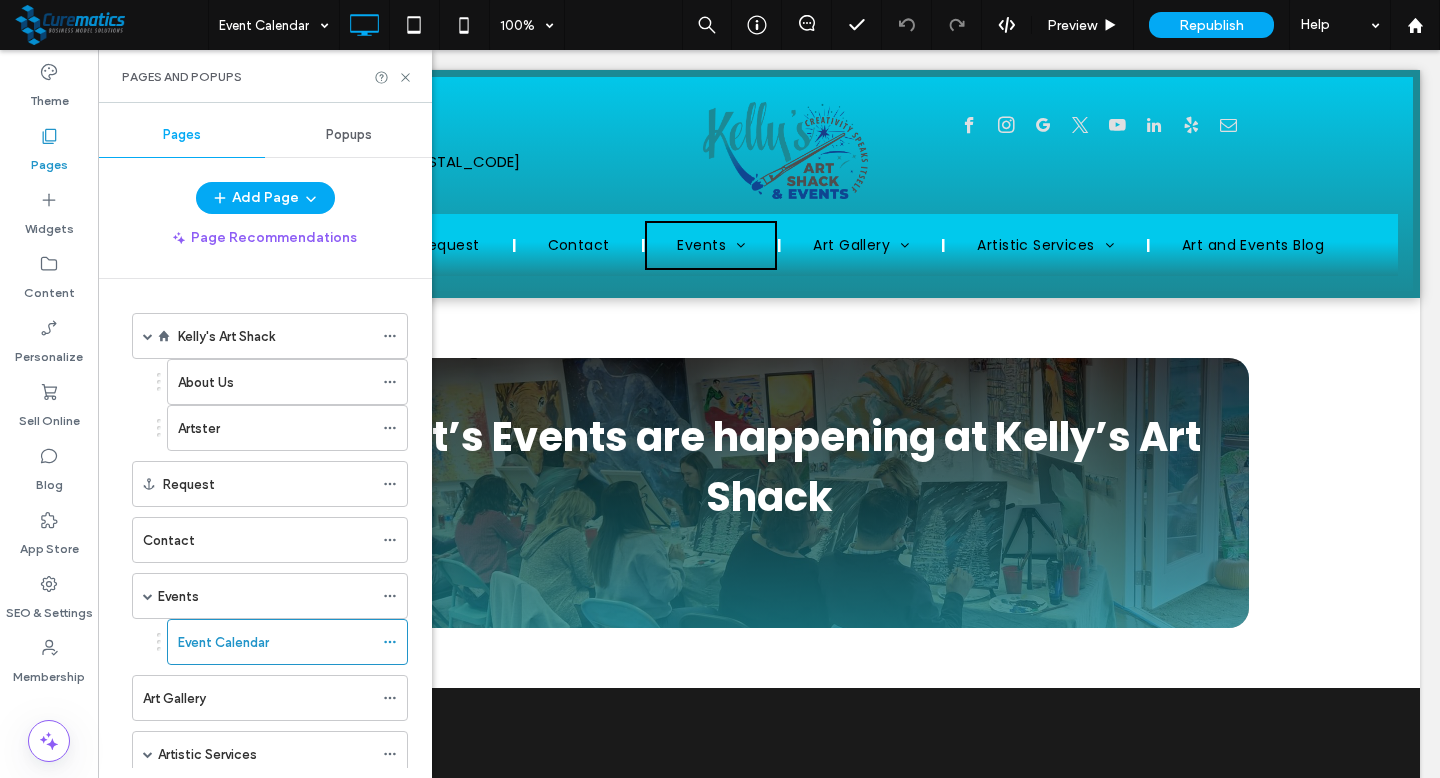 click at bounding box center [720, 389] 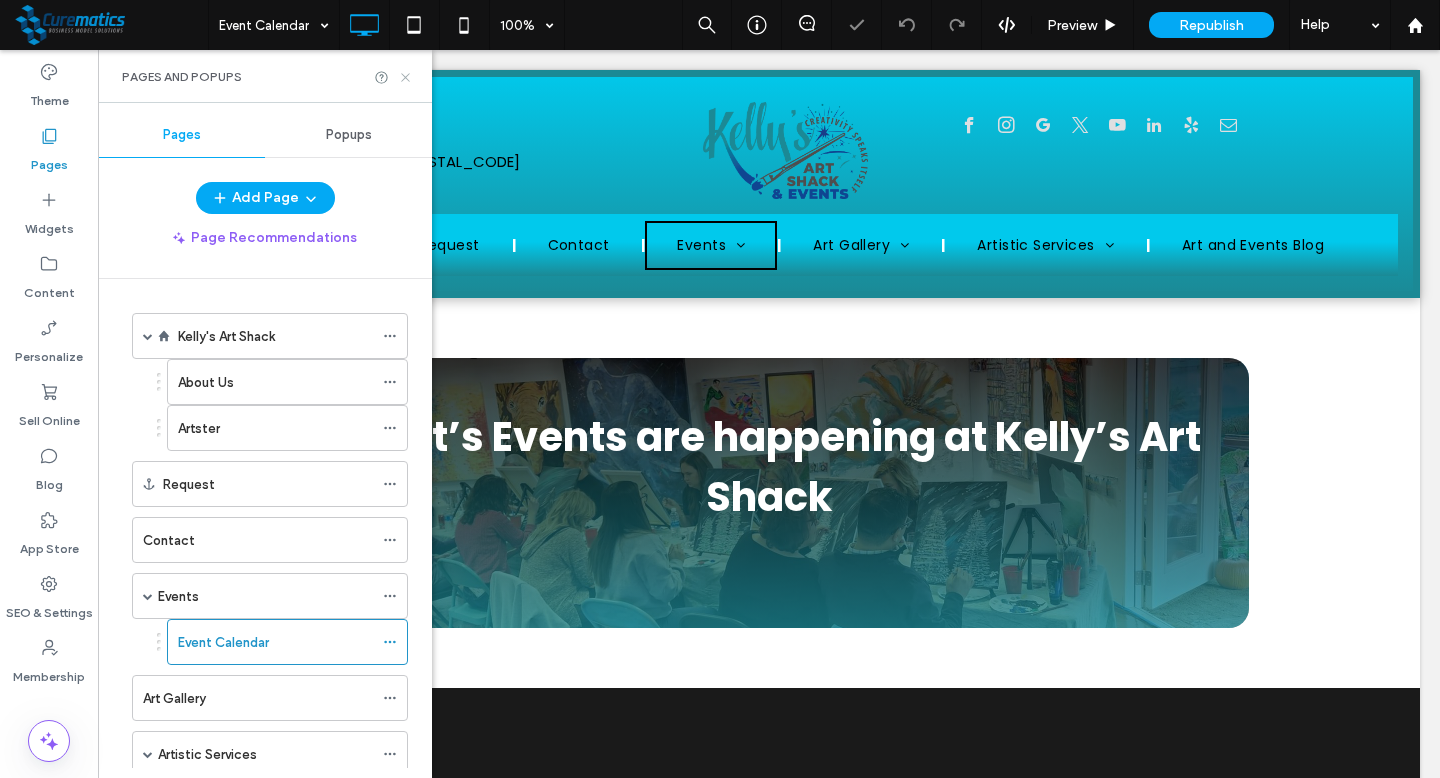 click 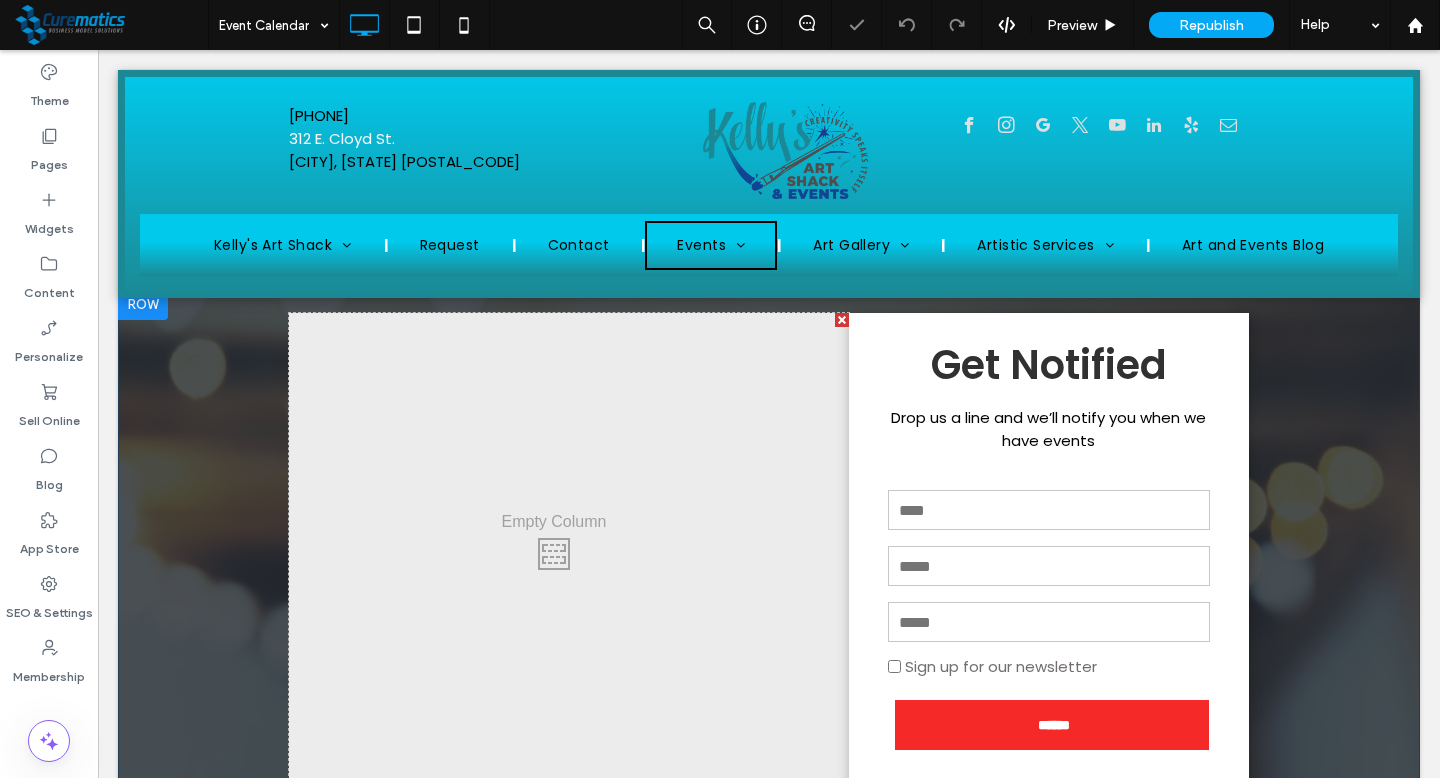 scroll, scrollTop: 0, scrollLeft: 0, axis: both 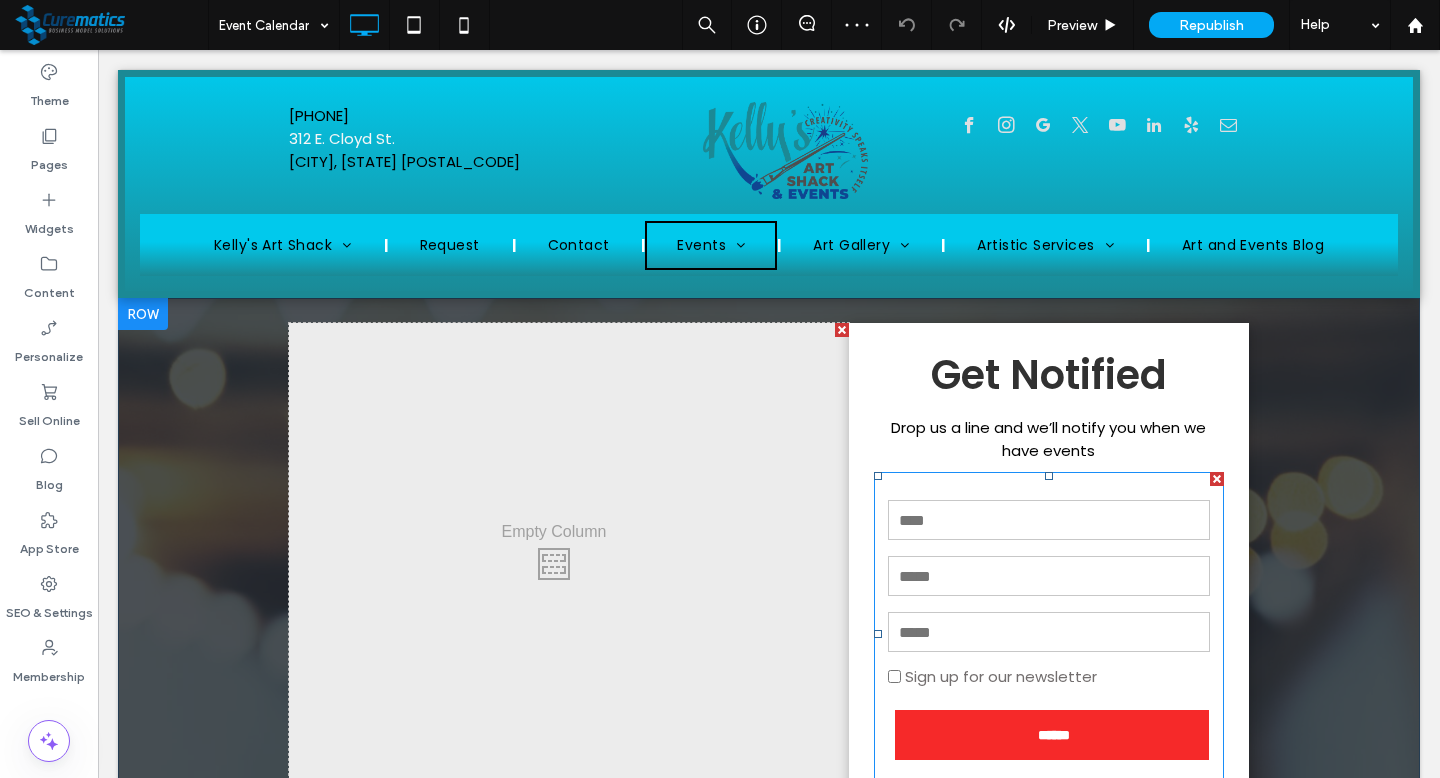 click at bounding box center (1049, 520) 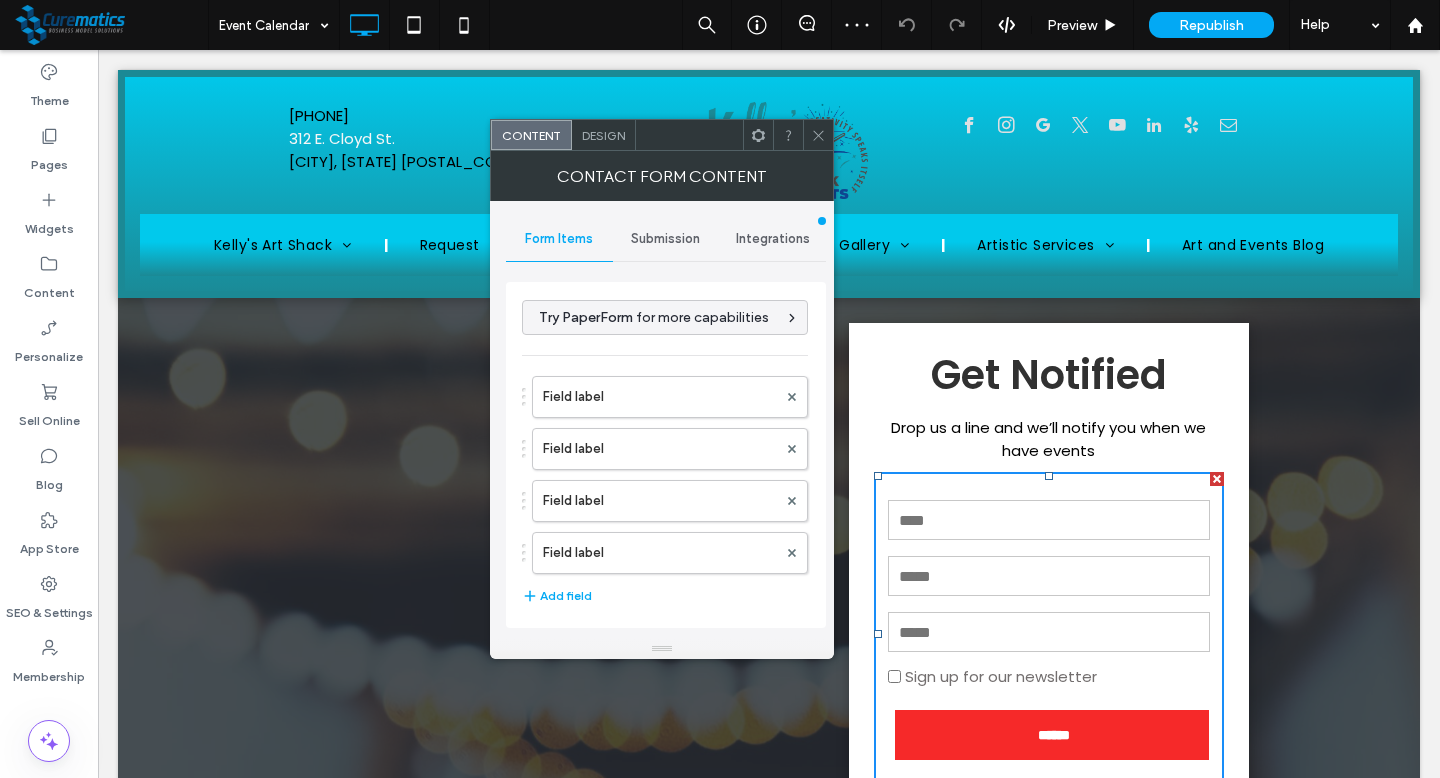 type on "******" 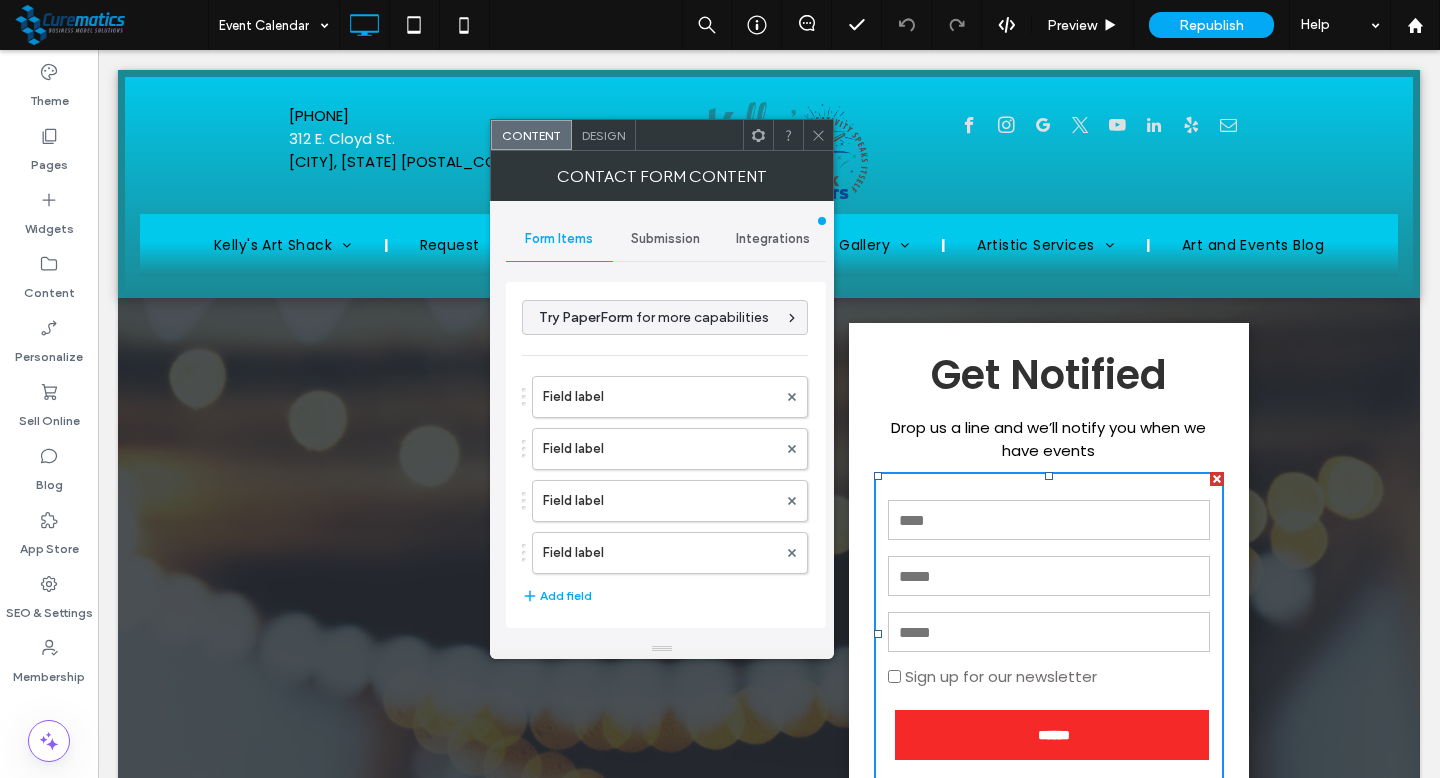 click on "Submission" at bounding box center (665, 239) 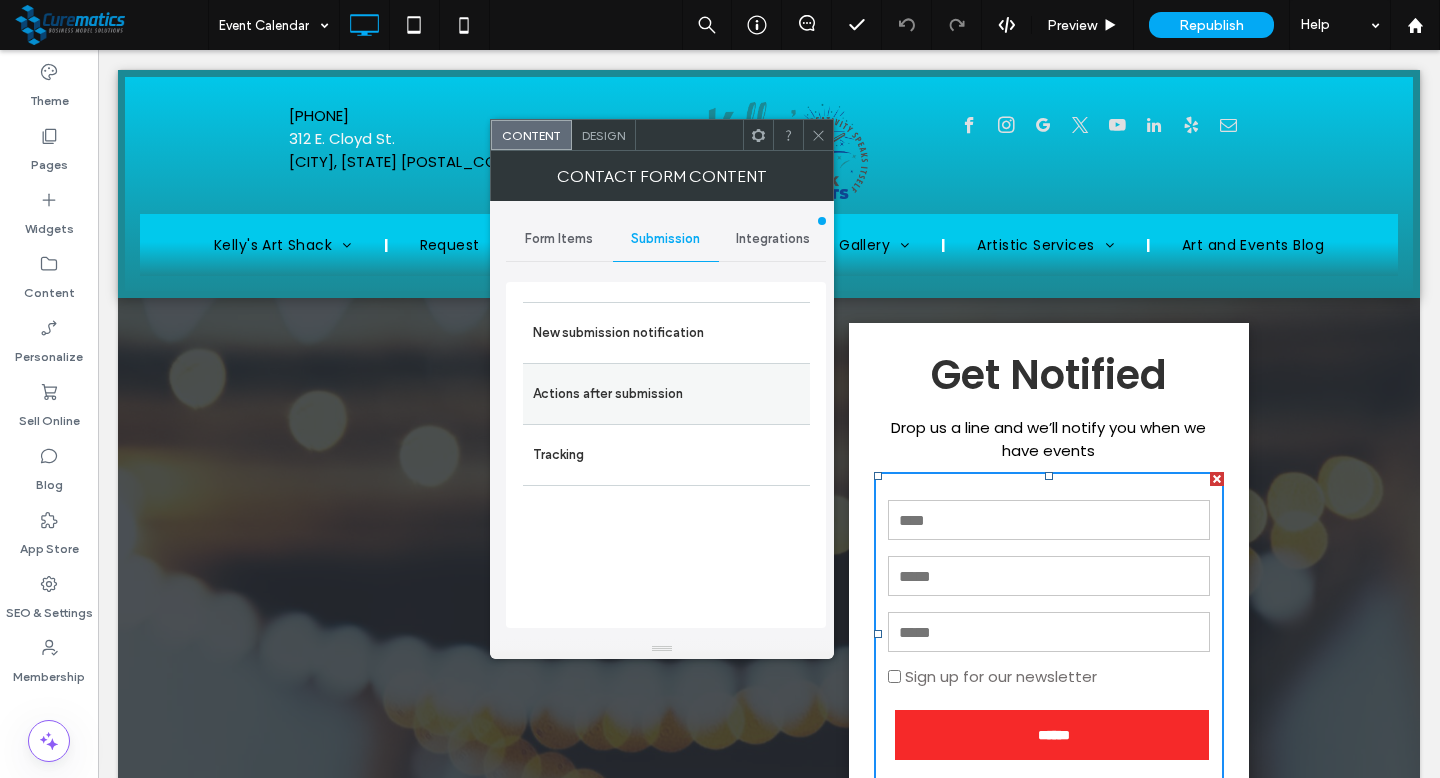 click on "Actions after submission" at bounding box center (666, 394) 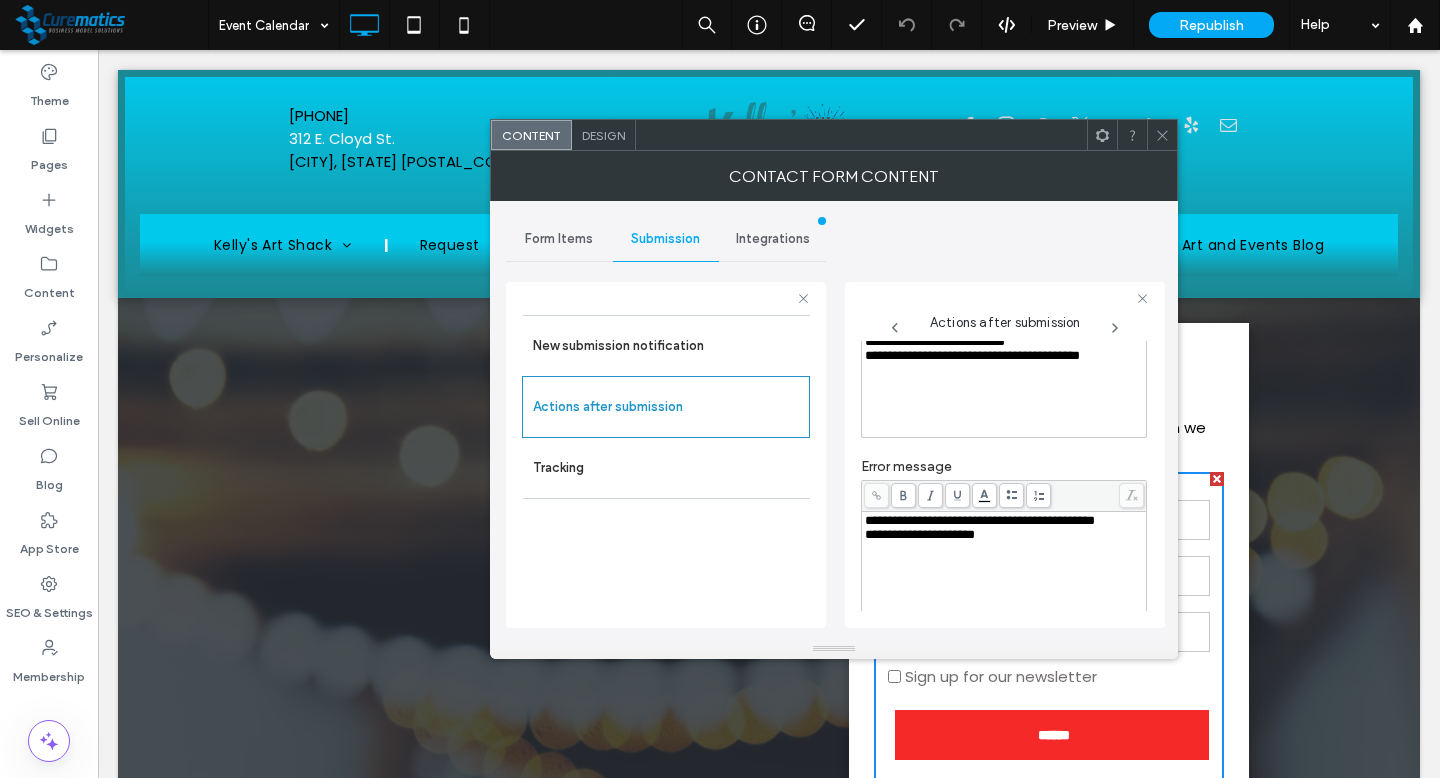 scroll, scrollTop: 0, scrollLeft: 0, axis: both 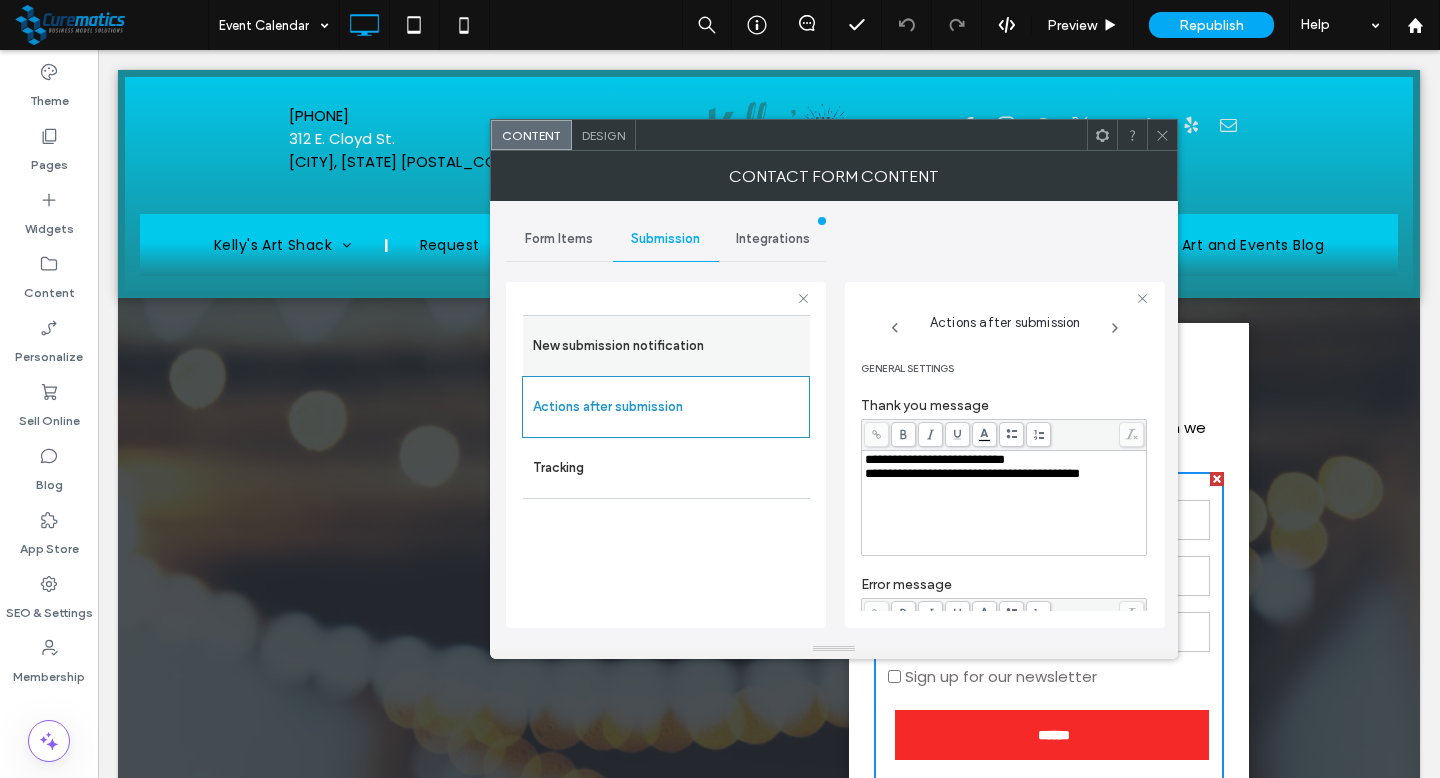 click on "New submission notification" at bounding box center [666, 346] 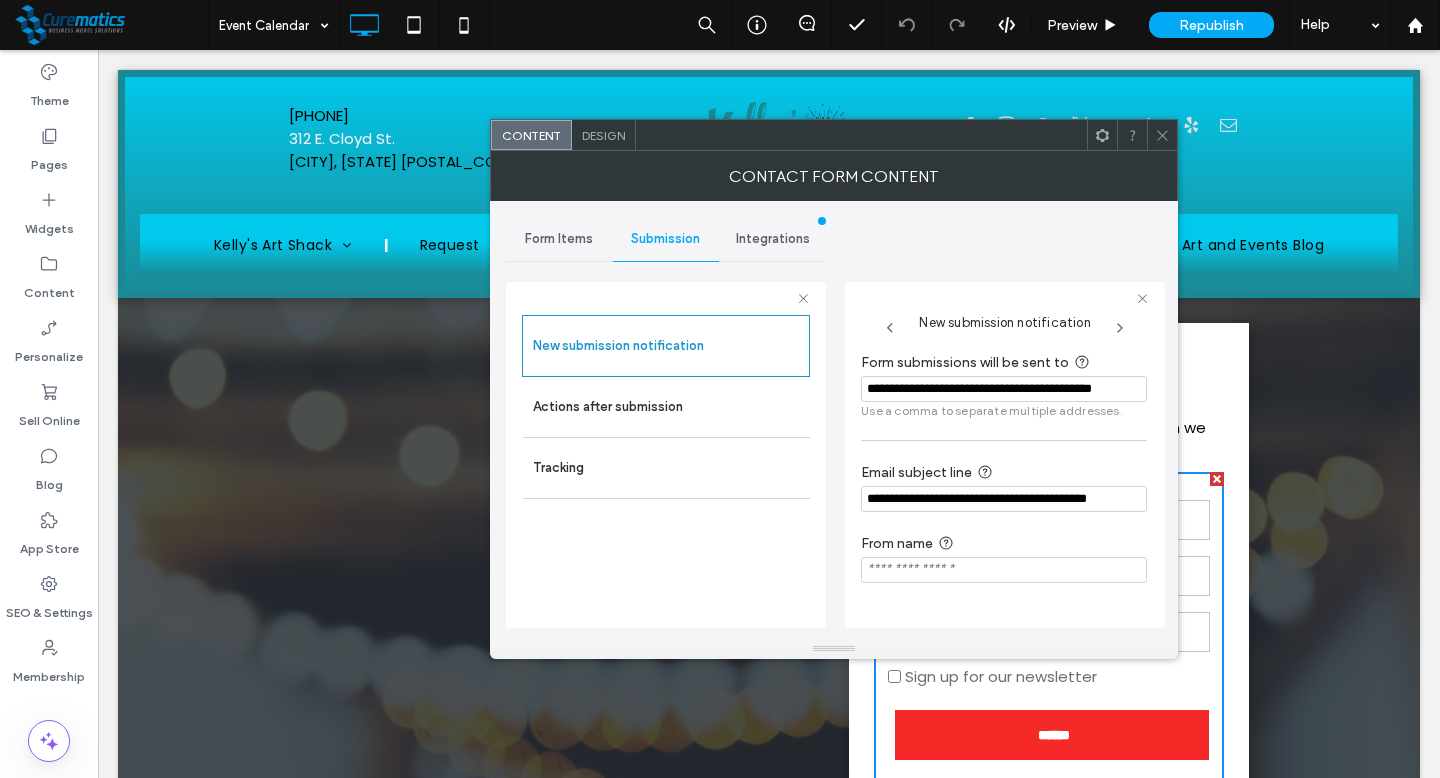 click 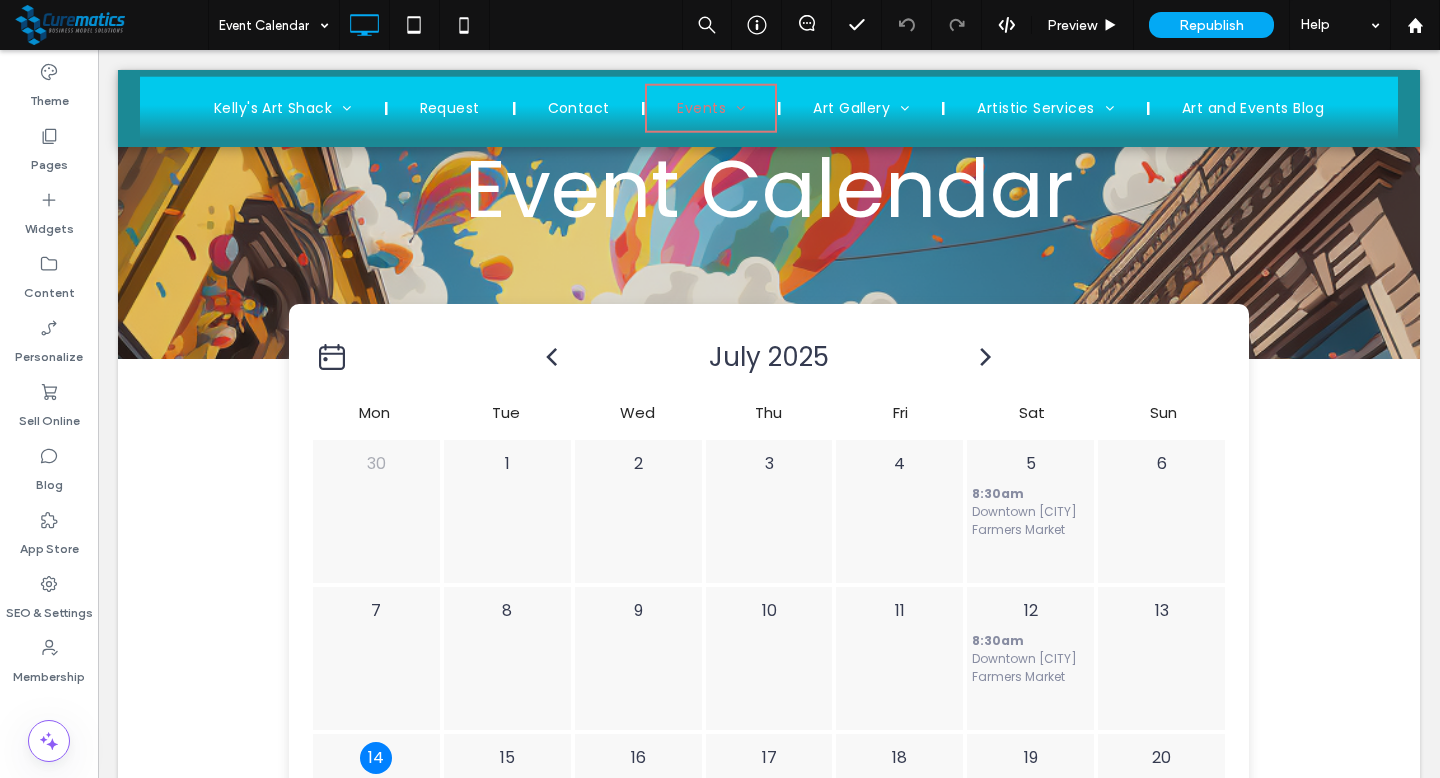 scroll, scrollTop: 1198, scrollLeft: 0, axis: vertical 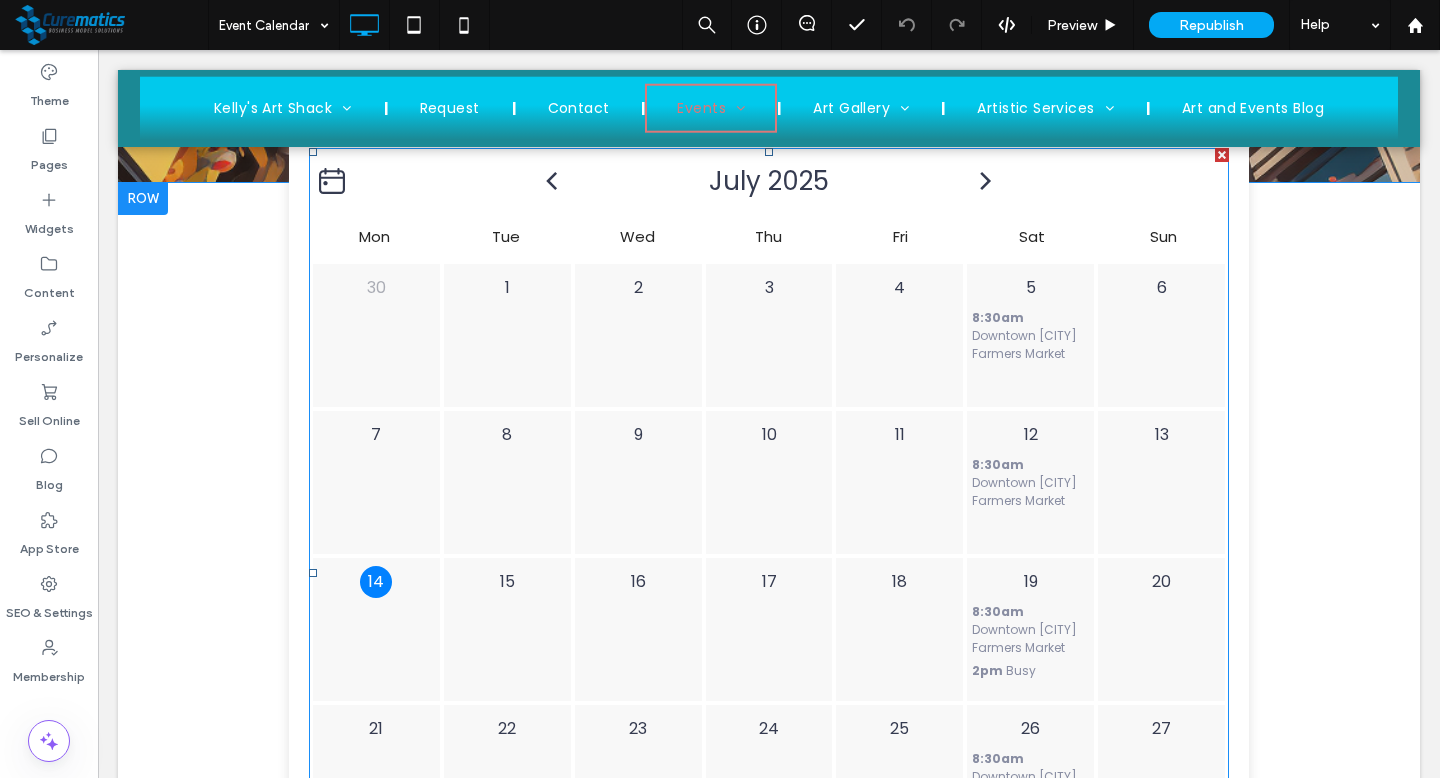 click on "10" at bounding box center [769, 482] 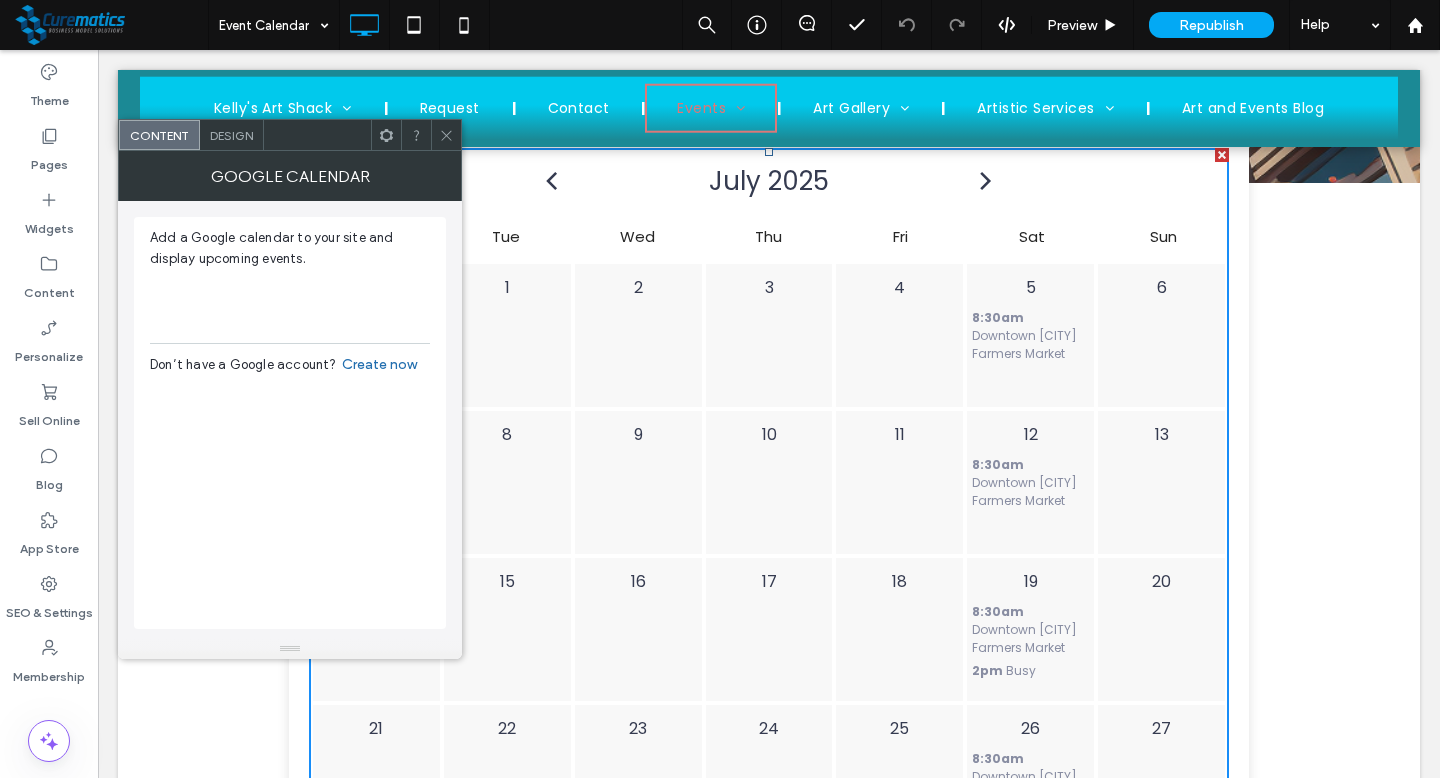 click on "2" at bounding box center [638, 335] 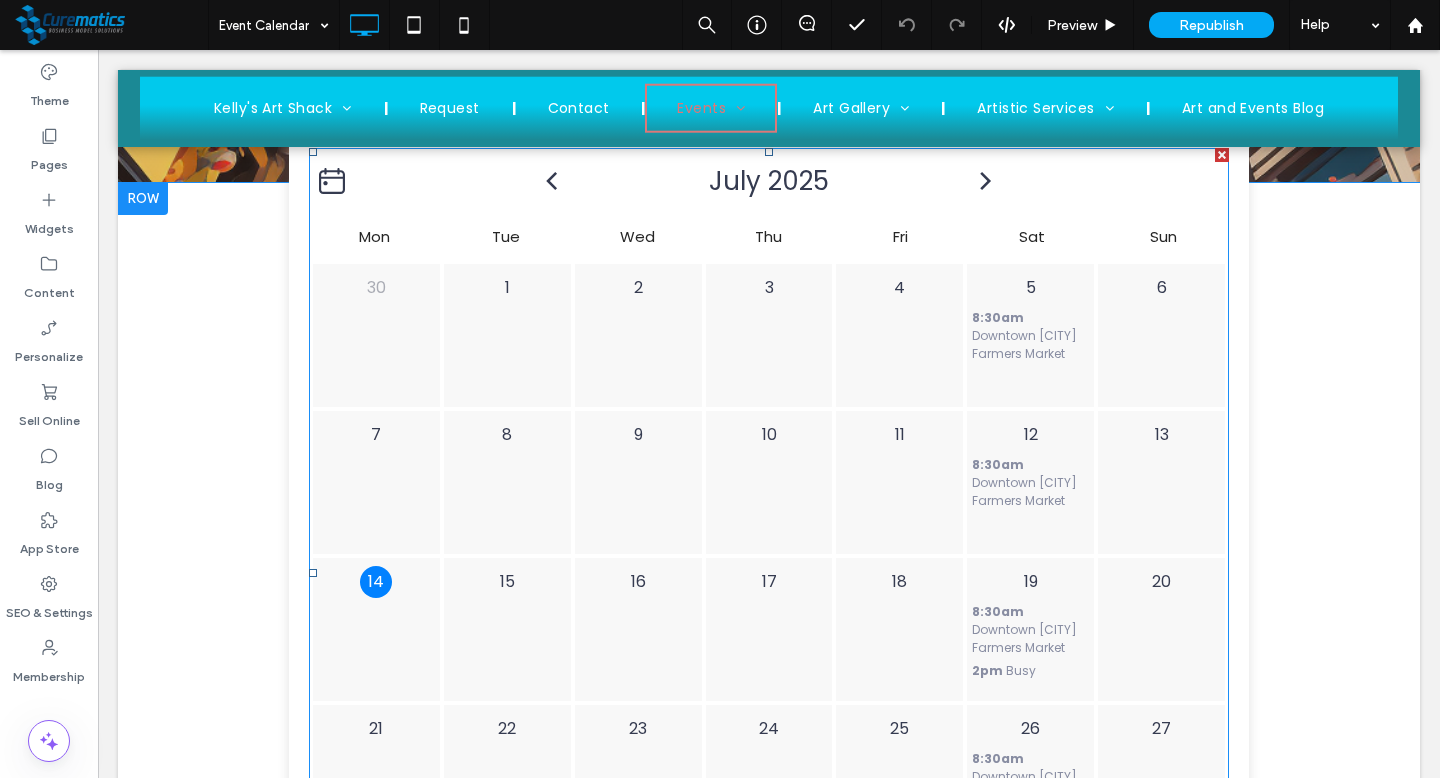 click on "1" at bounding box center [507, 284] 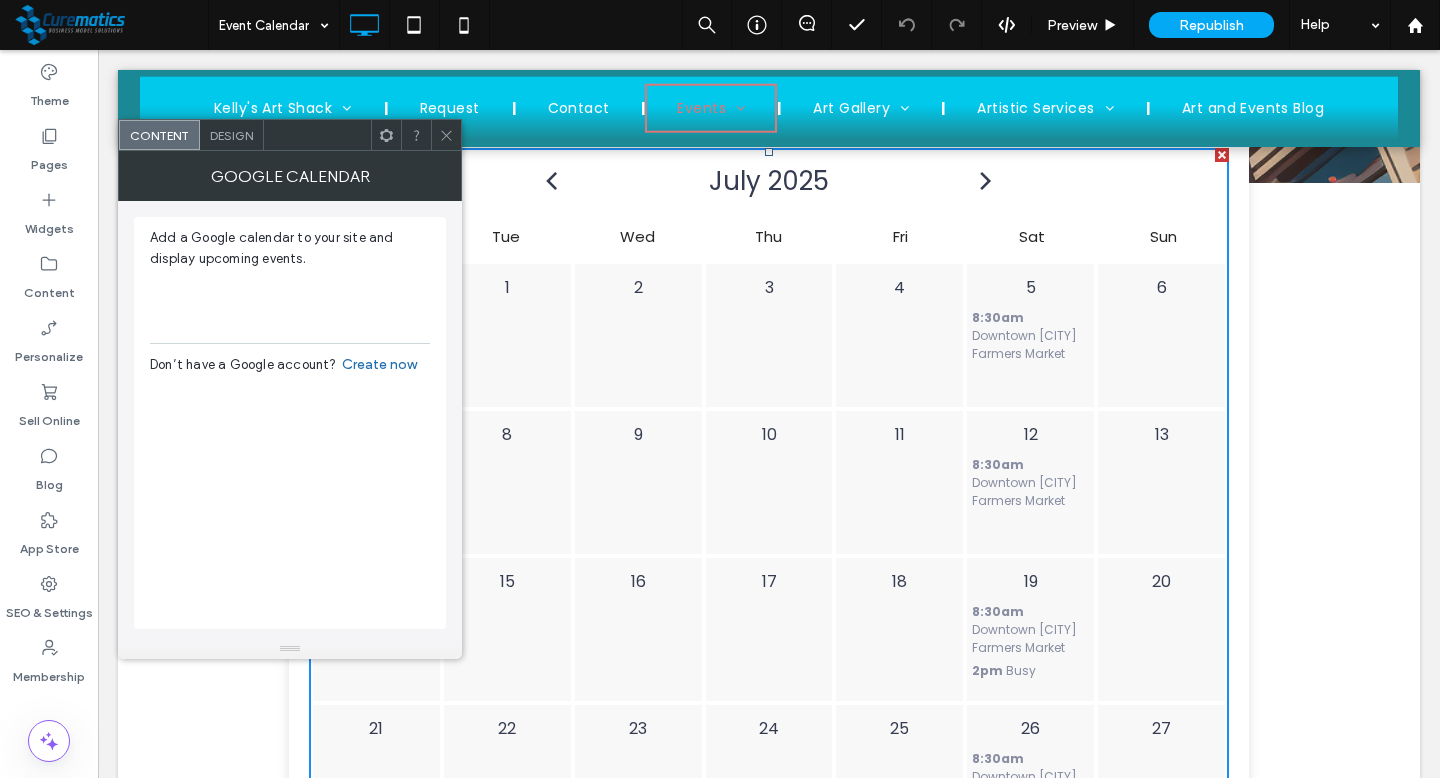 click on "Design" at bounding box center (231, 135) 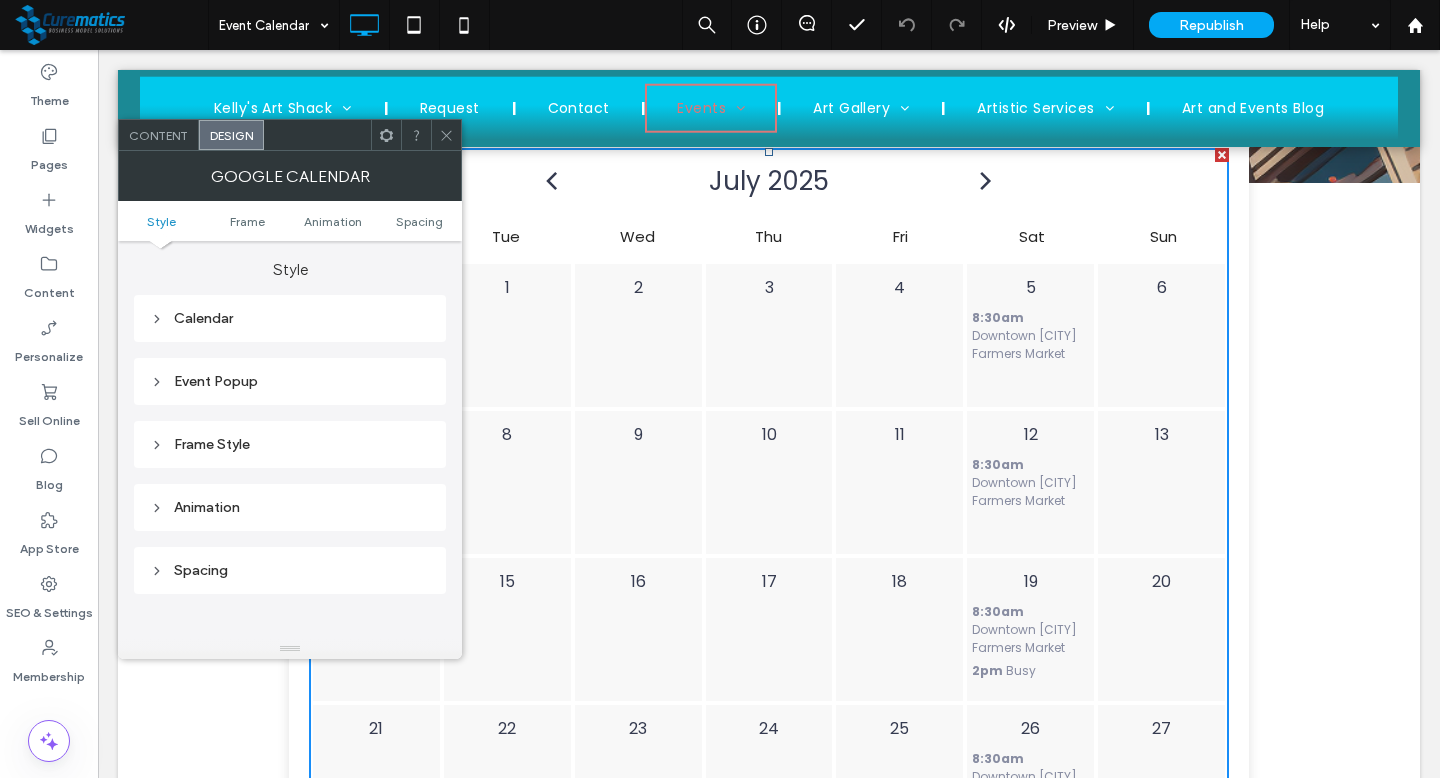 click at bounding box center [386, 135] 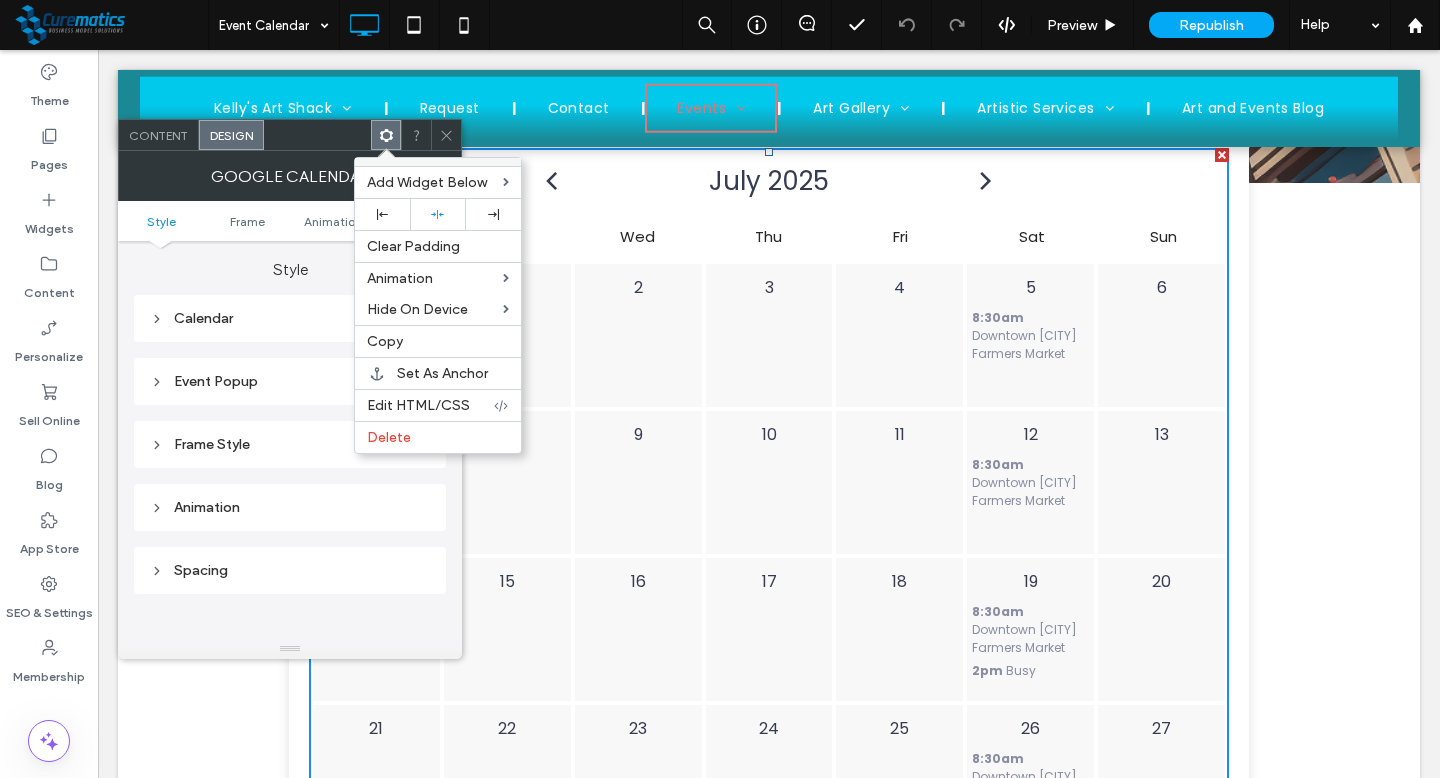 click 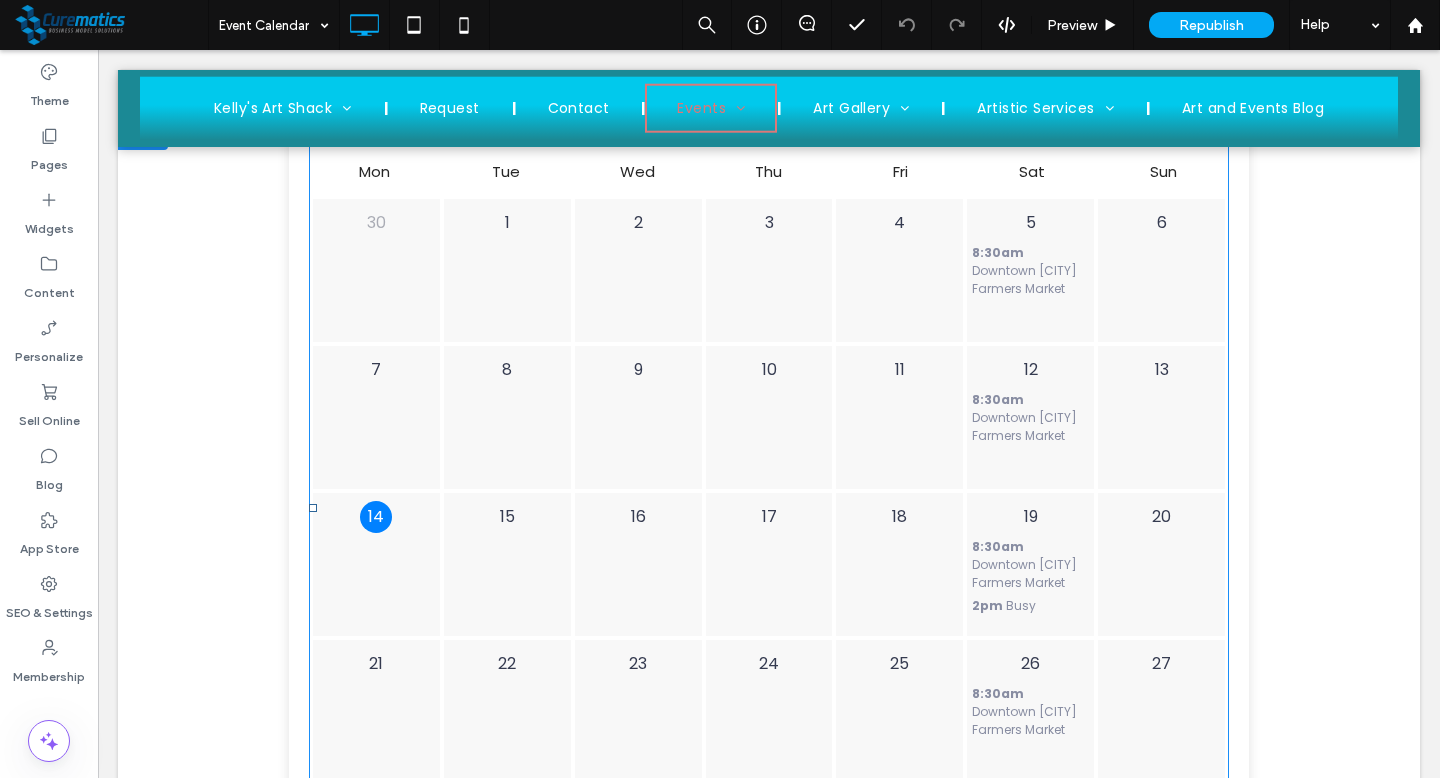 scroll, scrollTop: 1298, scrollLeft: 0, axis: vertical 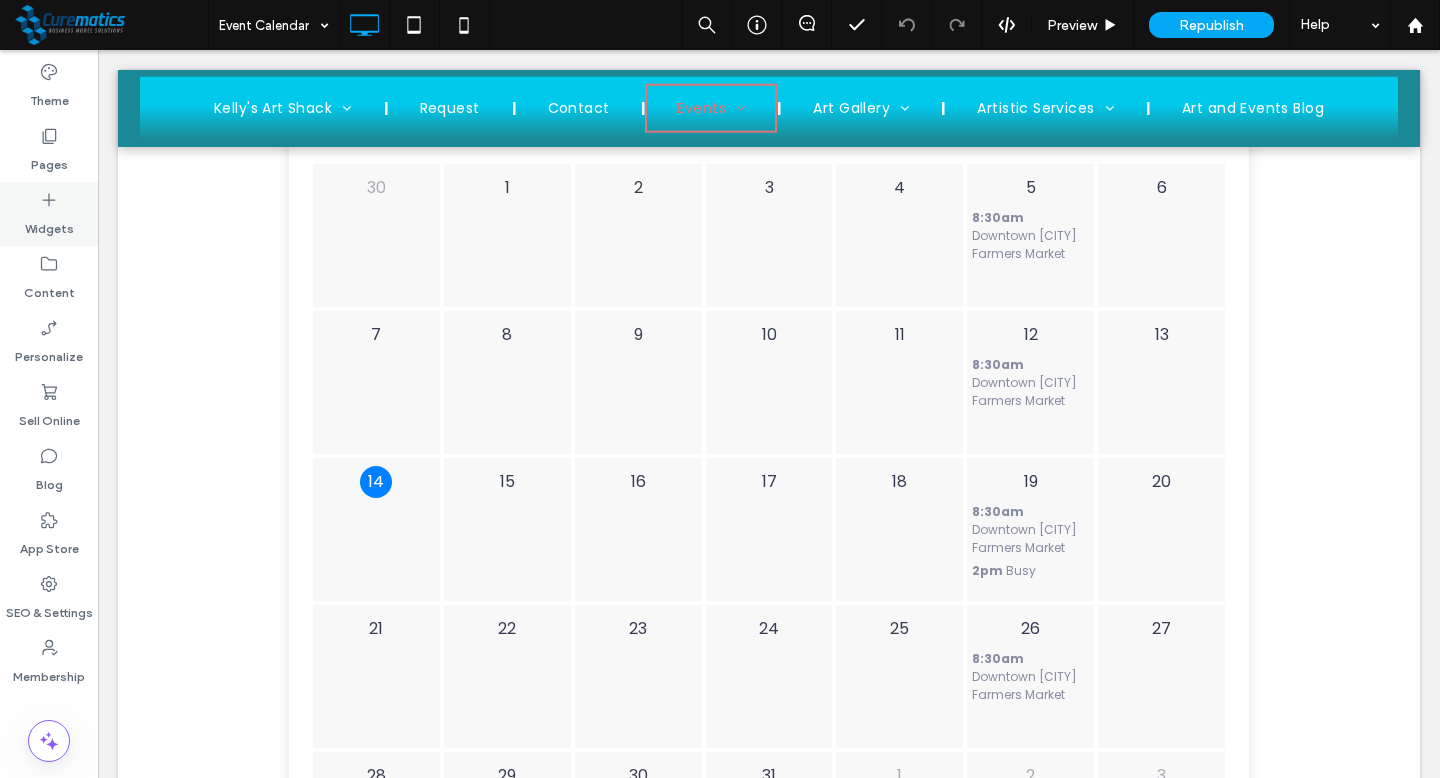 click 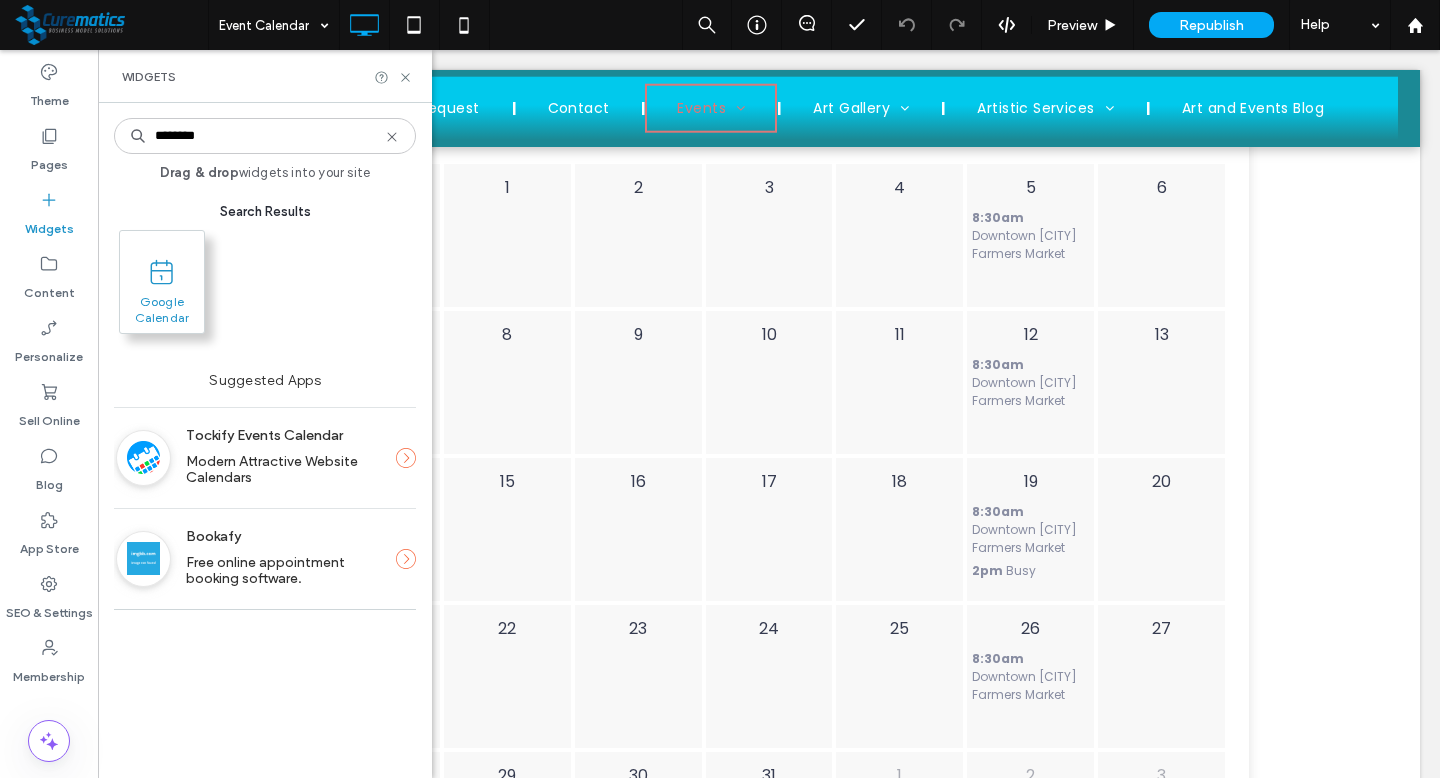 type on "********" 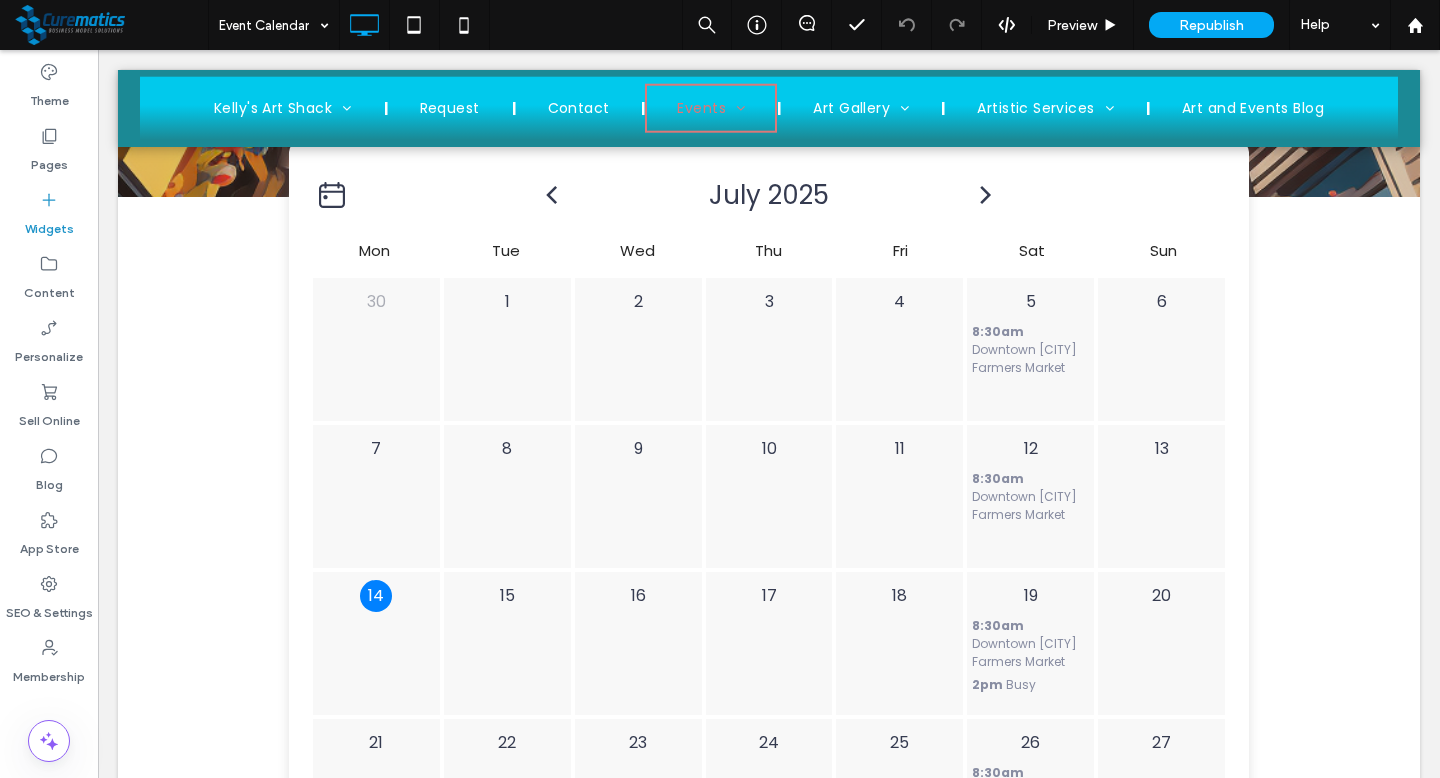 scroll, scrollTop: 1106, scrollLeft: 0, axis: vertical 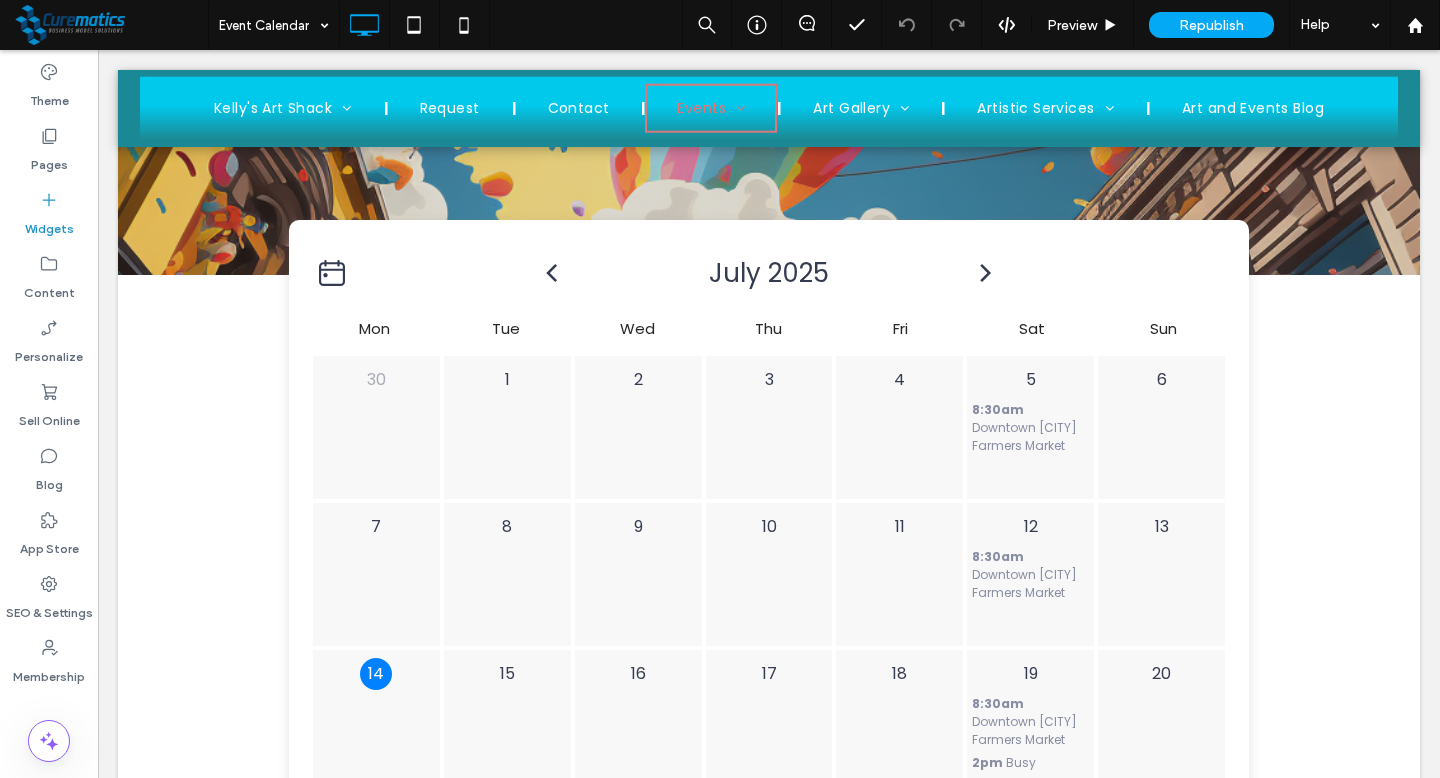 click on "Widgets" at bounding box center [49, 214] 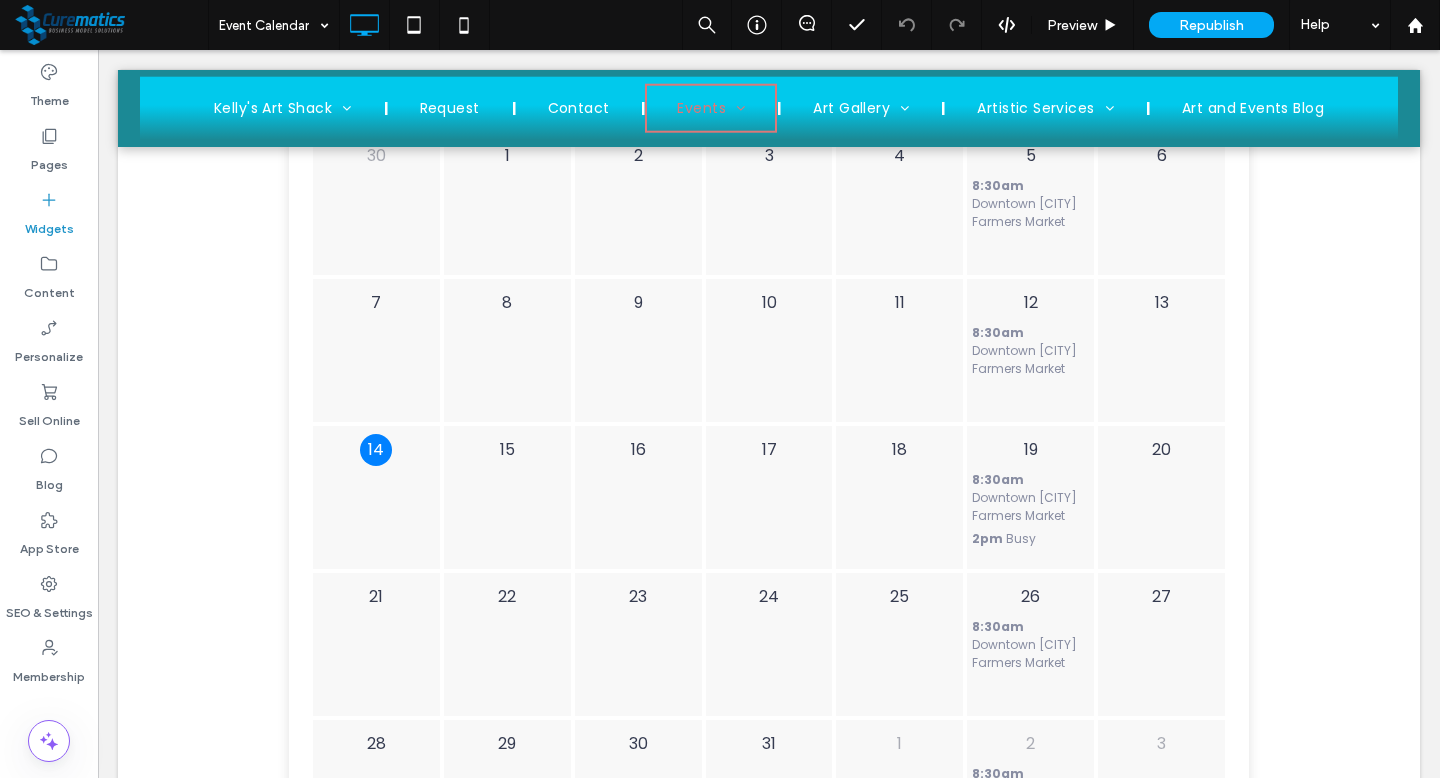 scroll, scrollTop: 1309, scrollLeft: 0, axis: vertical 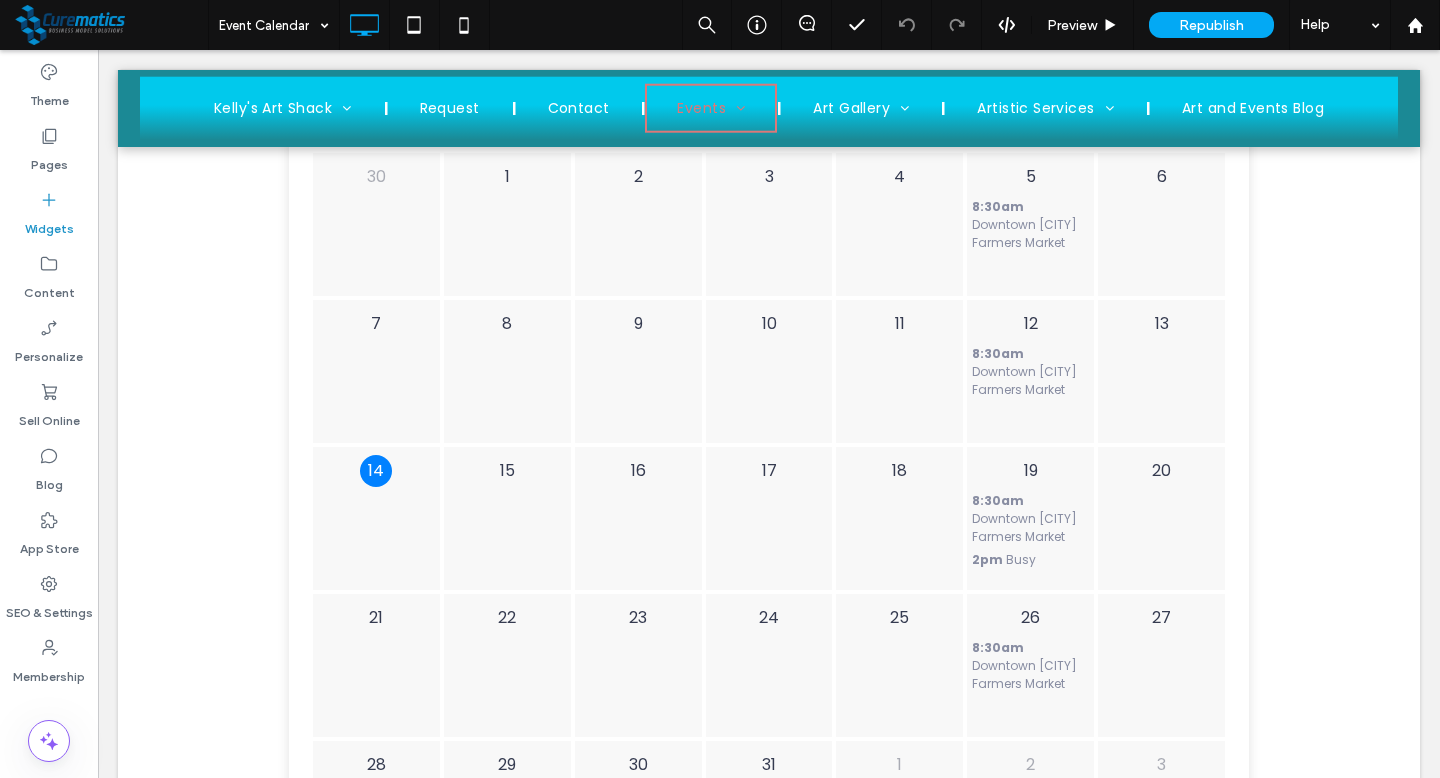click on "Widgets" at bounding box center [49, 214] 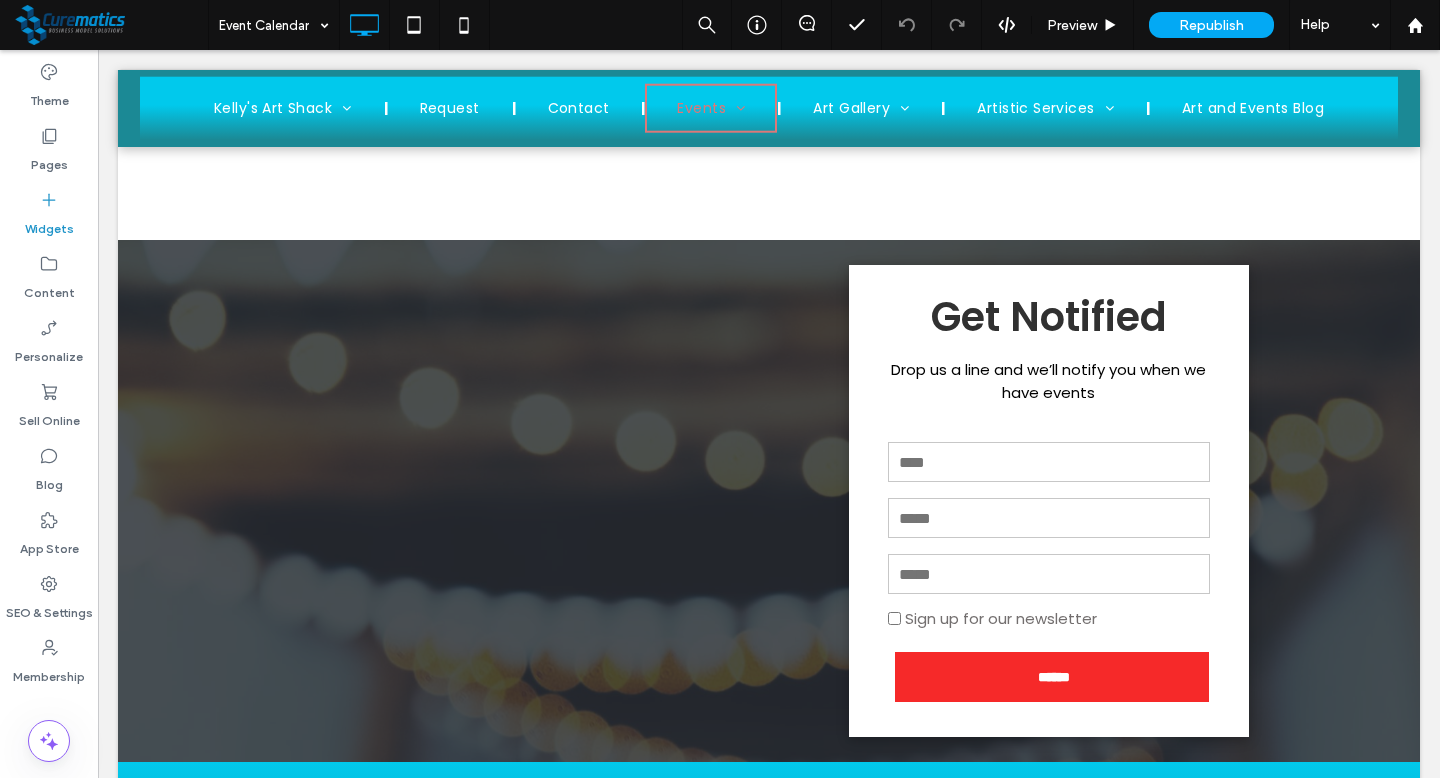 scroll, scrollTop: 0, scrollLeft: 0, axis: both 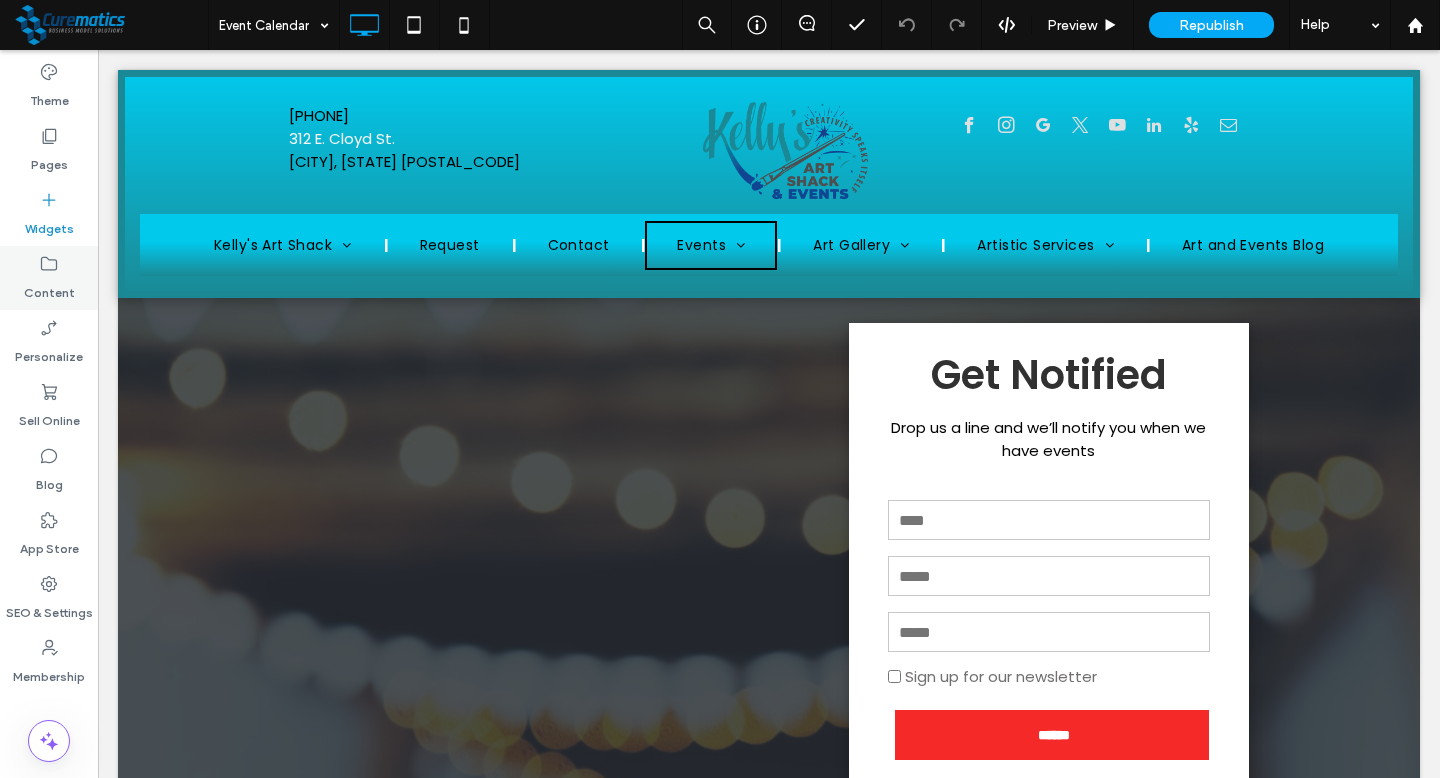 click on "Content" at bounding box center (49, 288) 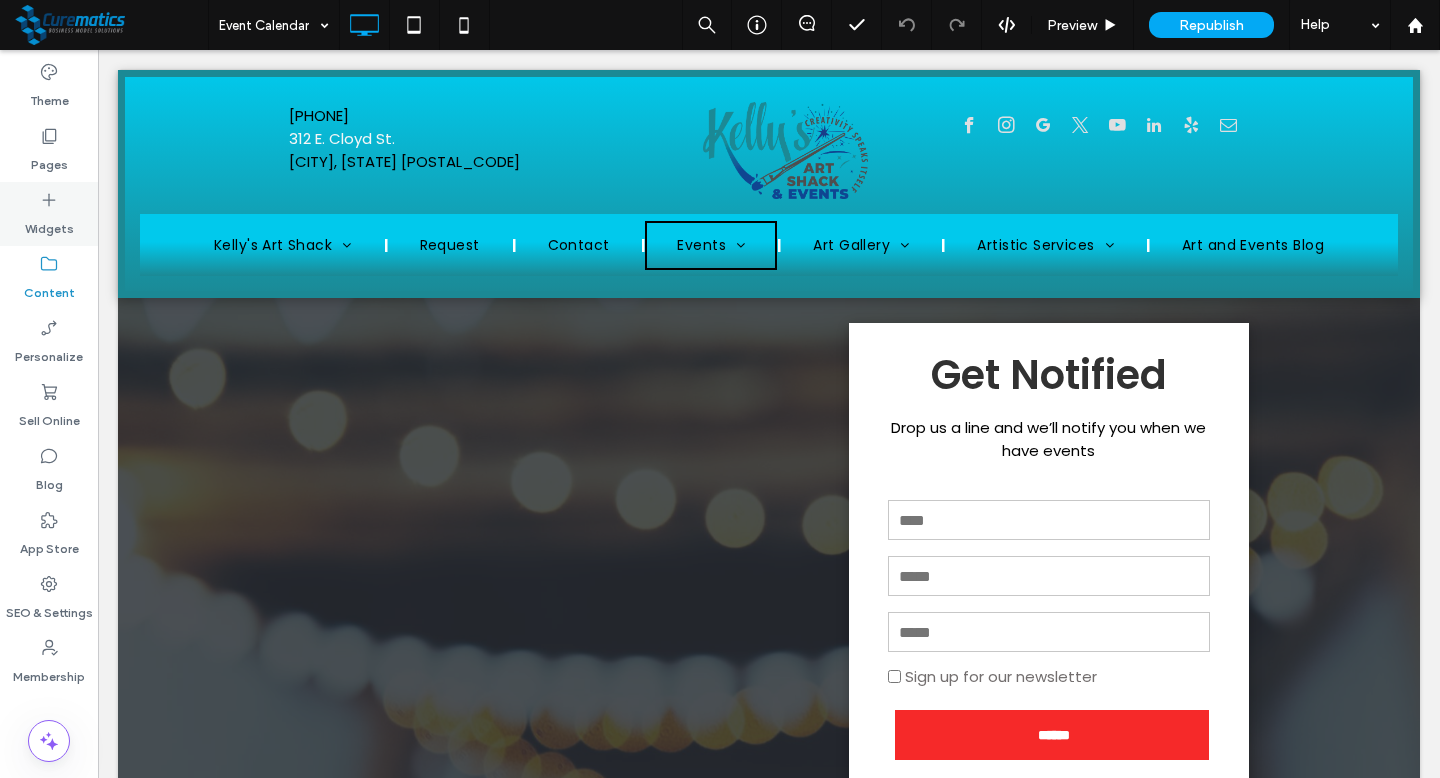 click on "Widgets" at bounding box center [49, 224] 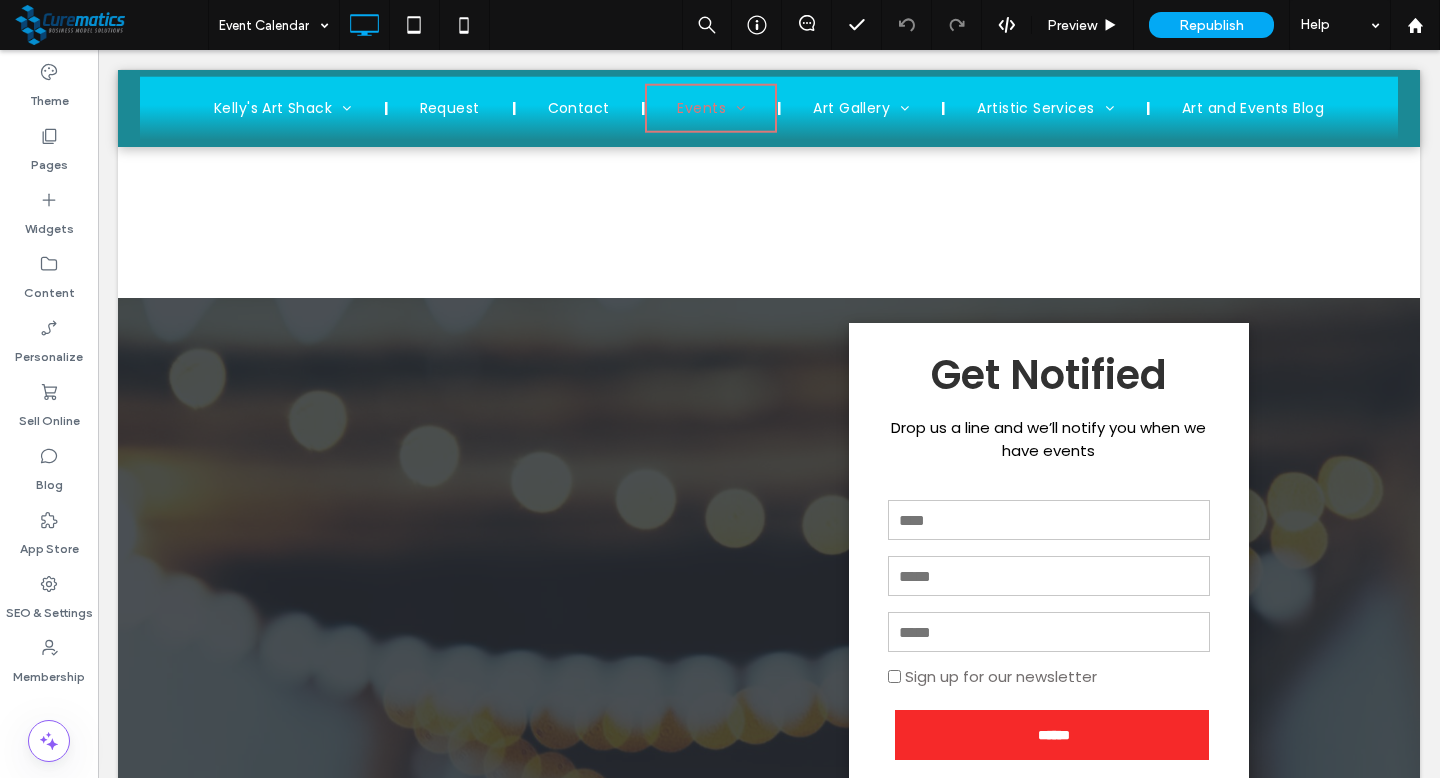 scroll, scrollTop: 1587, scrollLeft: 0, axis: vertical 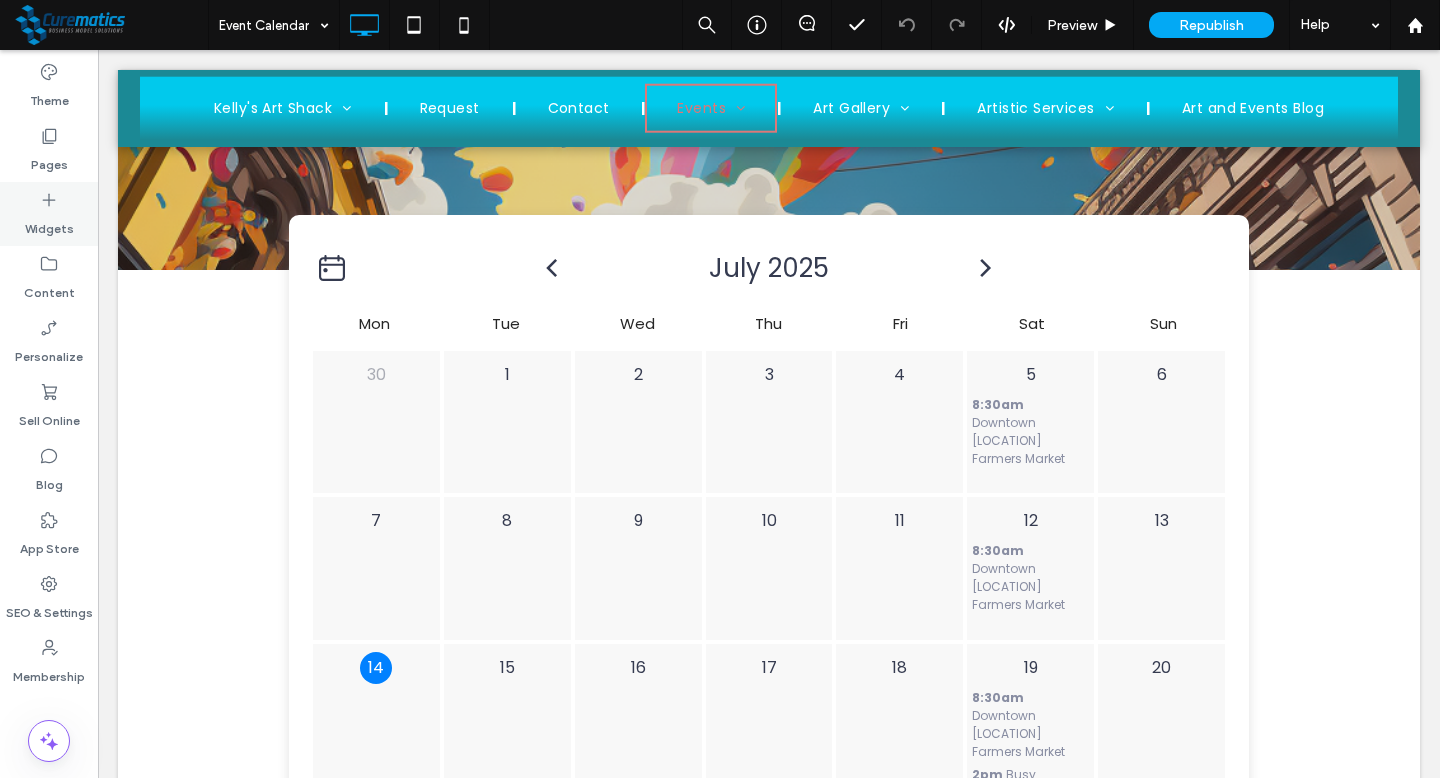 click on "Widgets" at bounding box center (49, 224) 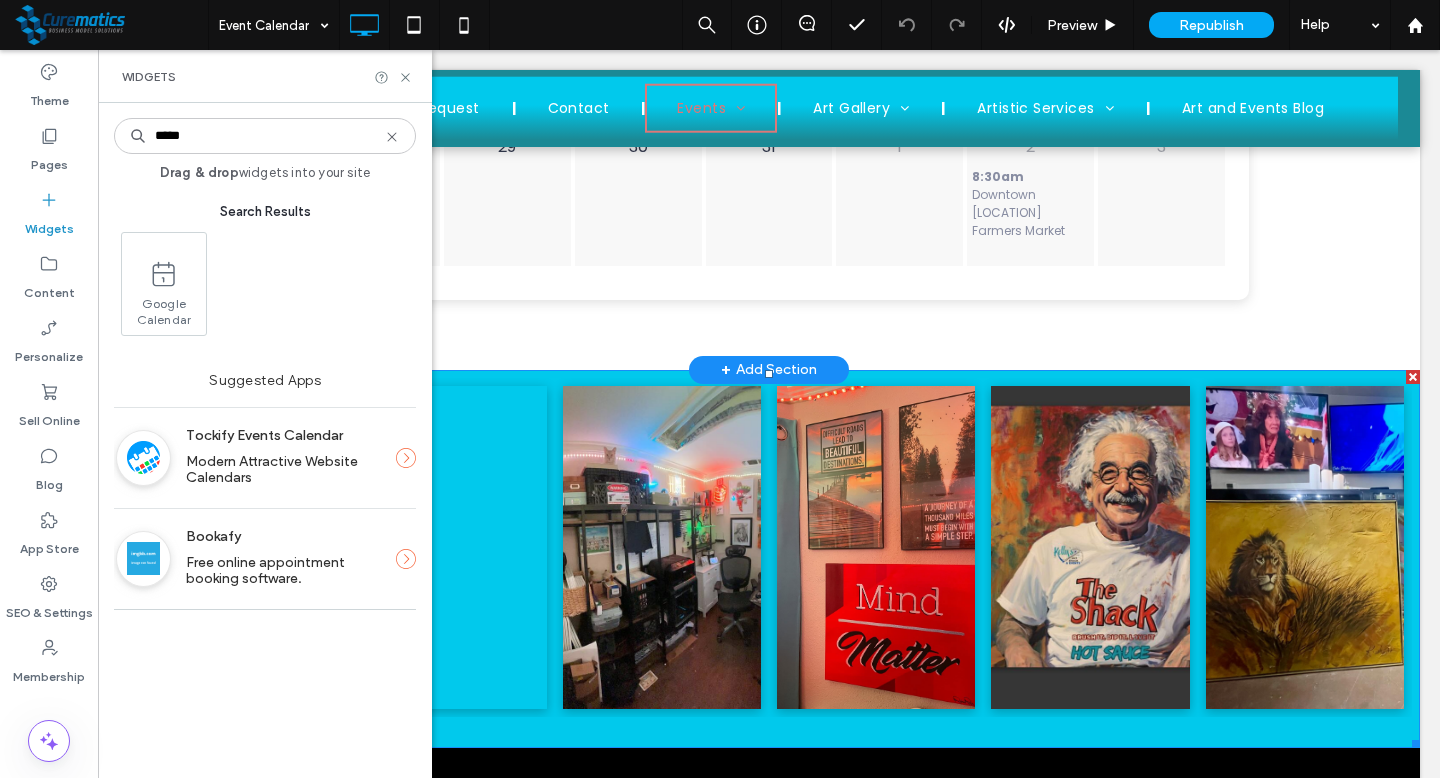 scroll, scrollTop: 1911, scrollLeft: 0, axis: vertical 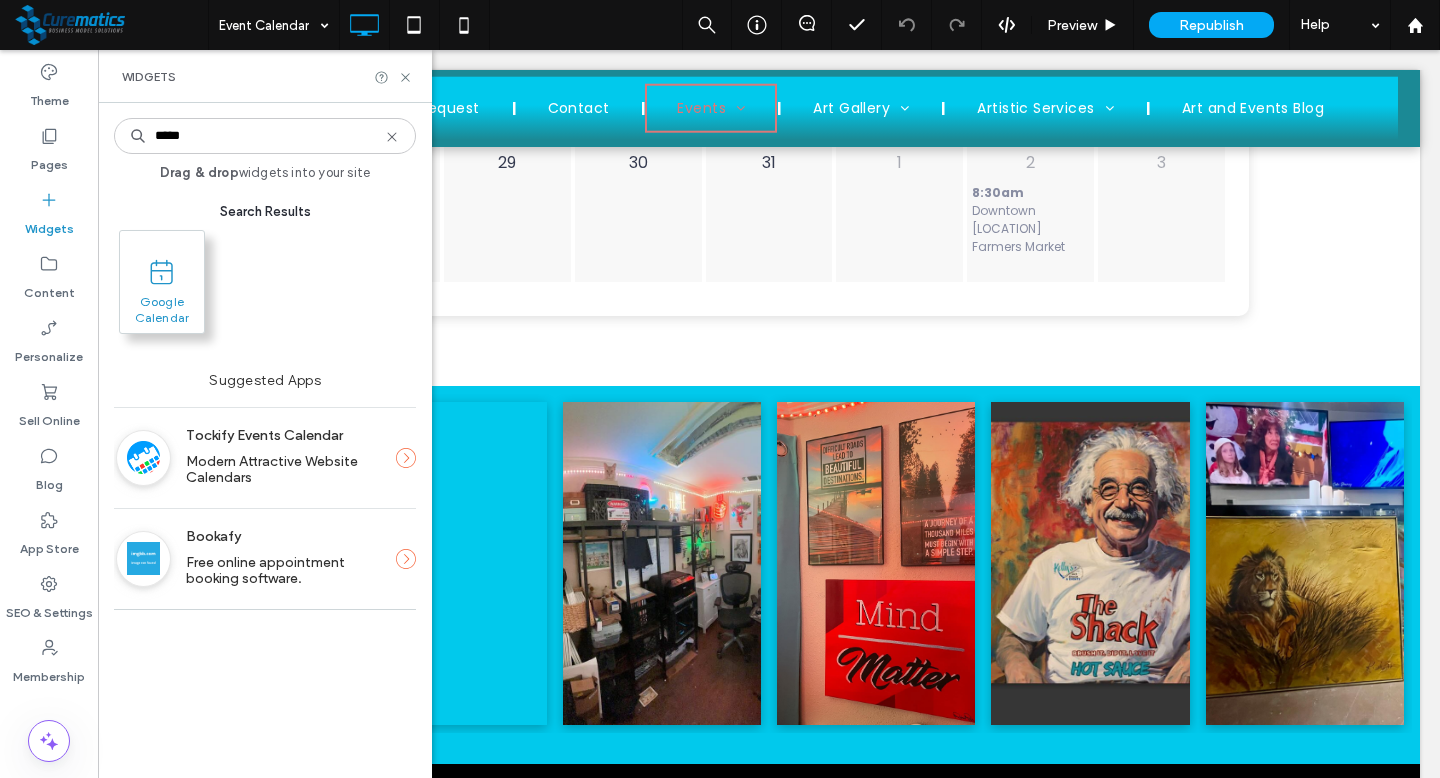 type on "*****" 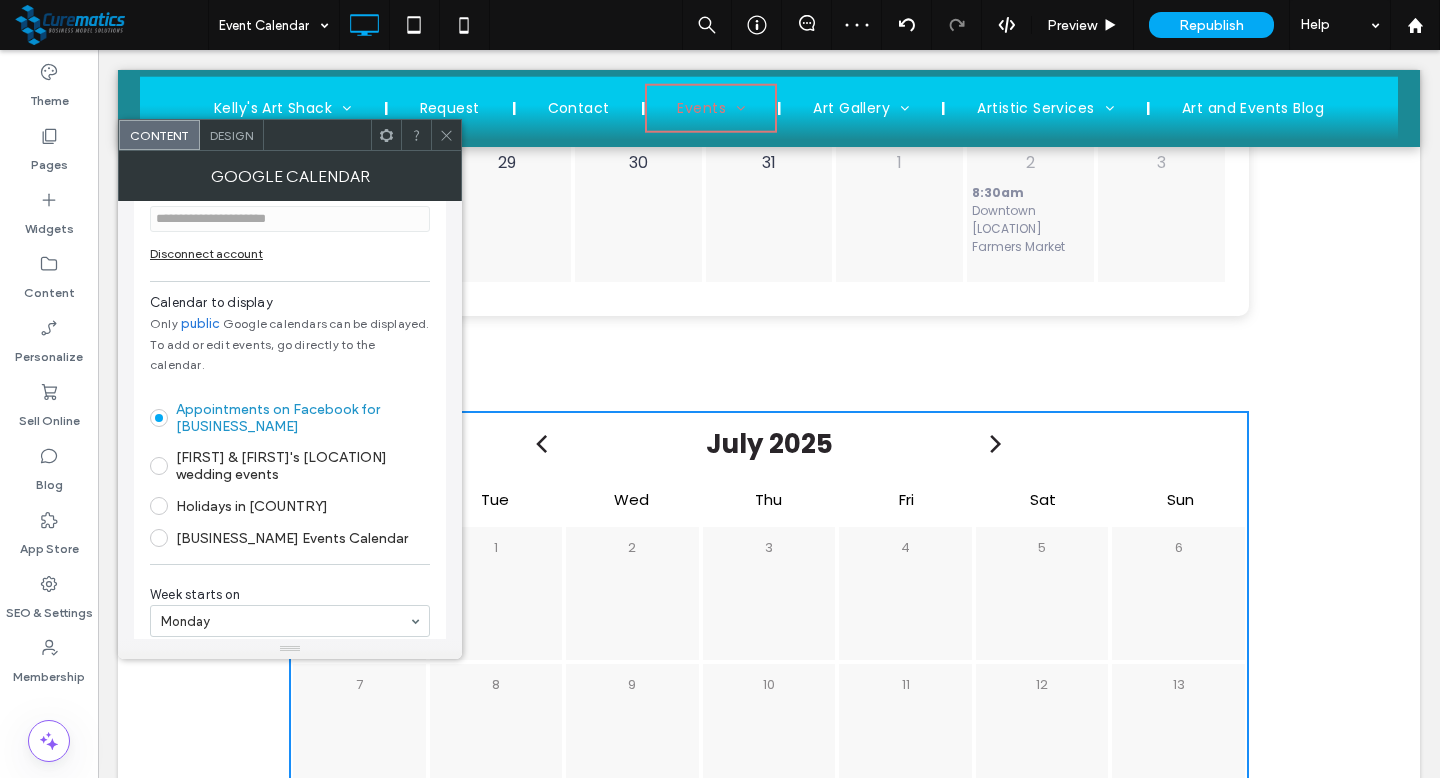 scroll, scrollTop: 54, scrollLeft: 0, axis: vertical 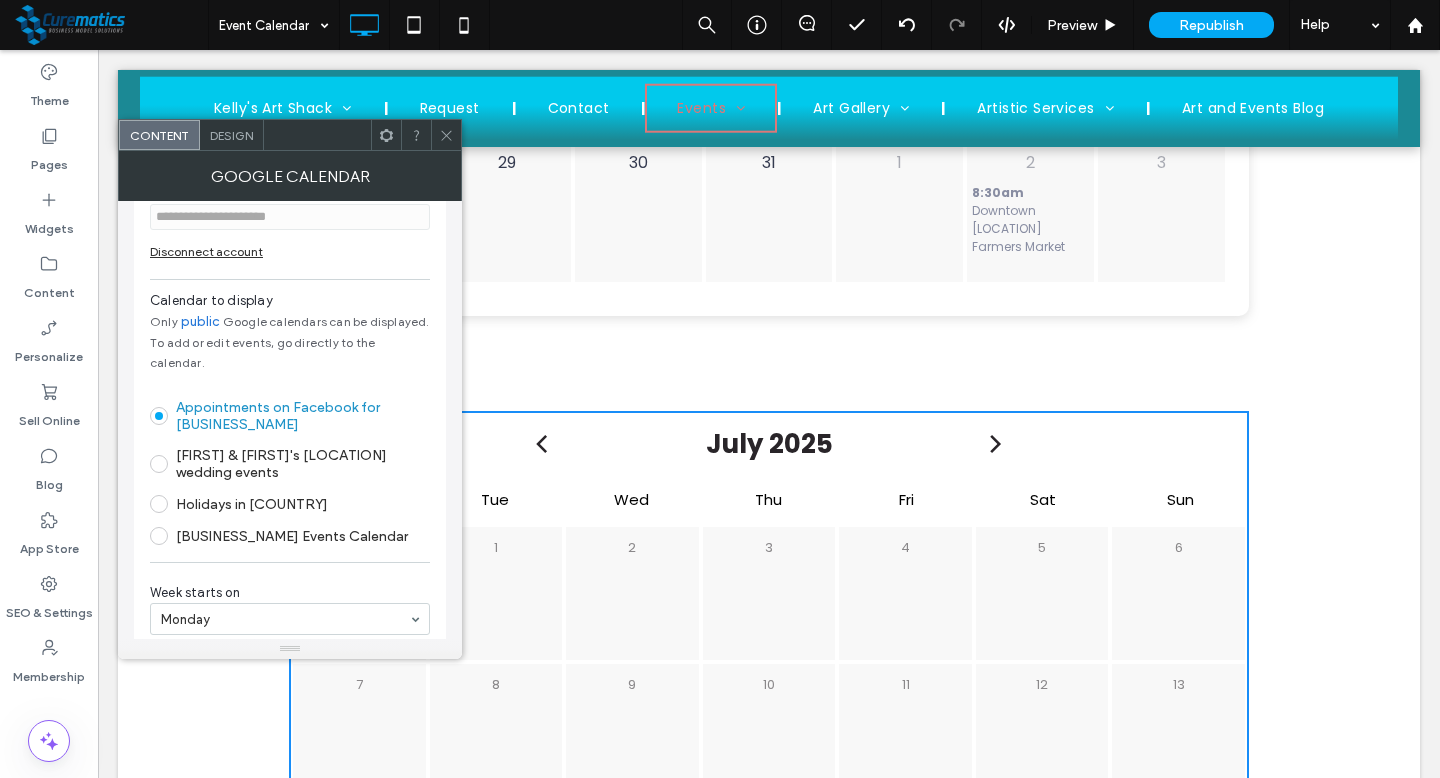 click on "Kelly's Art Shack Events Calendar" at bounding box center (292, 536) 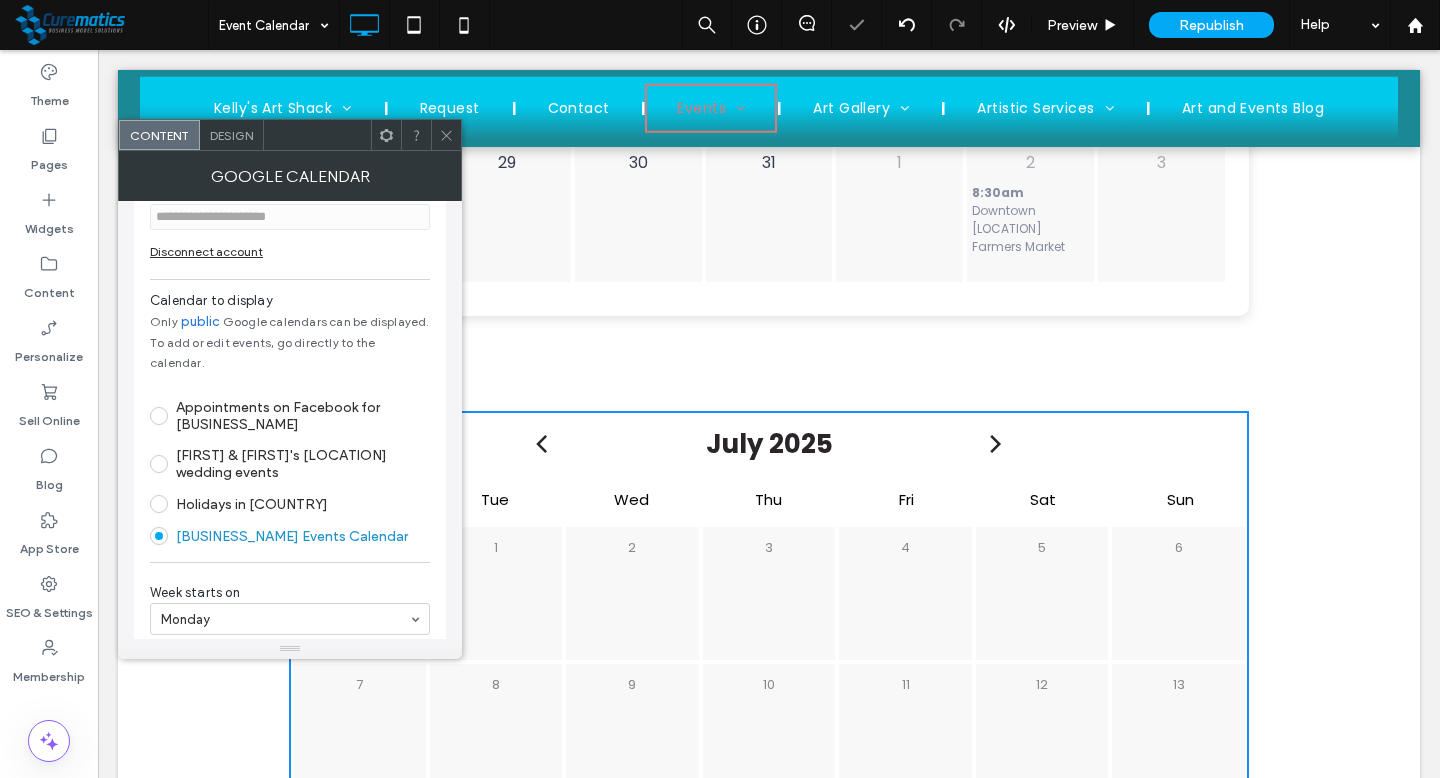 scroll, scrollTop: 112, scrollLeft: 0, axis: vertical 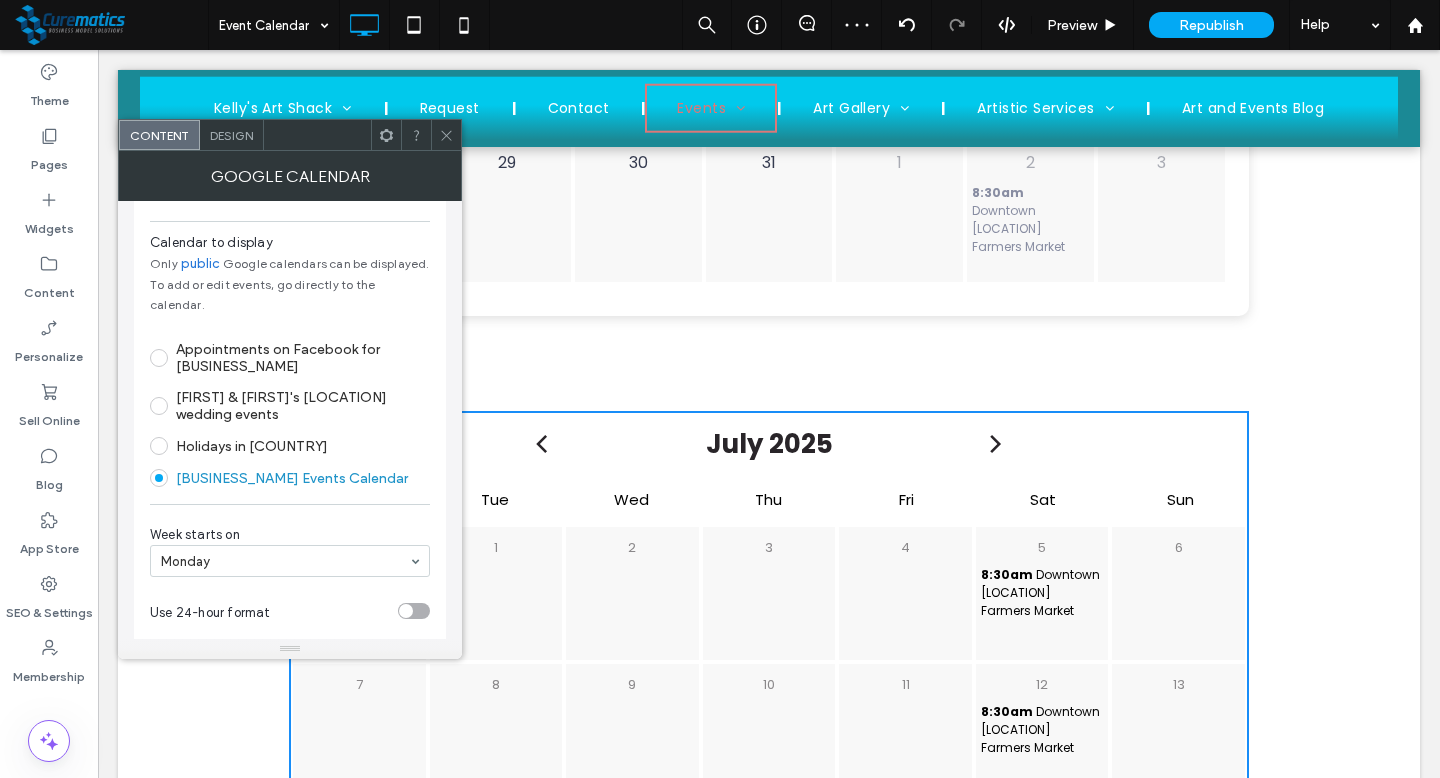 click 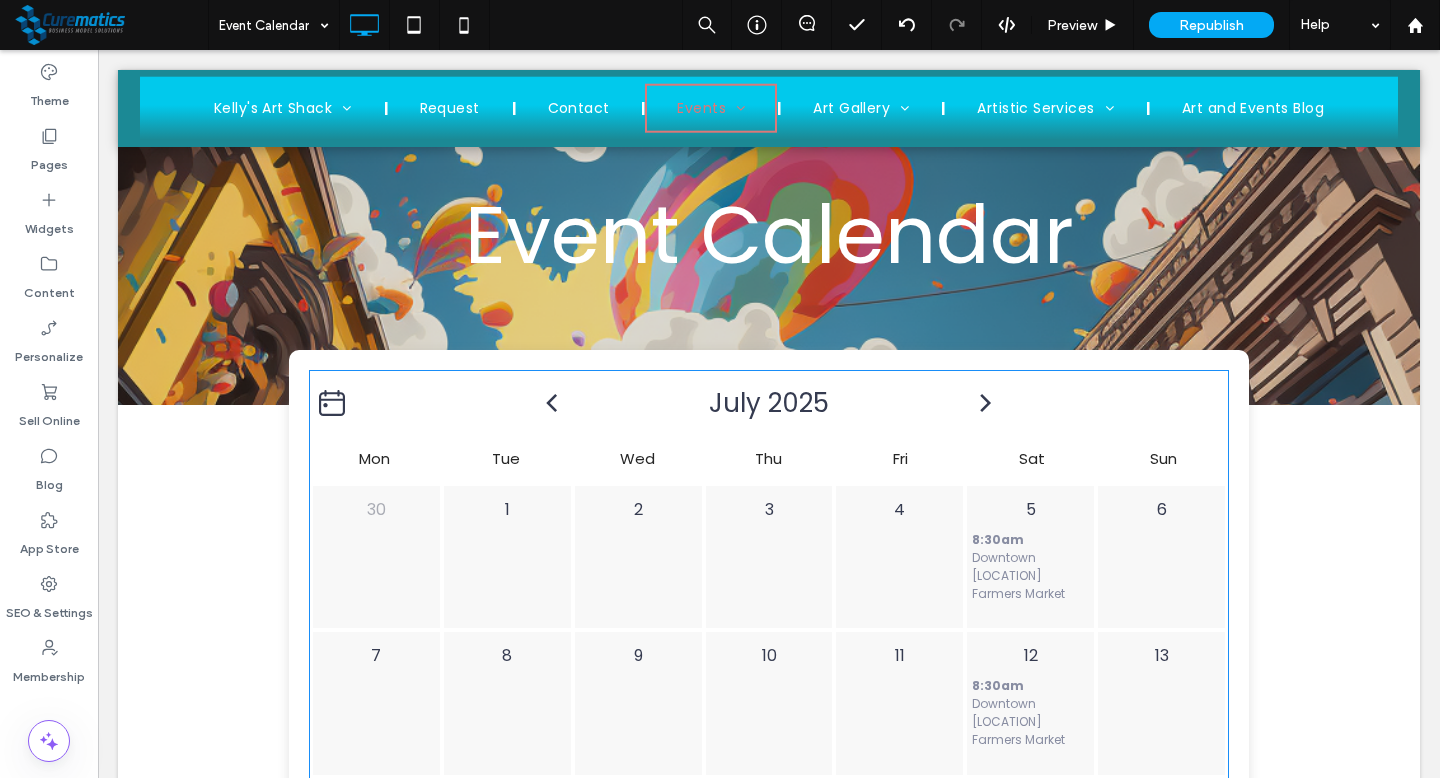 scroll, scrollTop: 919, scrollLeft: 0, axis: vertical 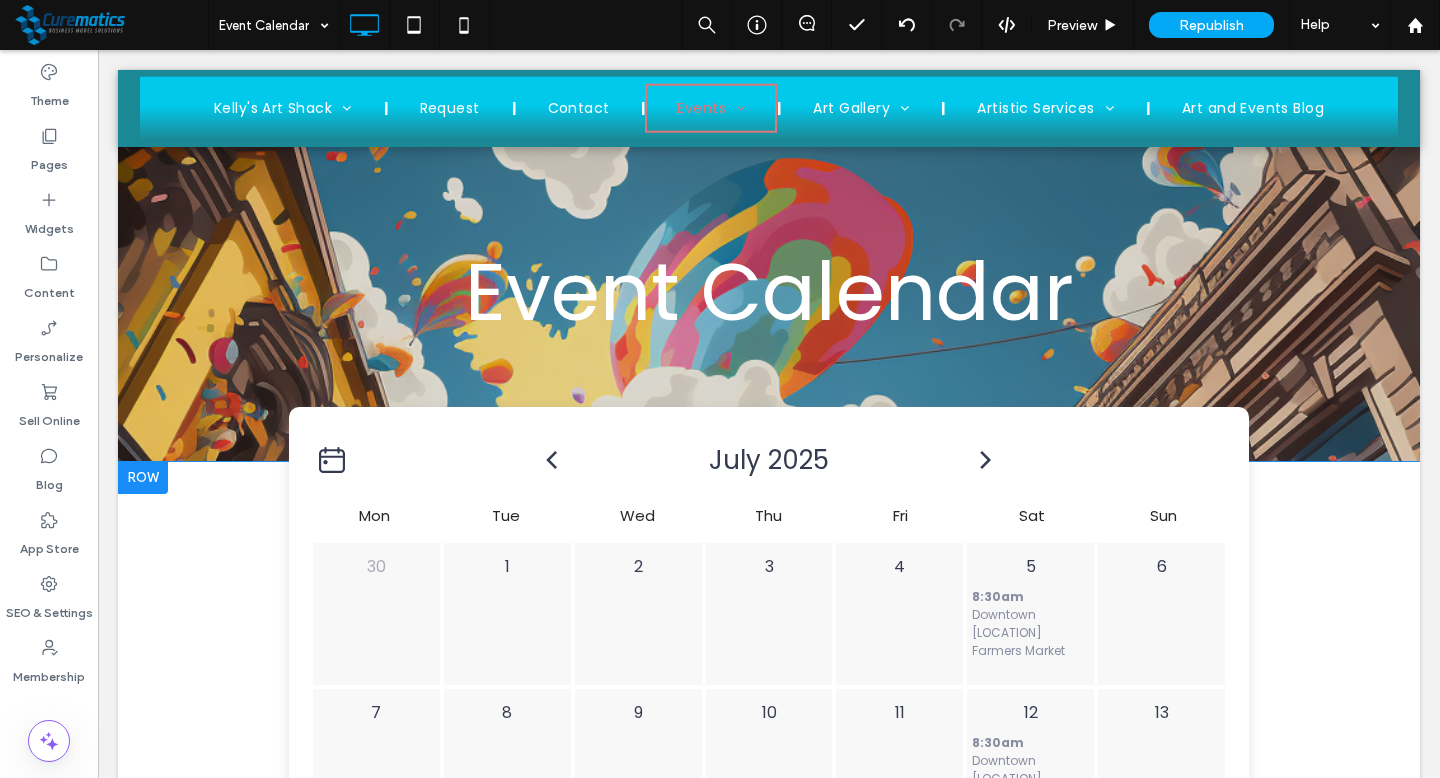 click at bounding box center (143, 478) 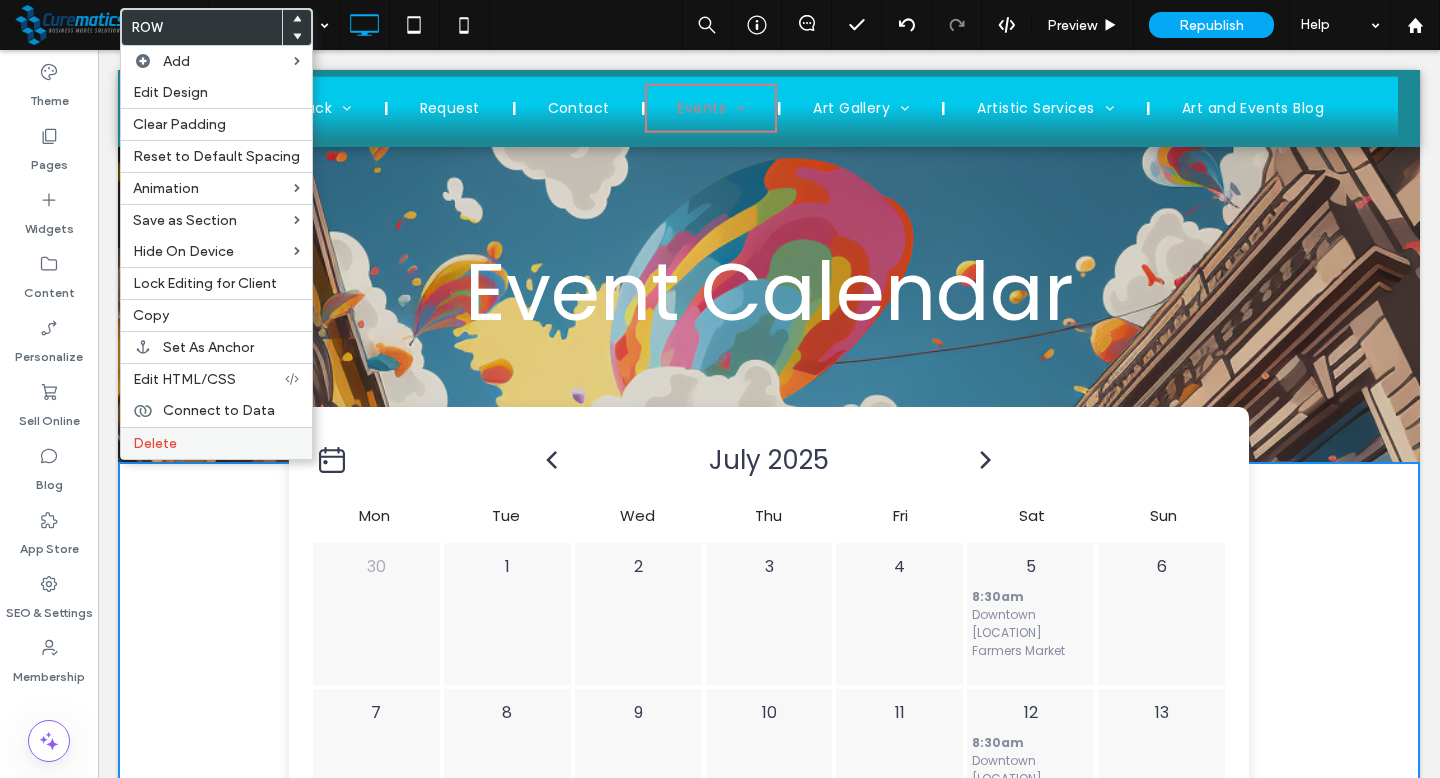 click on "Delete" at bounding box center [155, 443] 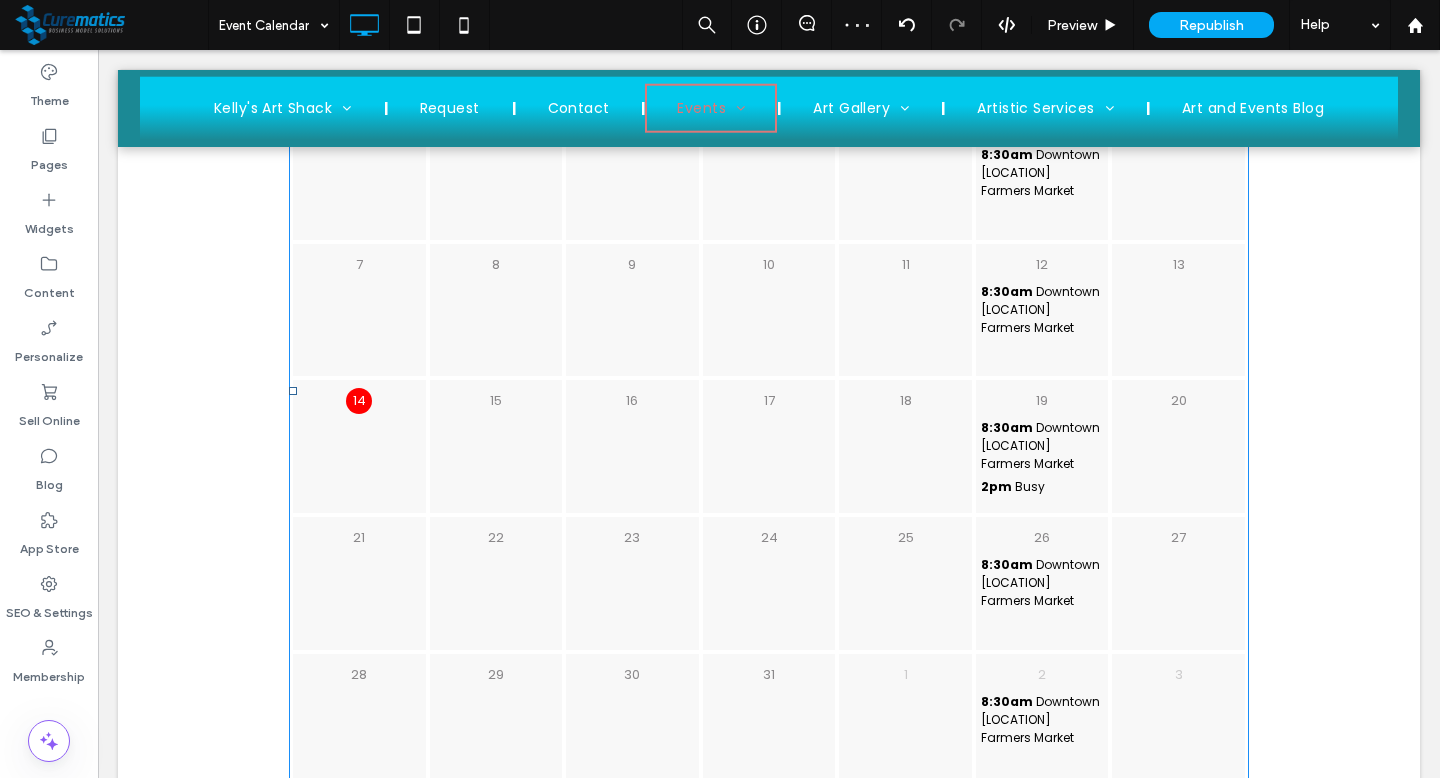 scroll, scrollTop: 1411, scrollLeft: 0, axis: vertical 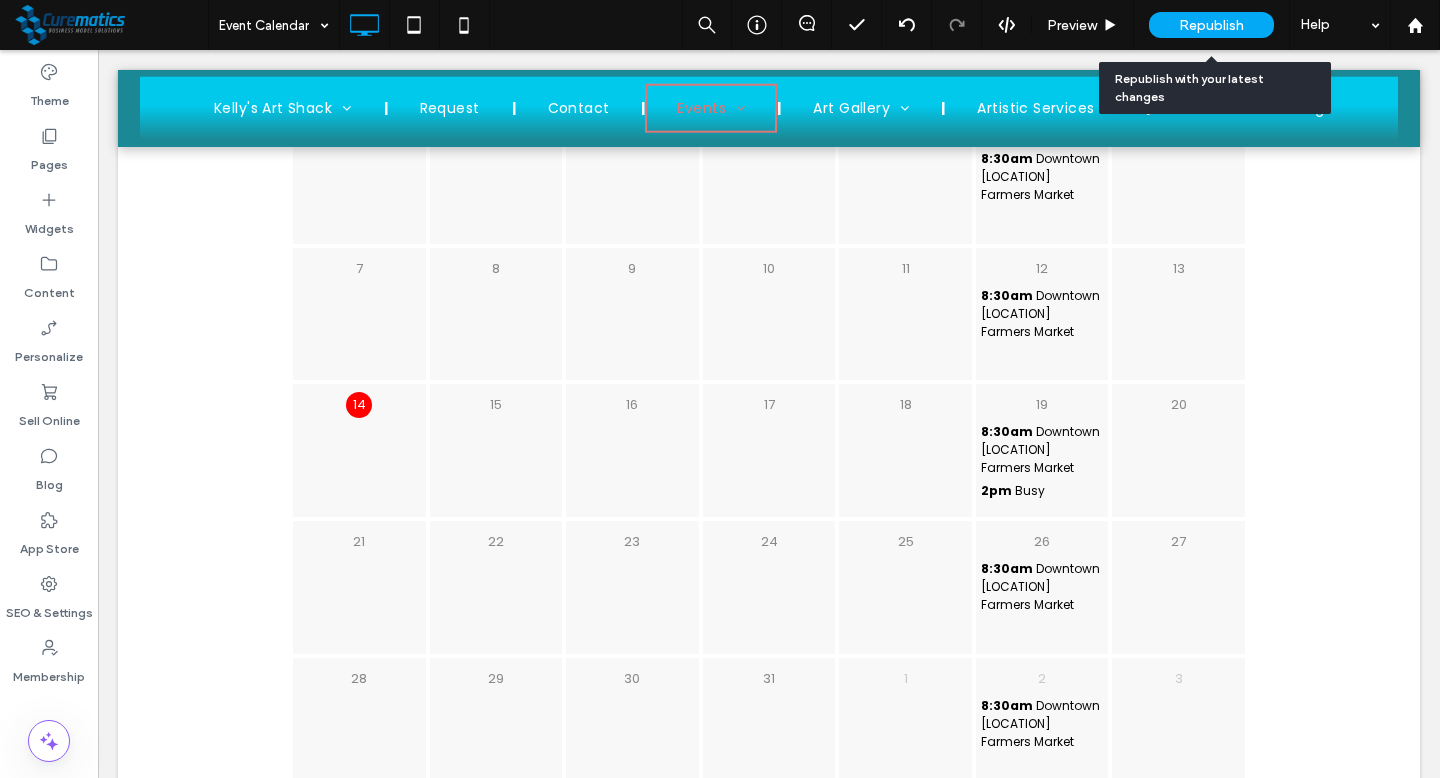 click on "Republish" at bounding box center [1211, 25] 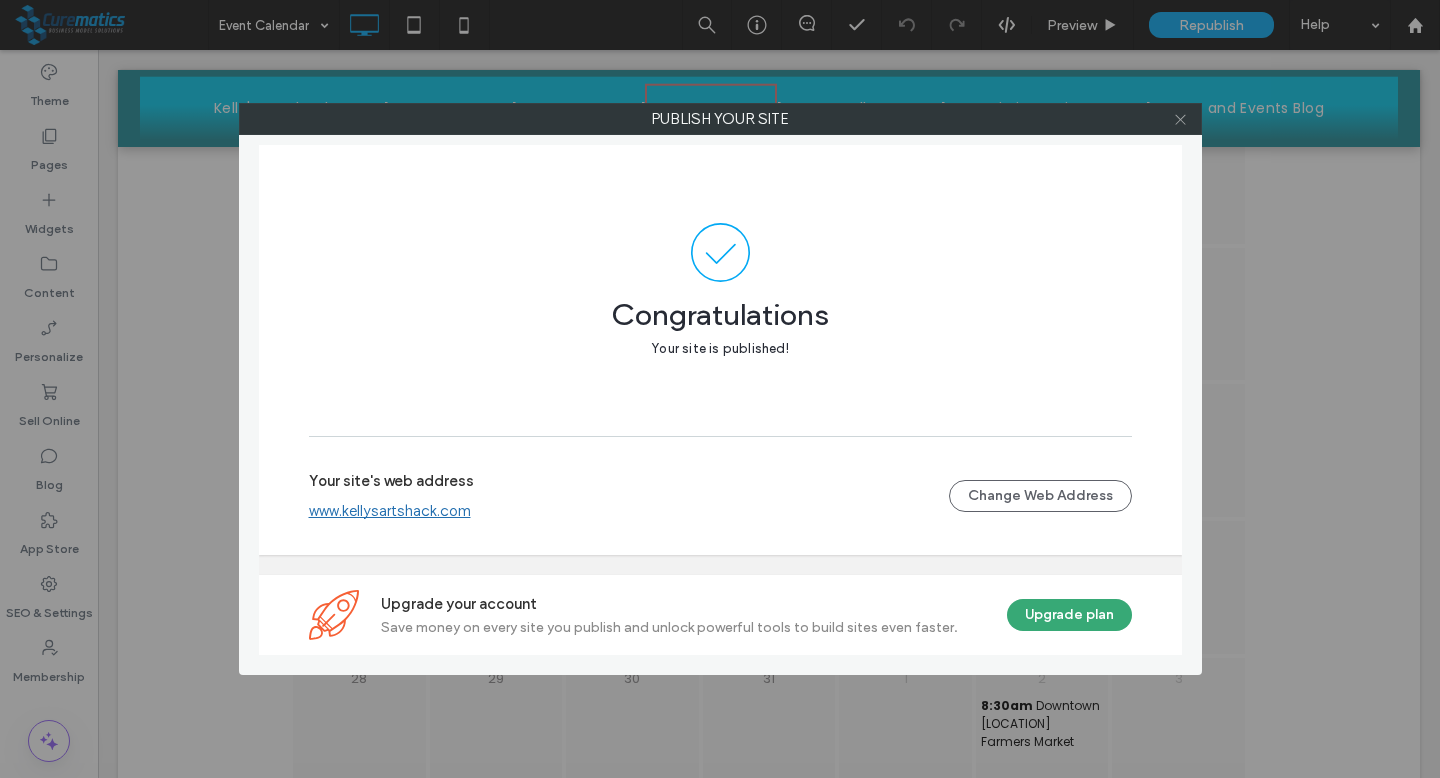 click 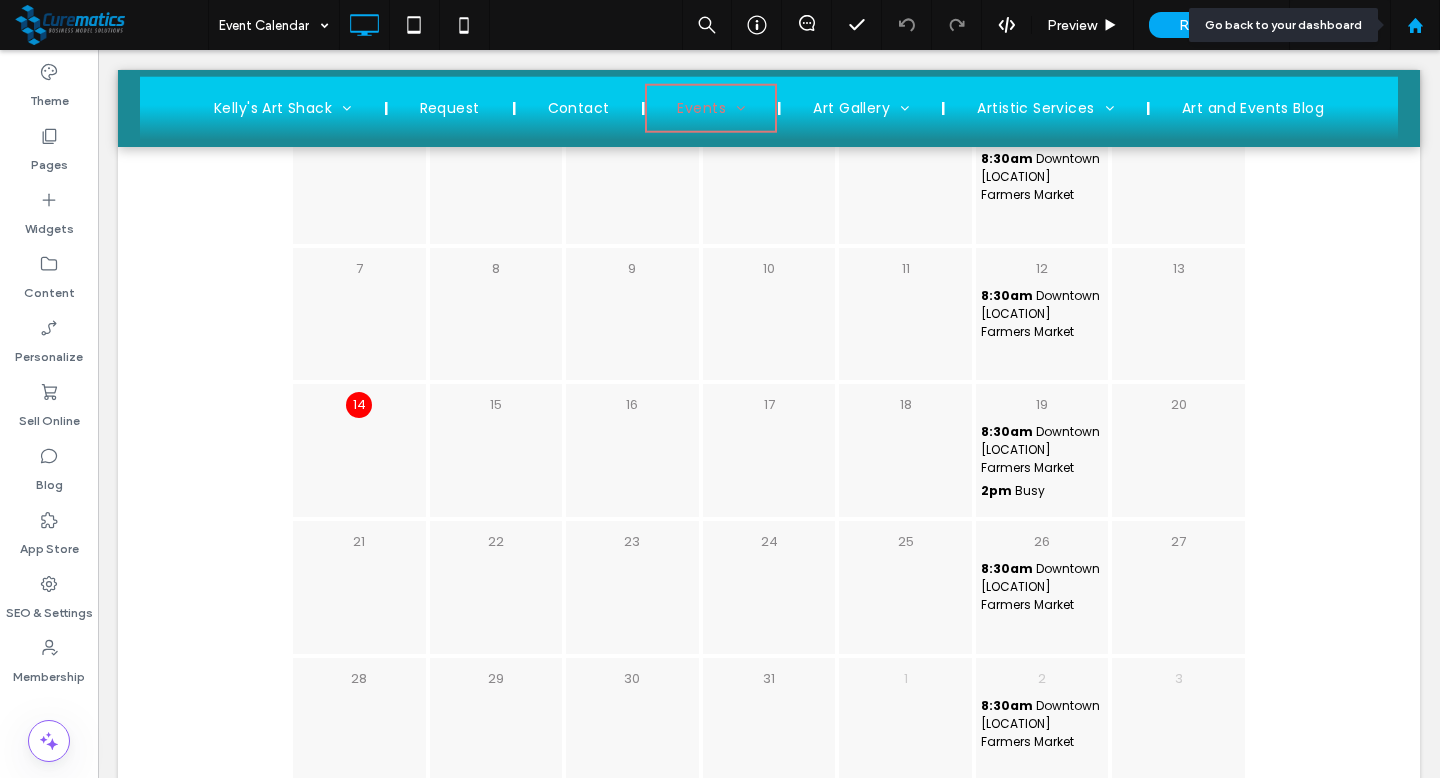 click 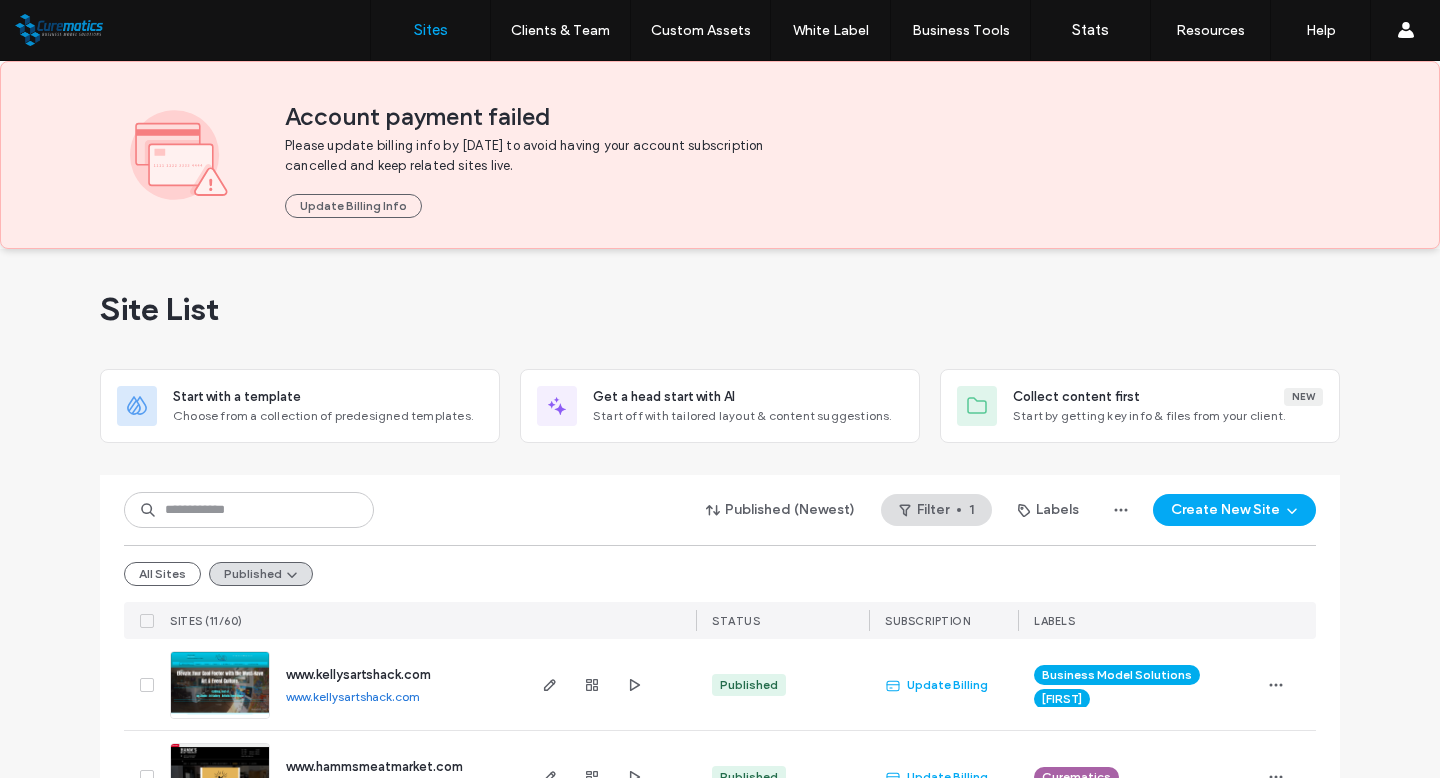scroll, scrollTop: 0, scrollLeft: 0, axis: both 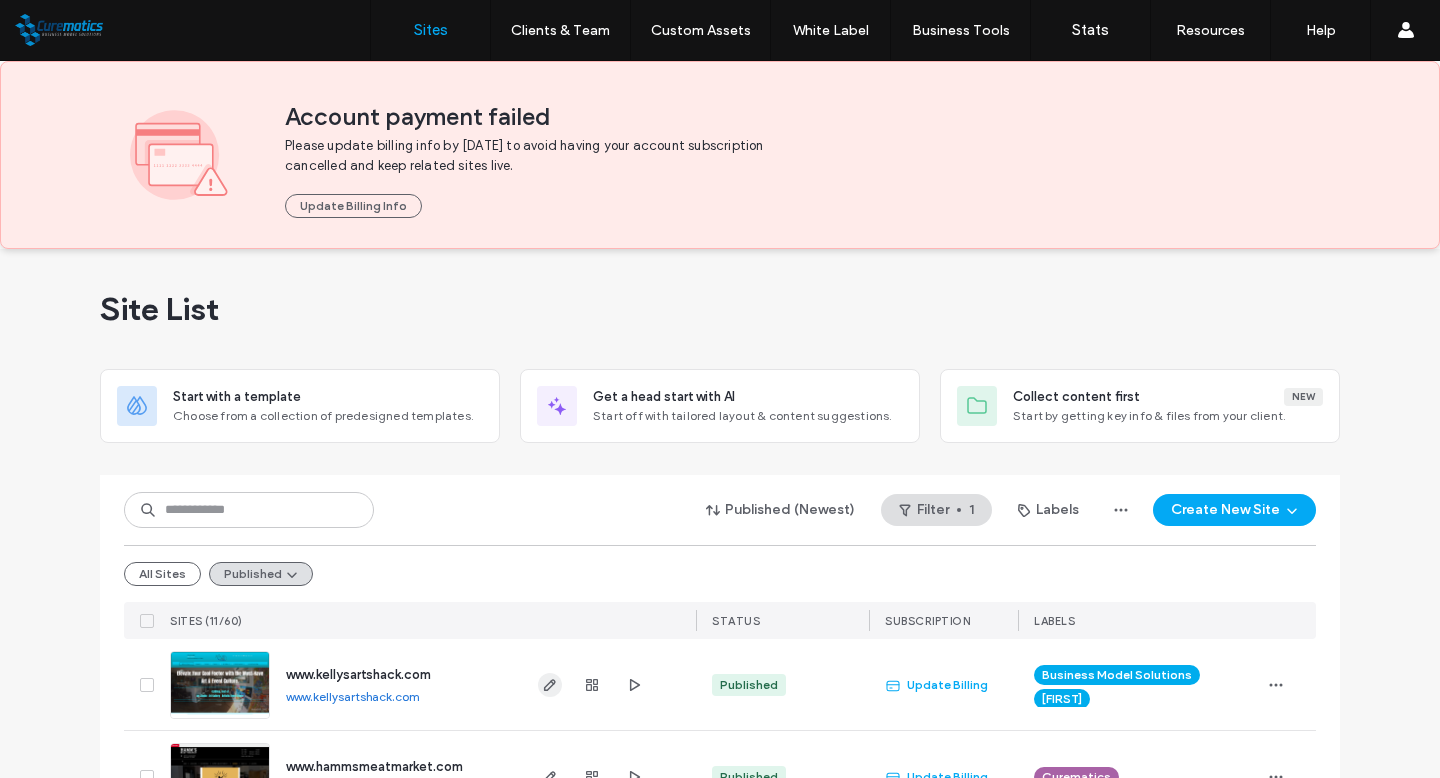 click at bounding box center [550, 685] 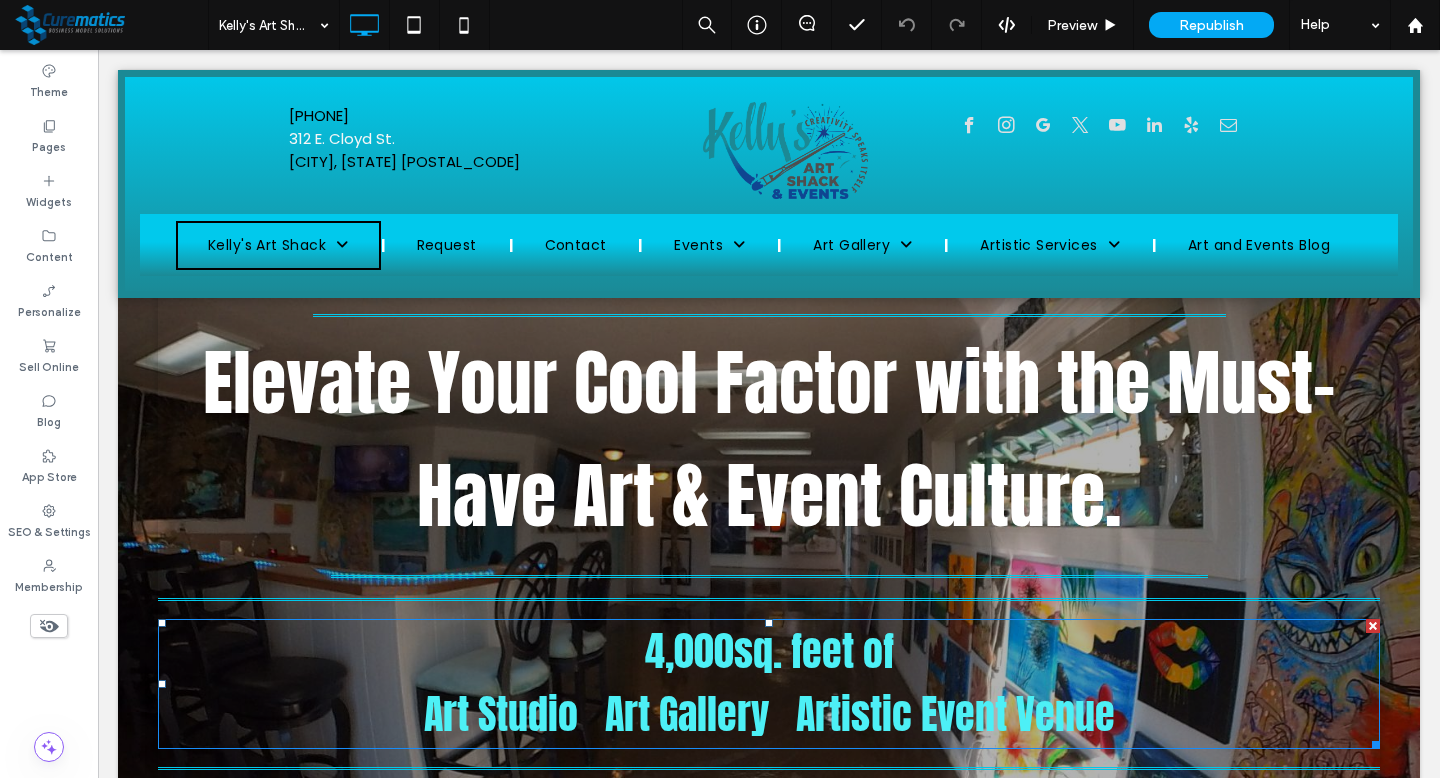 scroll, scrollTop: 0, scrollLeft: 0, axis: both 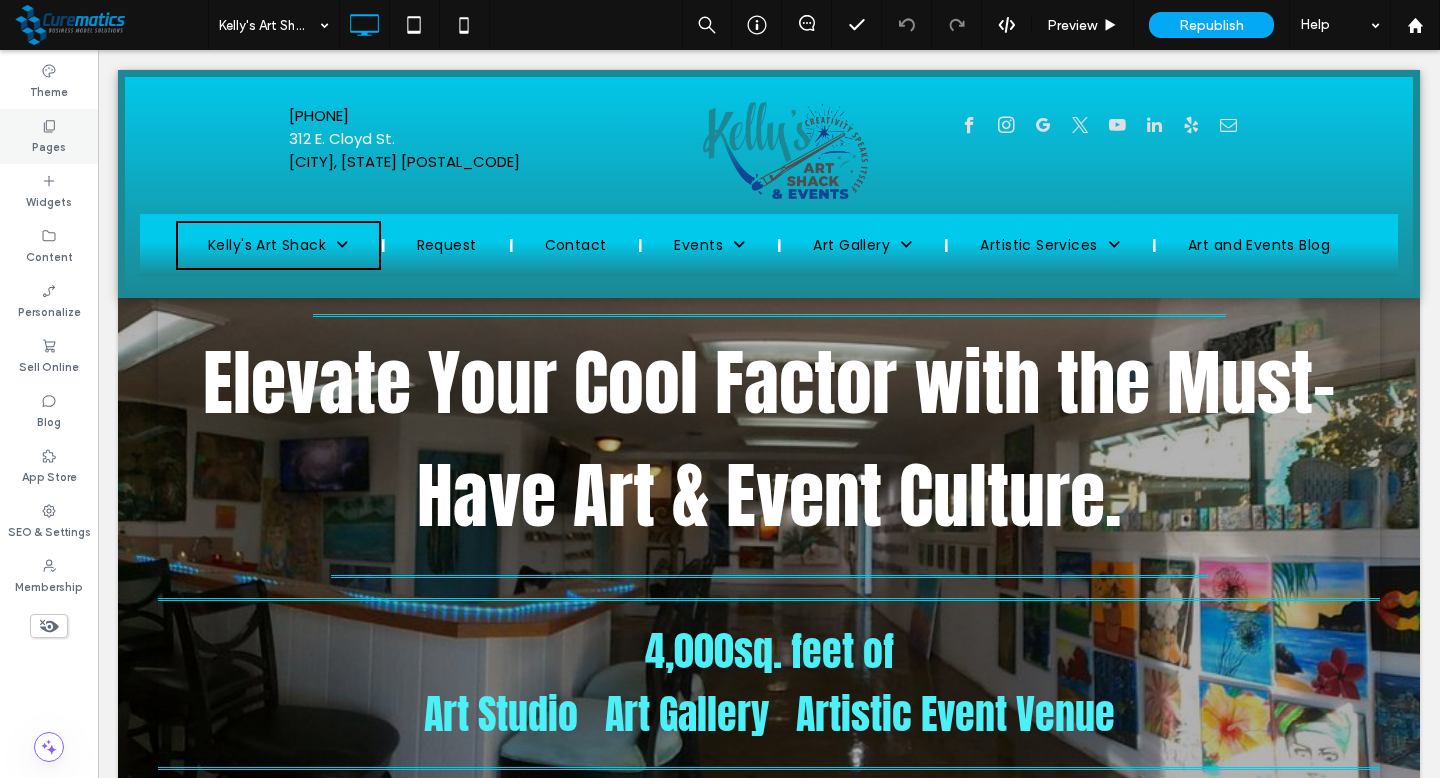 click on "Pages" at bounding box center [49, 136] 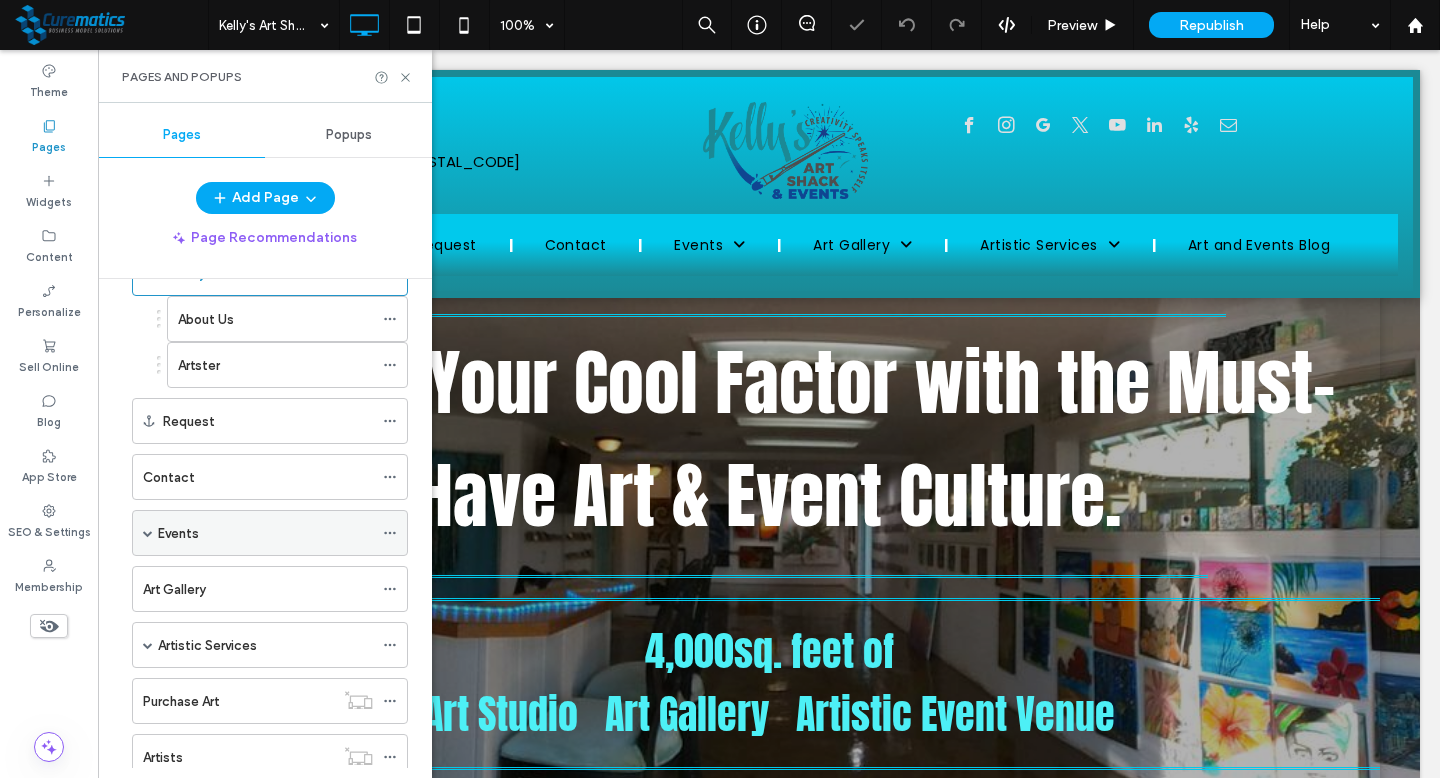 scroll, scrollTop: 76, scrollLeft: 0, axis: vertical 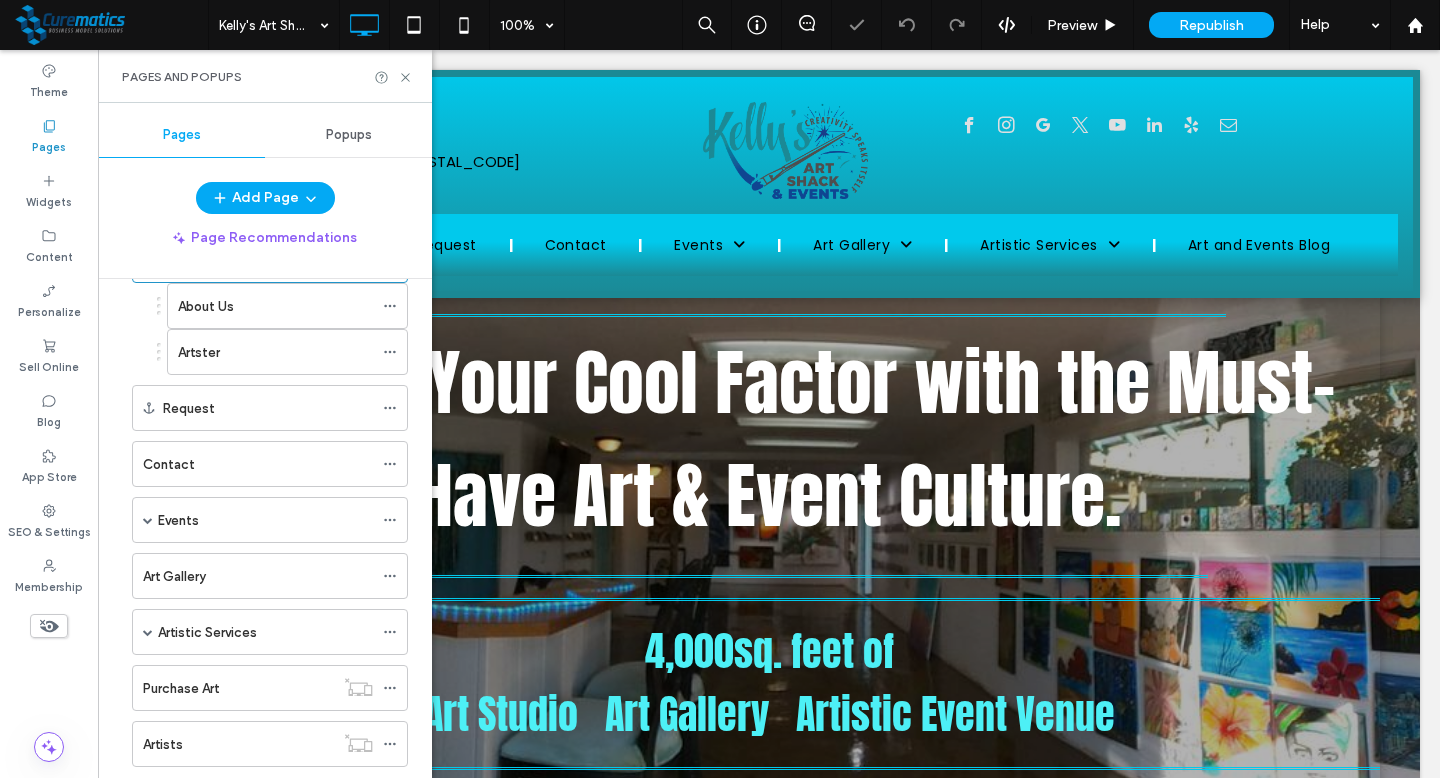 click on "Events" at bounding box center [265, 520] 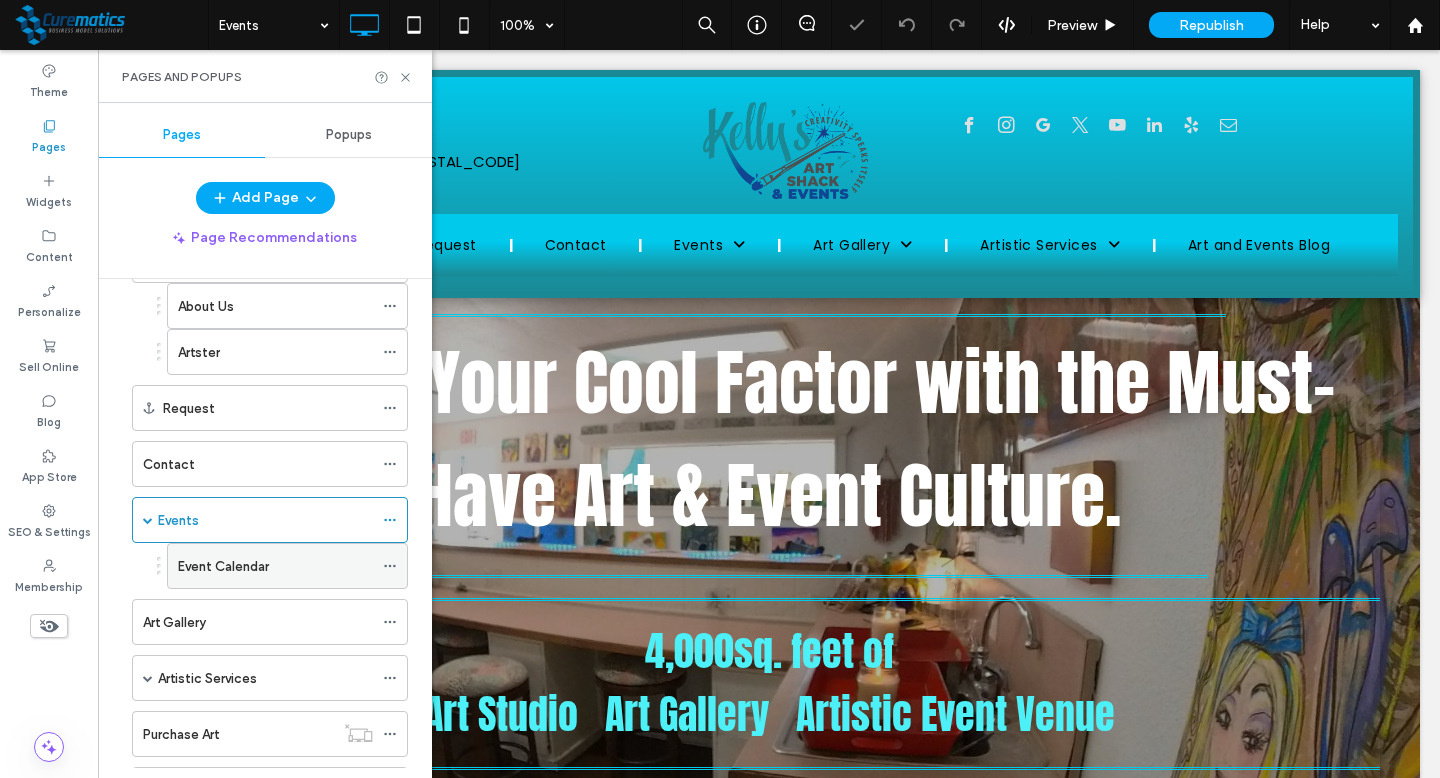click on "Event Calendar" at bounding box center (223, 566) 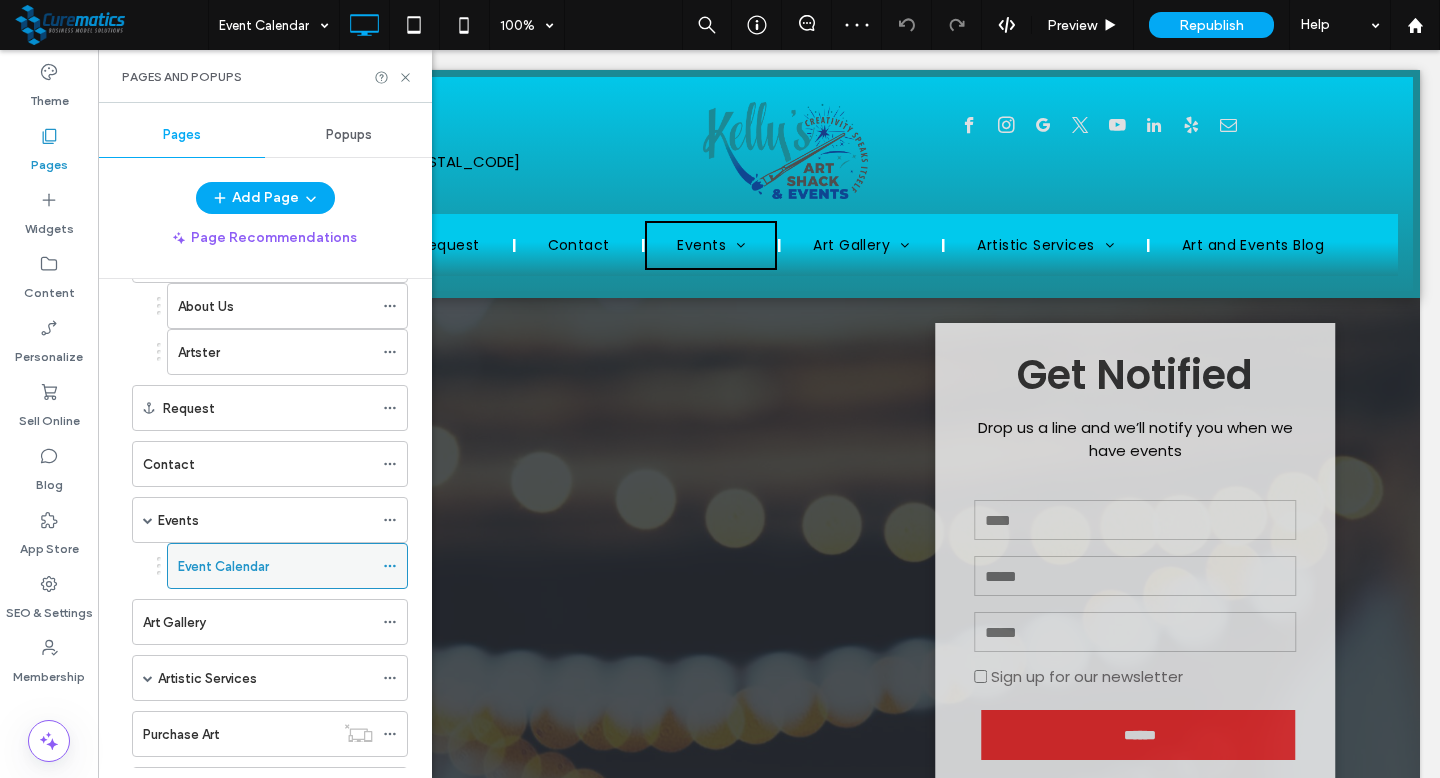scroll, scrollTop: 0, scrollLeft: 0, axis: both 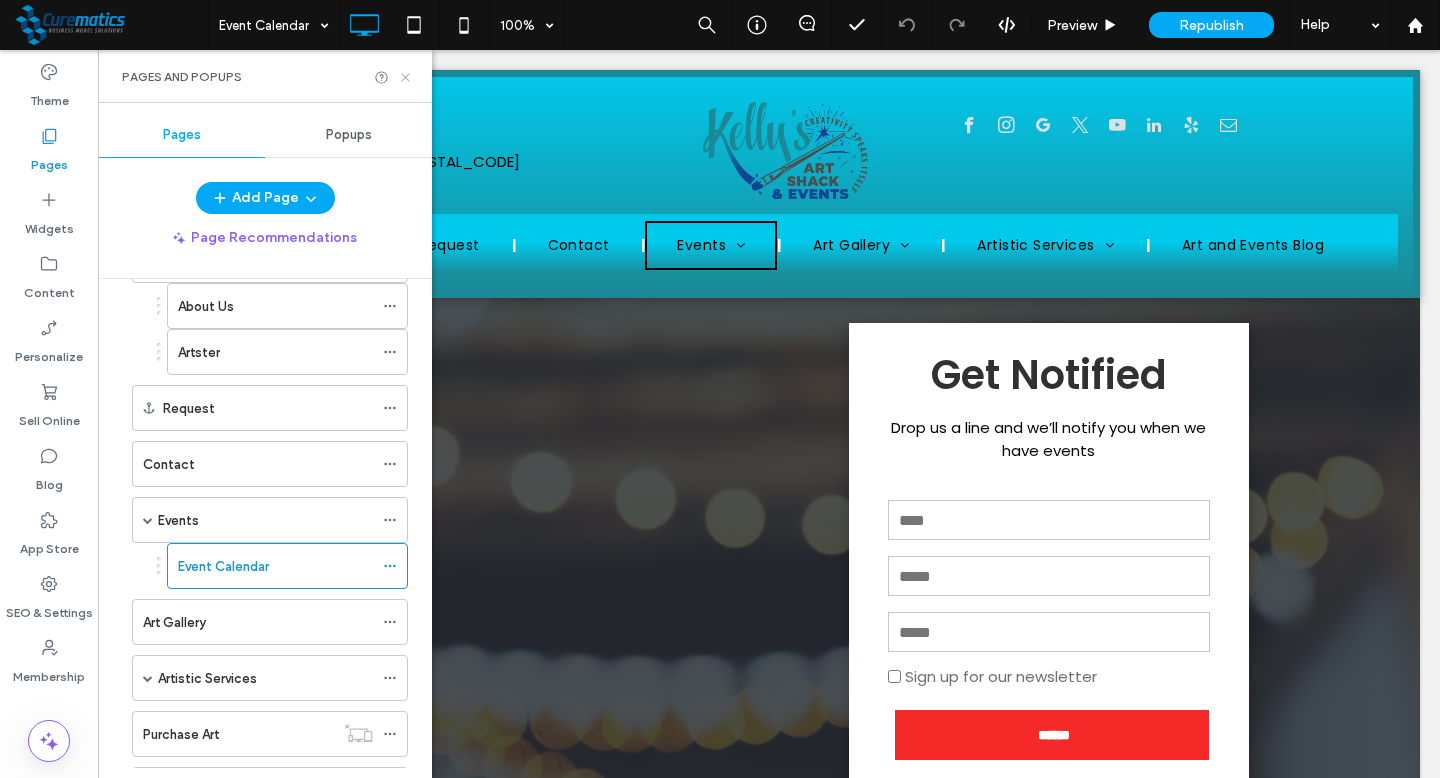 click 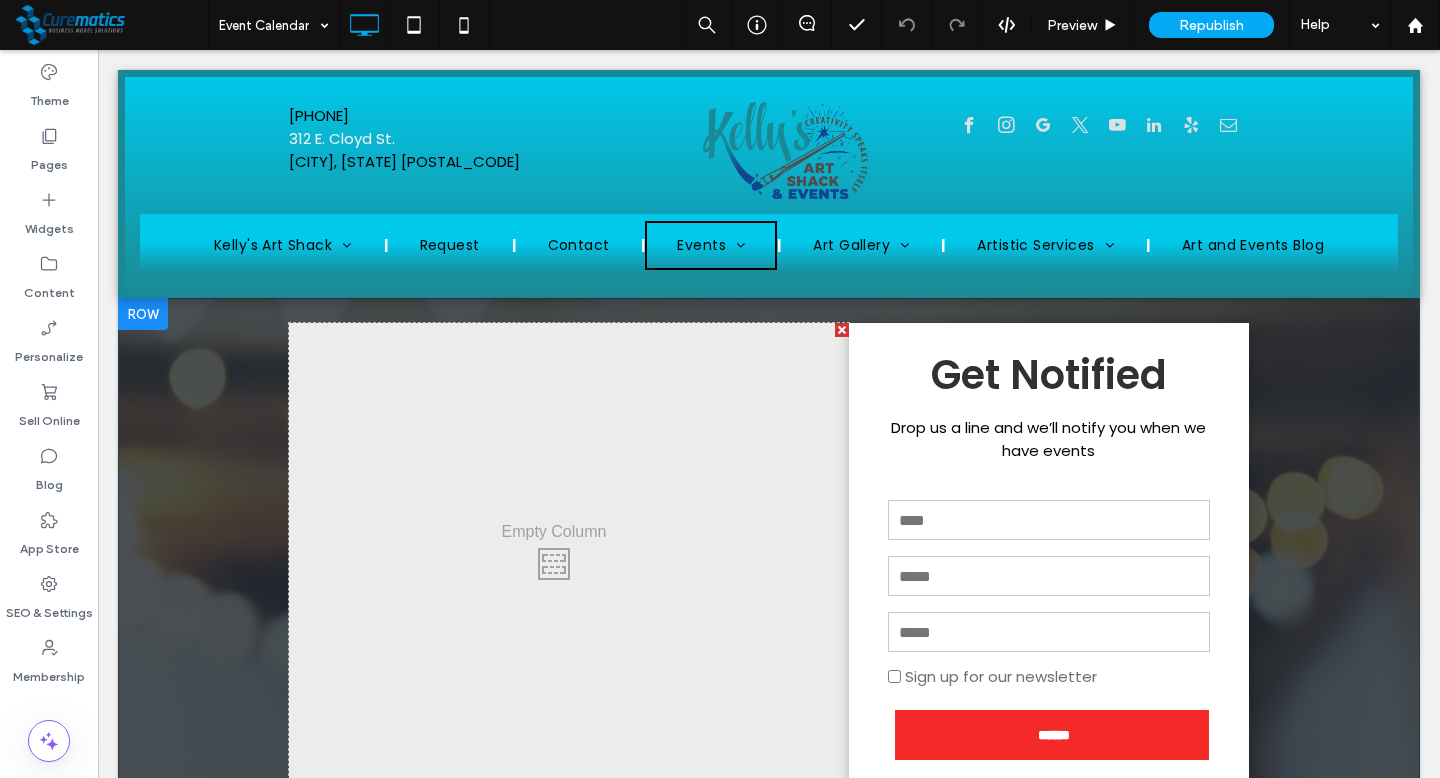 click at bounding box center [143, 314] 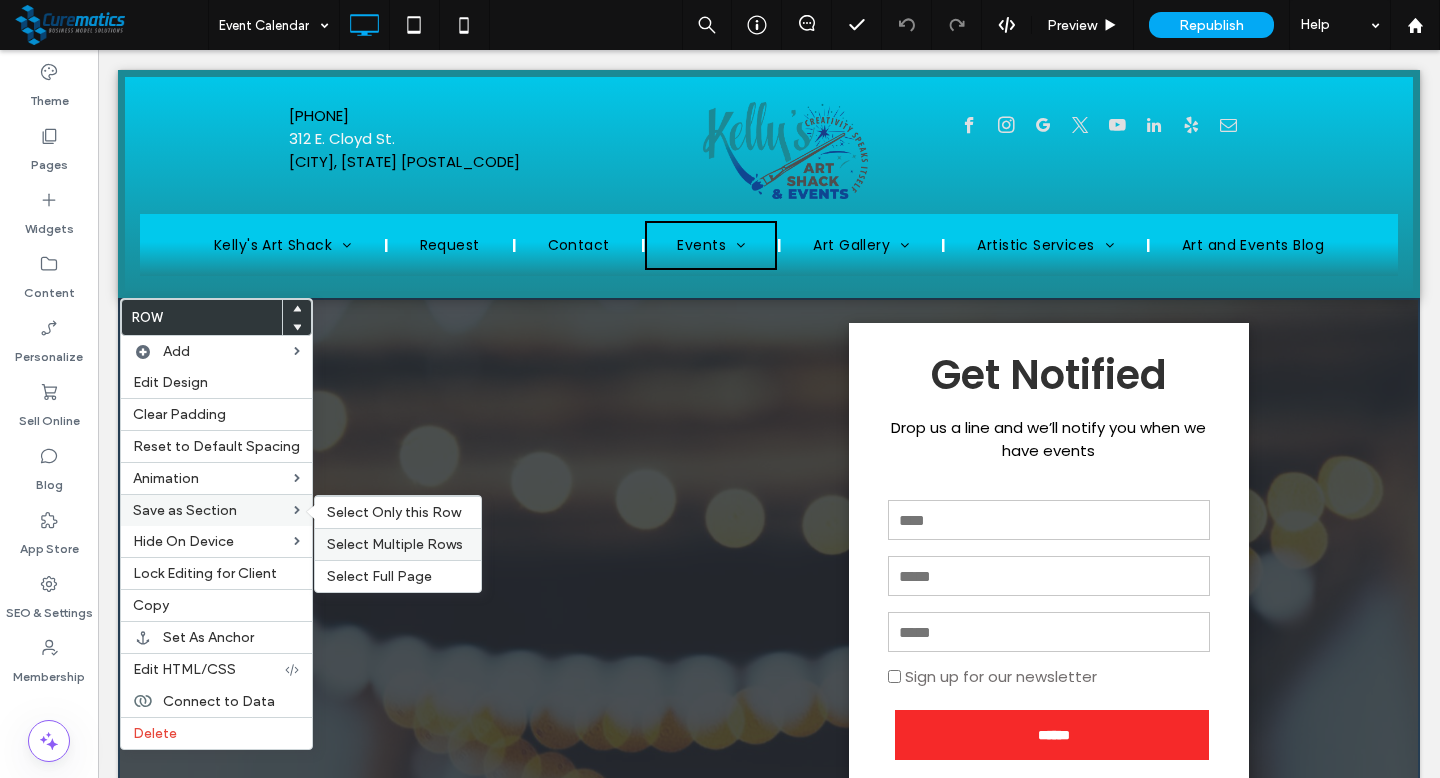 click on "Select Multiple Rows" at bounding box center [395, 544] 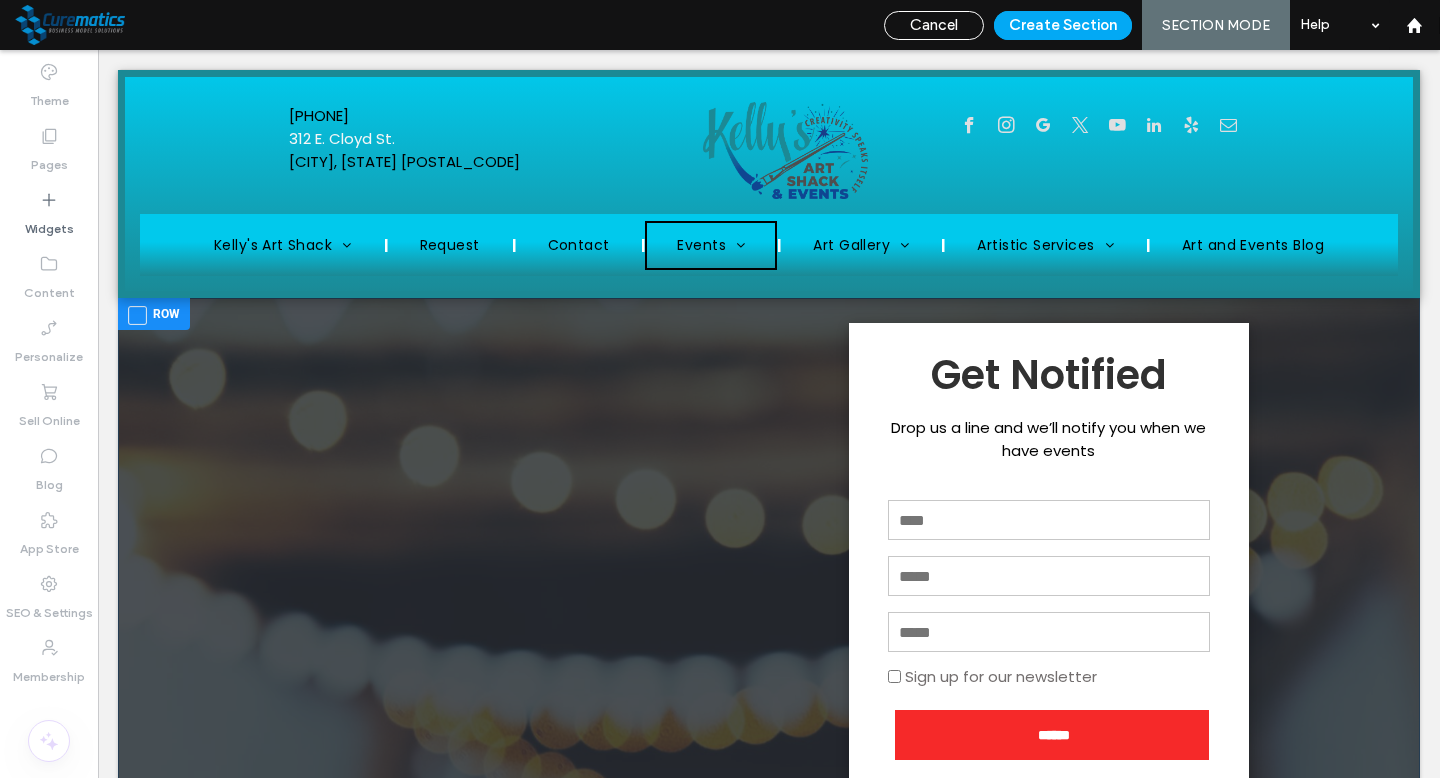 click at bounding box center (137, 315) 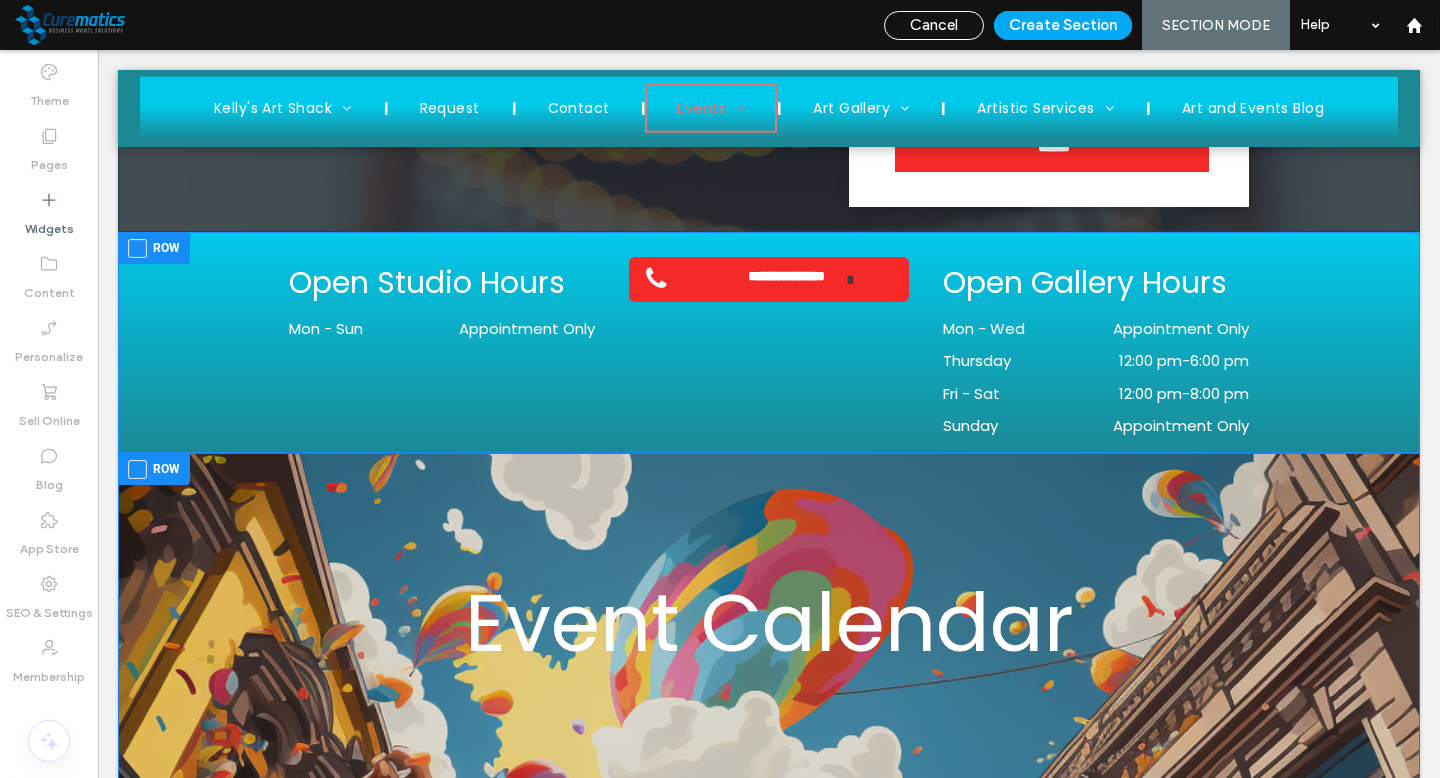 scroll, scrollTop: 540, scrollLeft: 0, axis: vertical 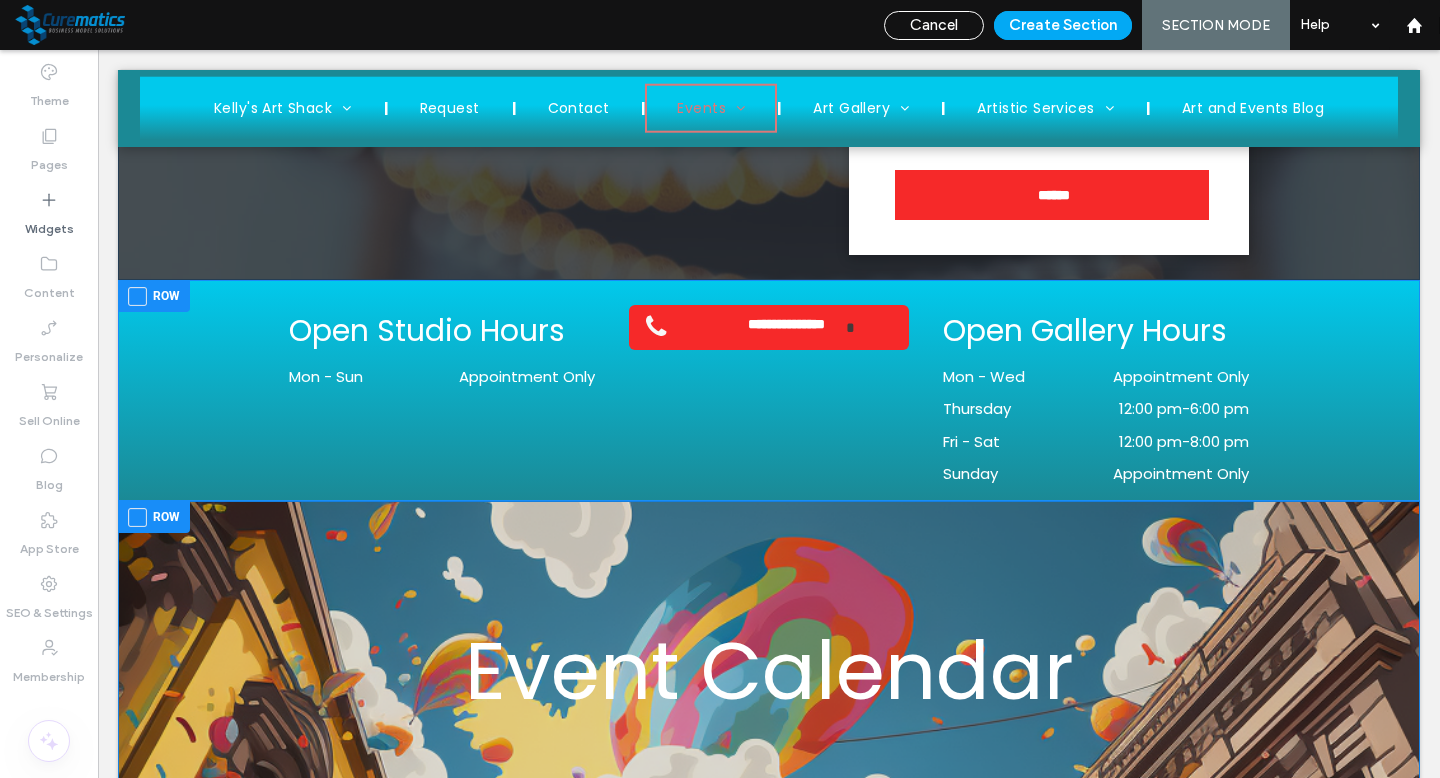 click at bounding box center (137, 296) 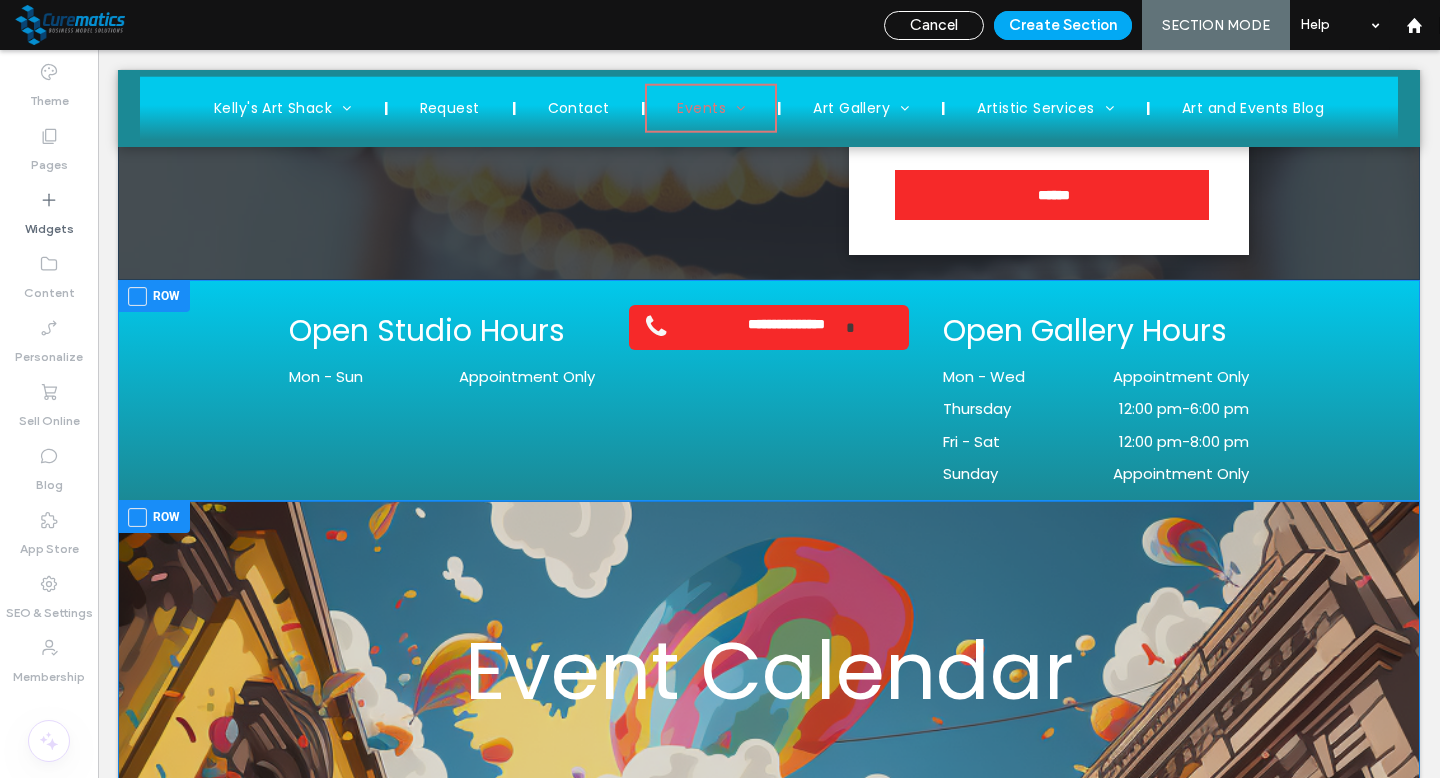 click at bounding box center [137, 517] 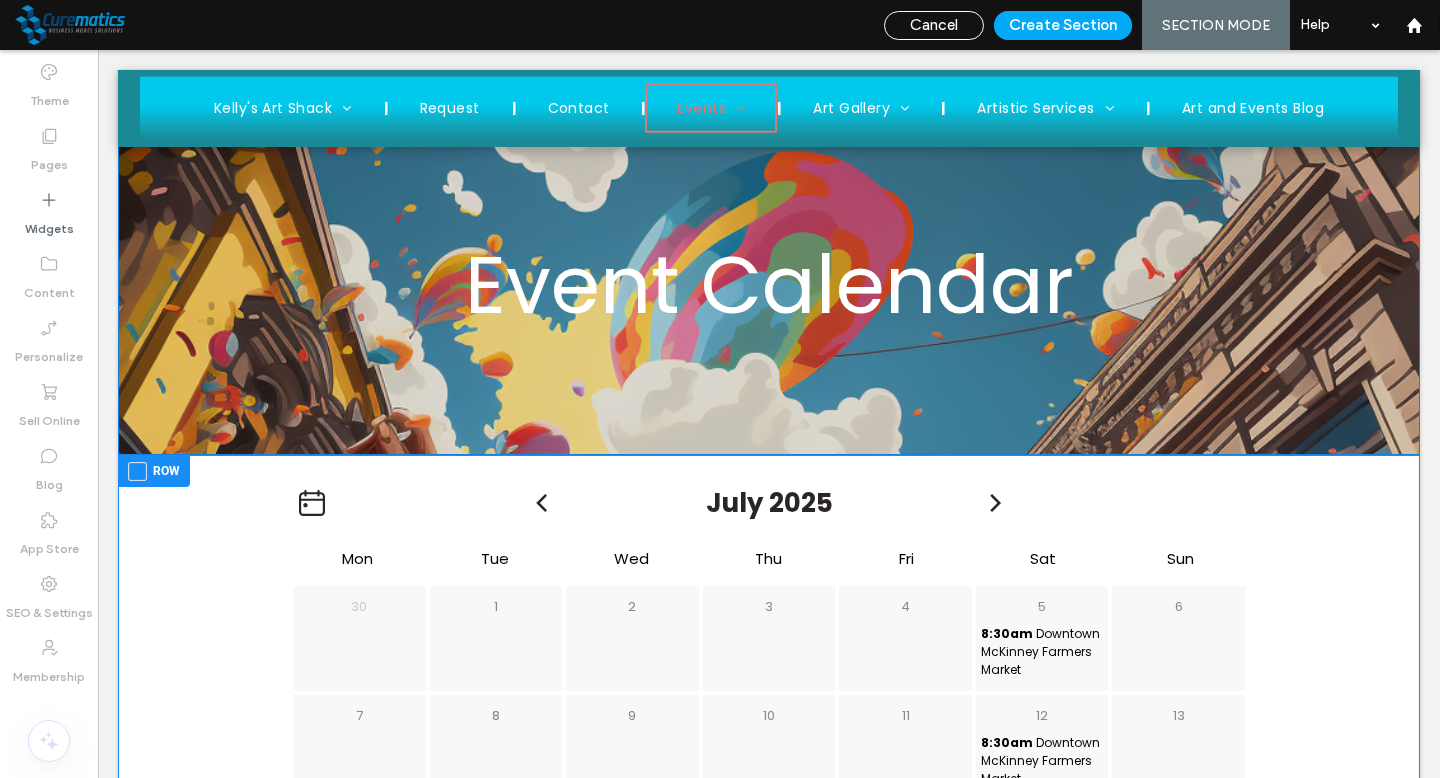 scroll, scrollTop: 954, scrollLeft: 0, axis: vertical 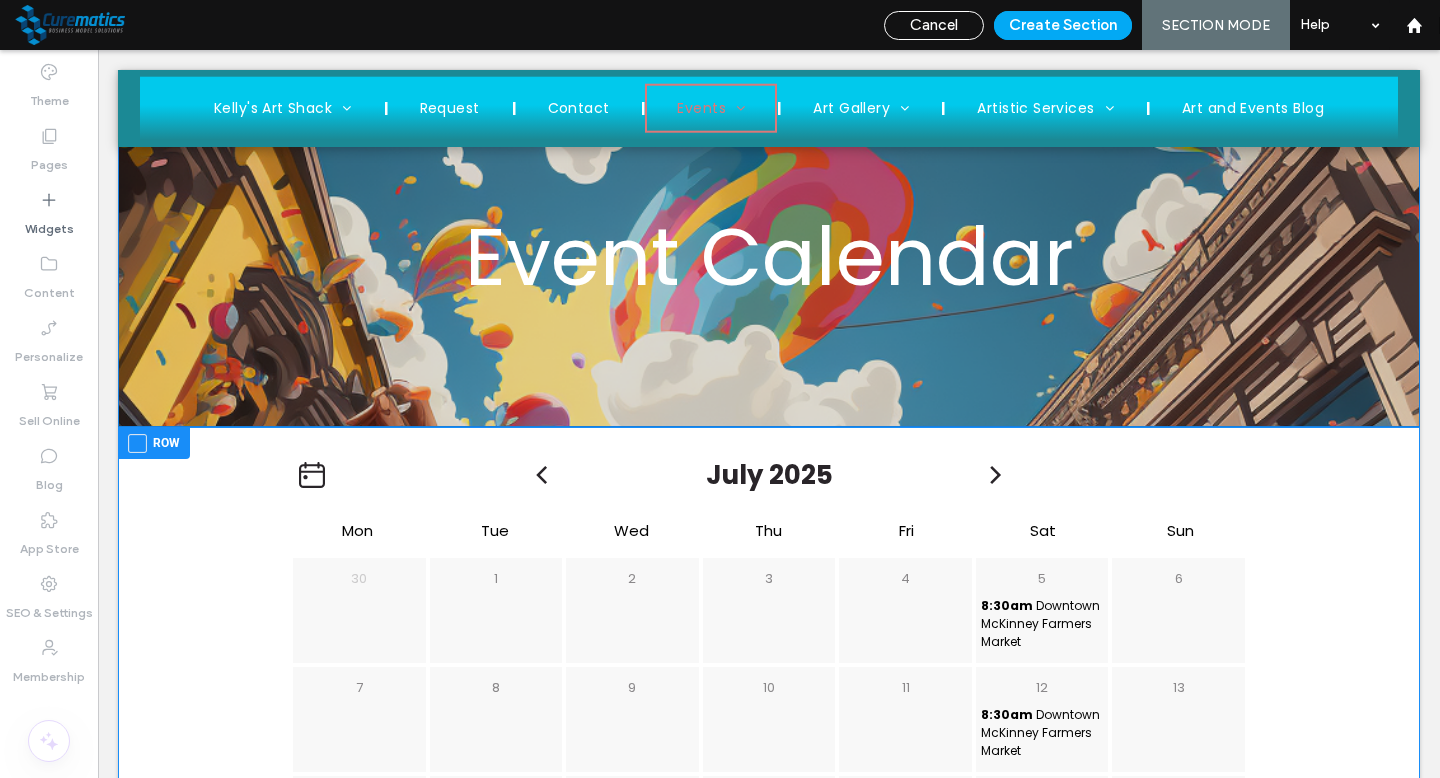 click at bounding box center (137, 443) 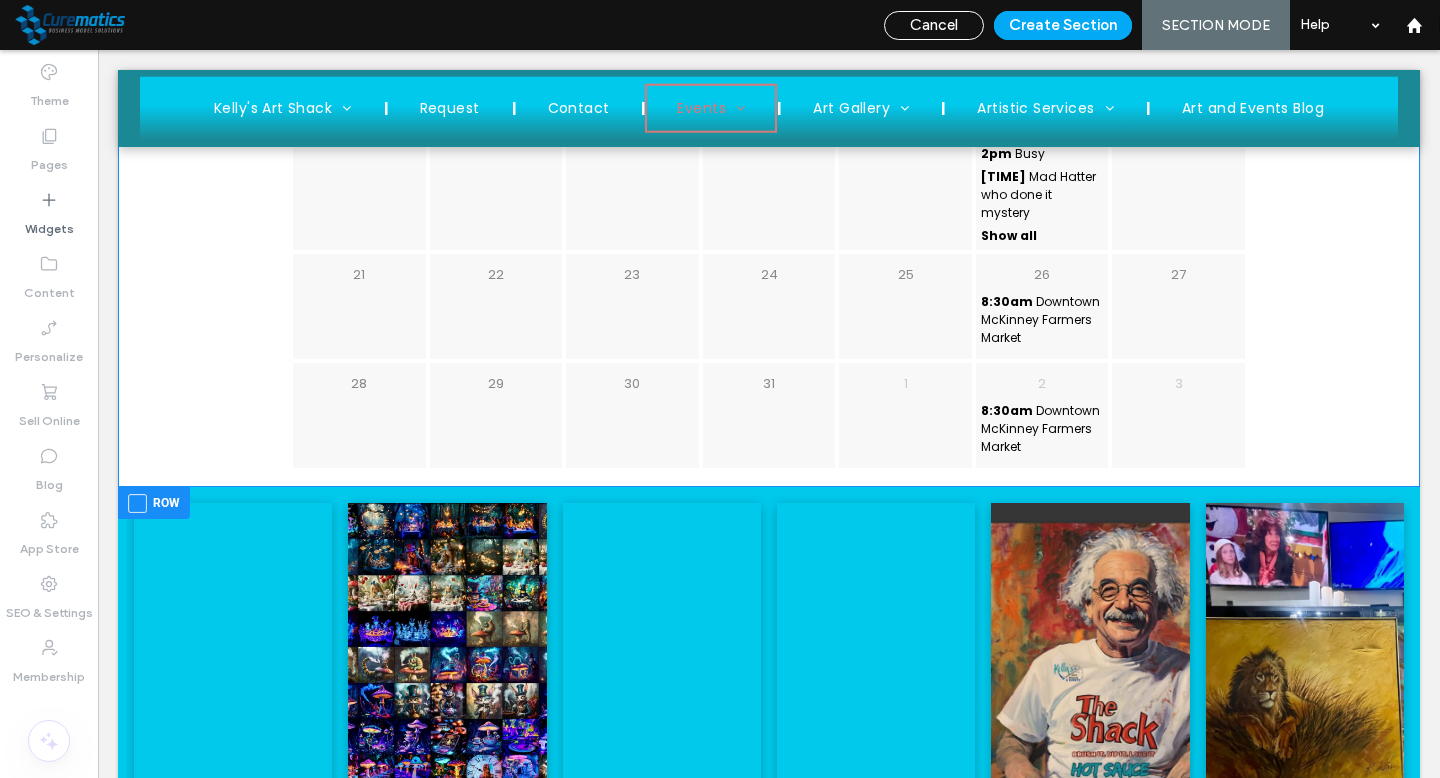 scroll, scrollTop: 1725, scrollLeft: 0, axis: vertical 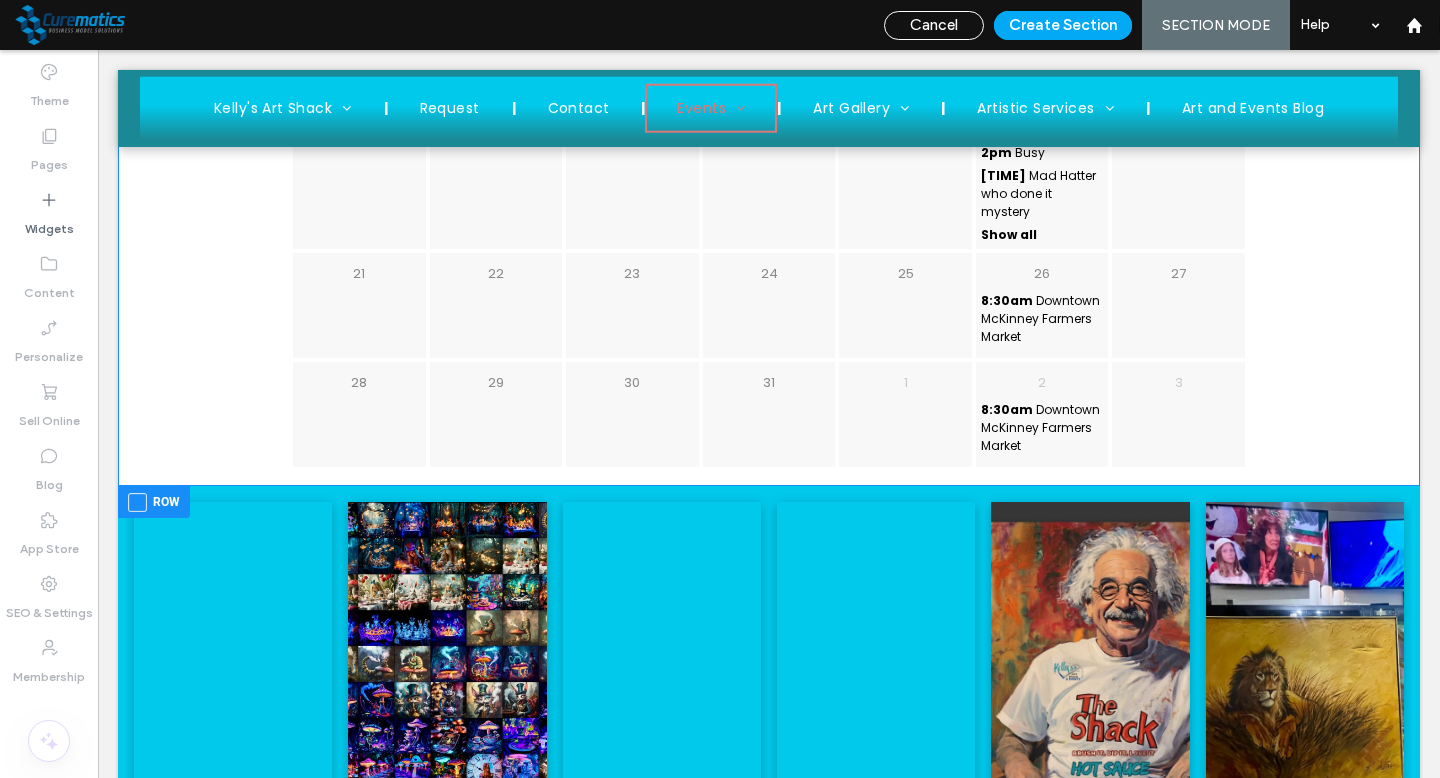 click at bounding box center [137, 502] 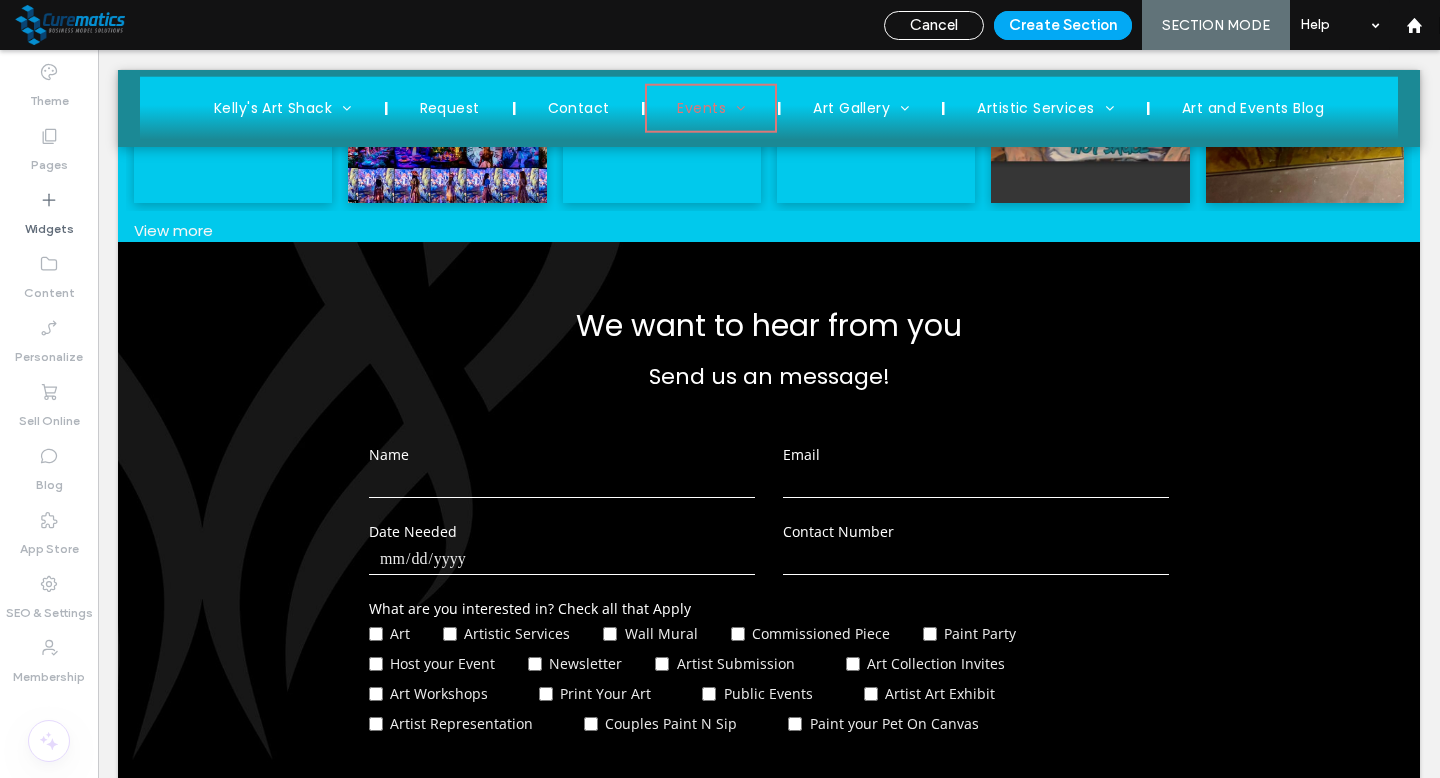 scroll, scrollTop: 2253, scrollLeft: 0, axis: vertical 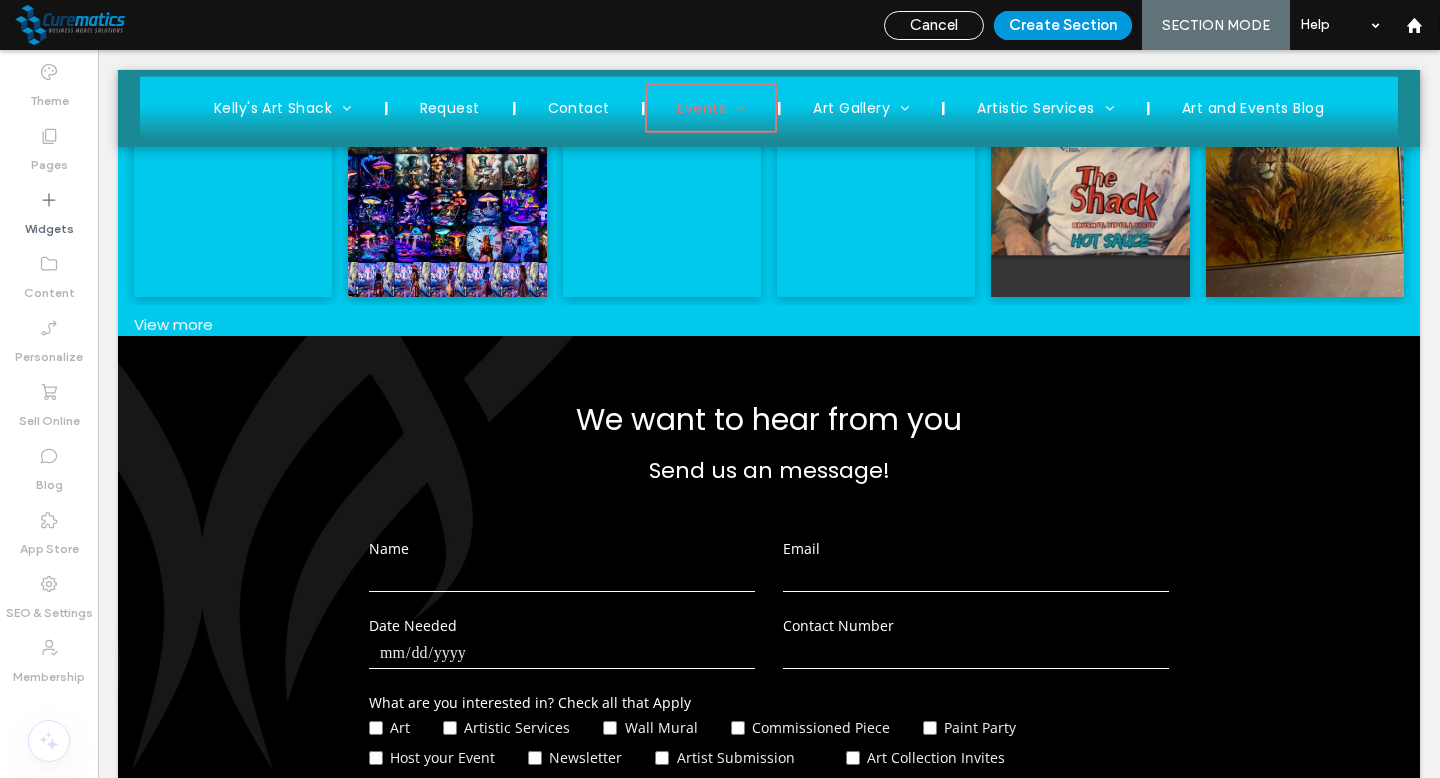 click on "Create Section" at bounding box center [1063, 25] 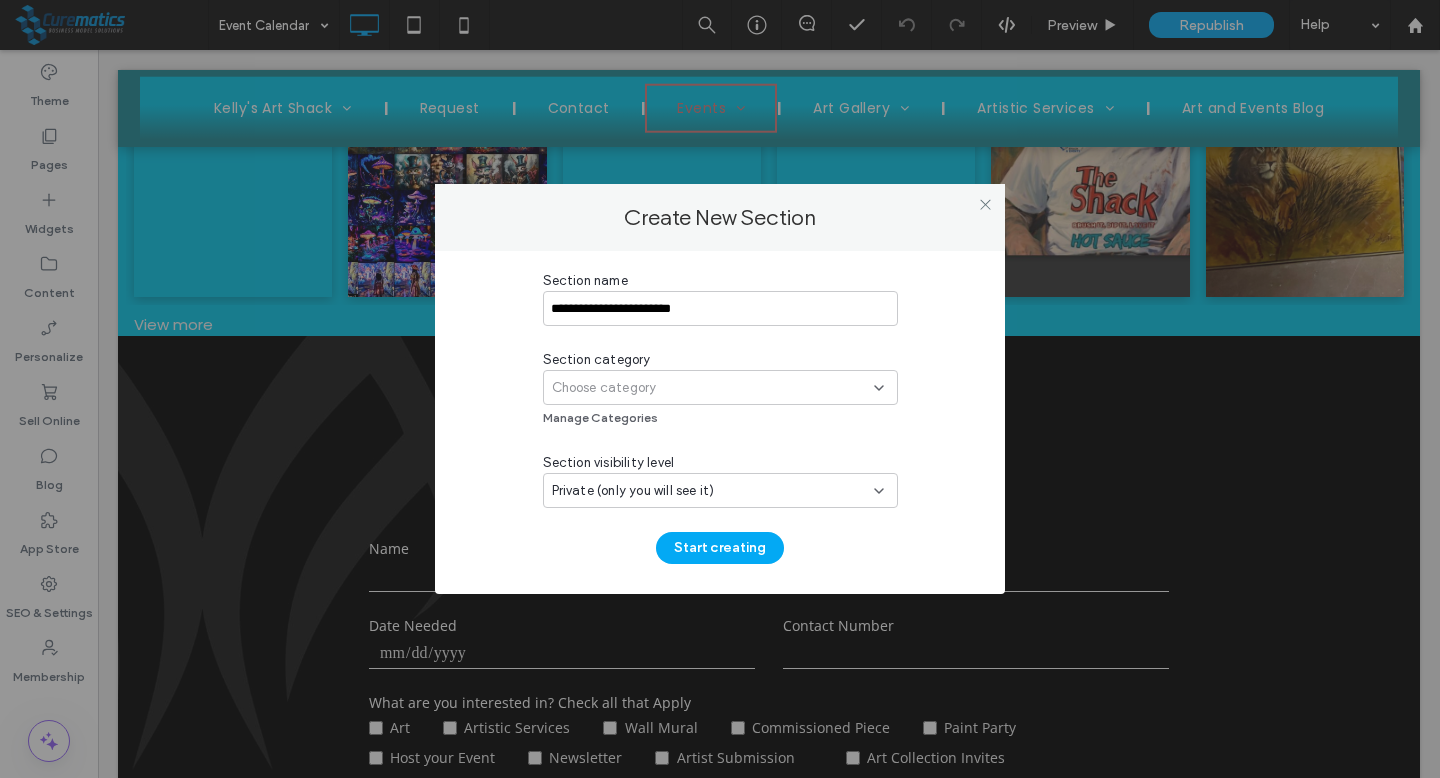type on "**********" 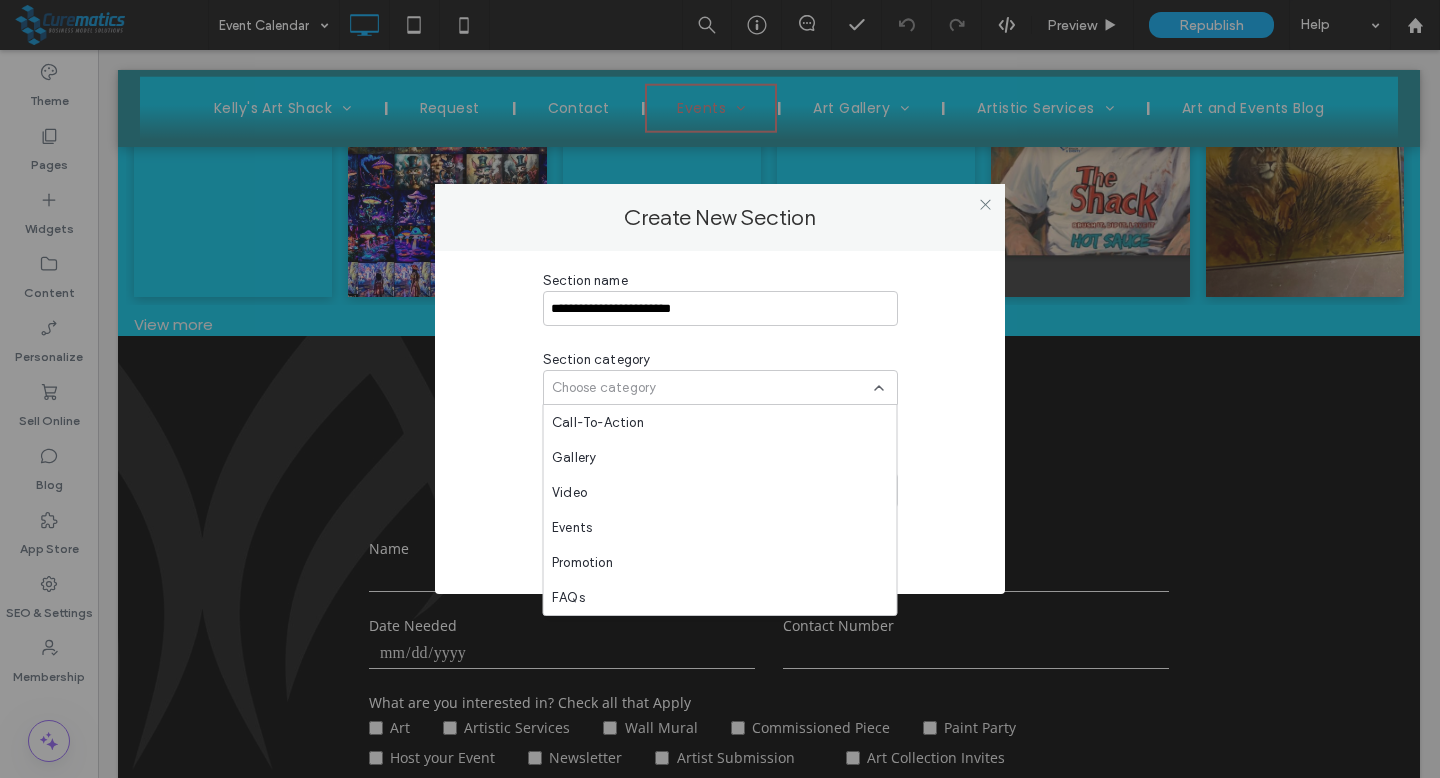 scroll, scrollTop: 582, scrollLeft: 0, axis: vertical 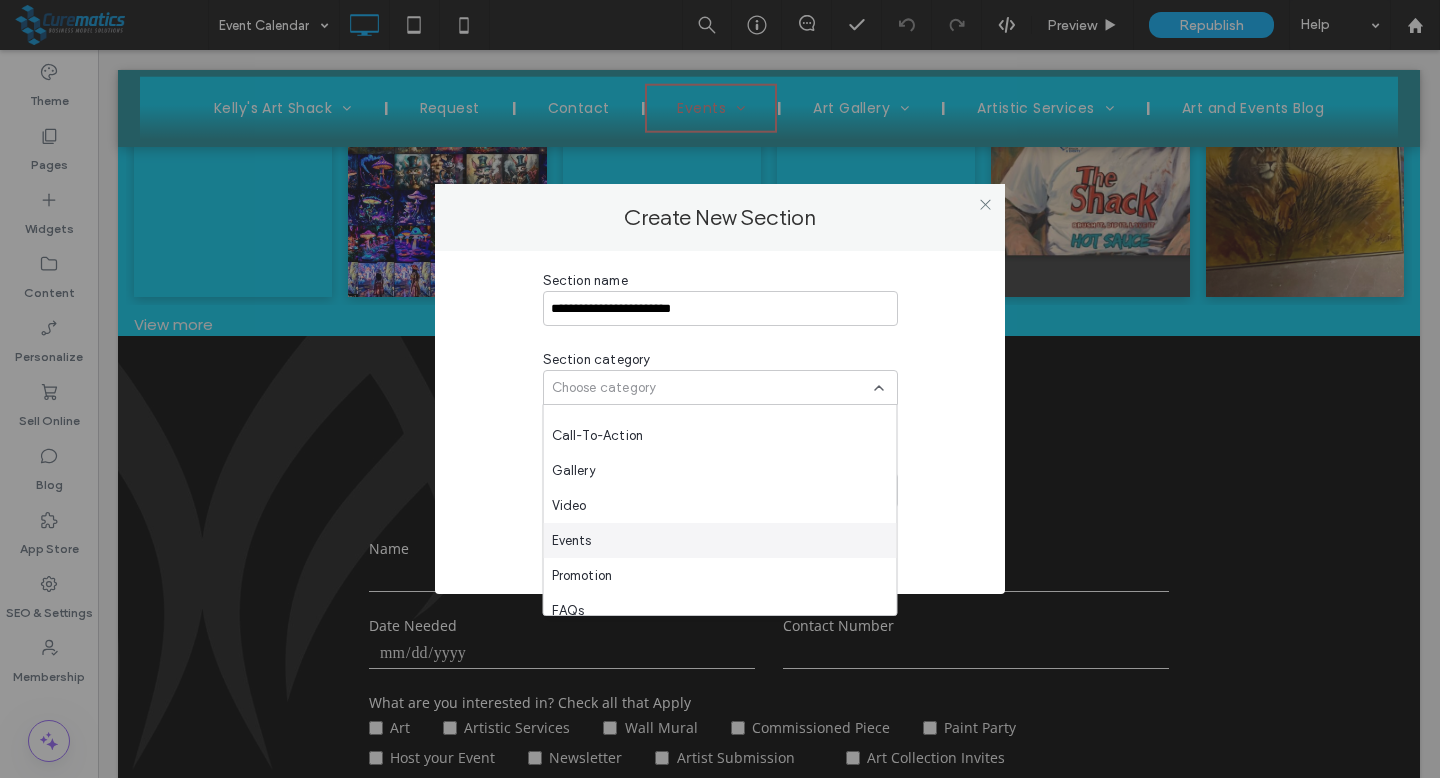 click on "Events" at bounding box center [720, 540] 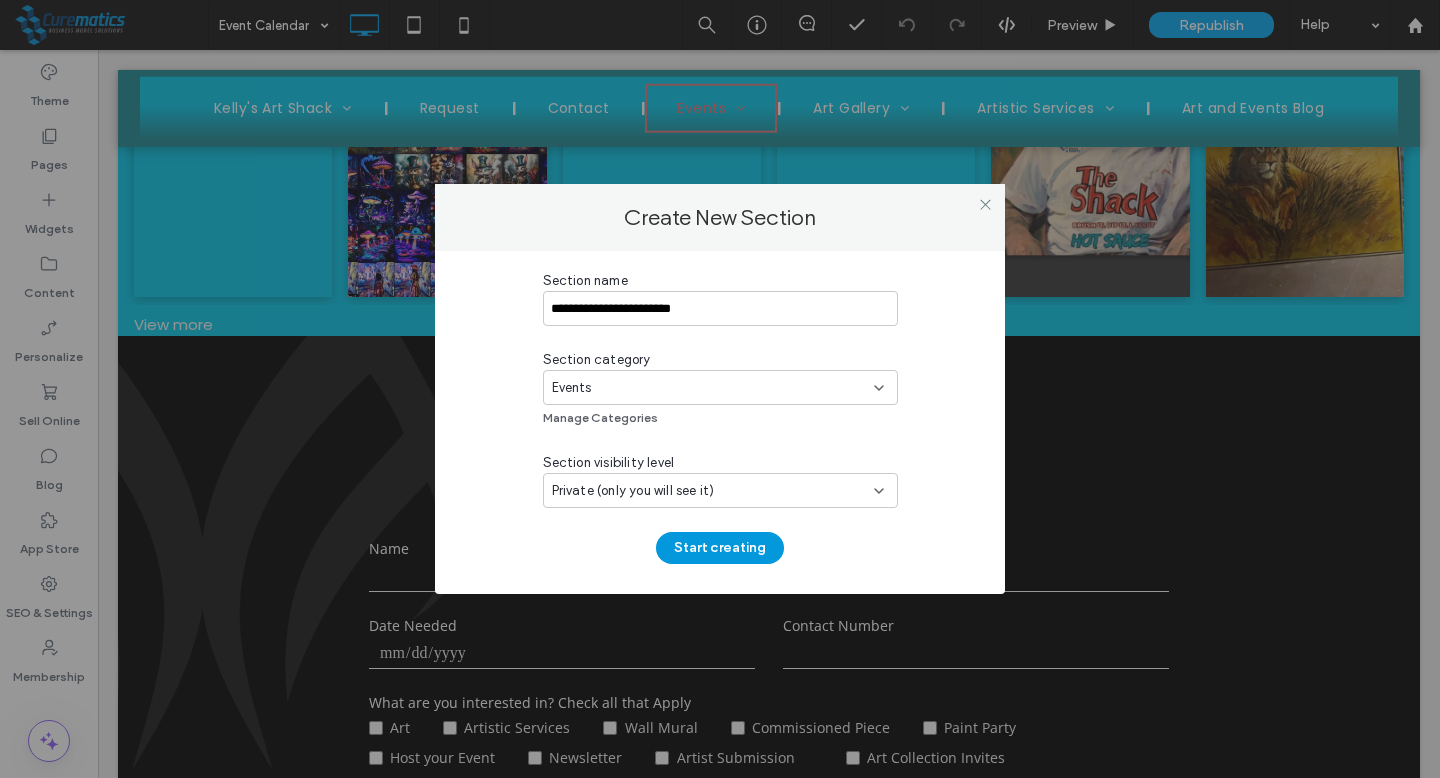 click on "Start creating" at bounding box center [720, 548] 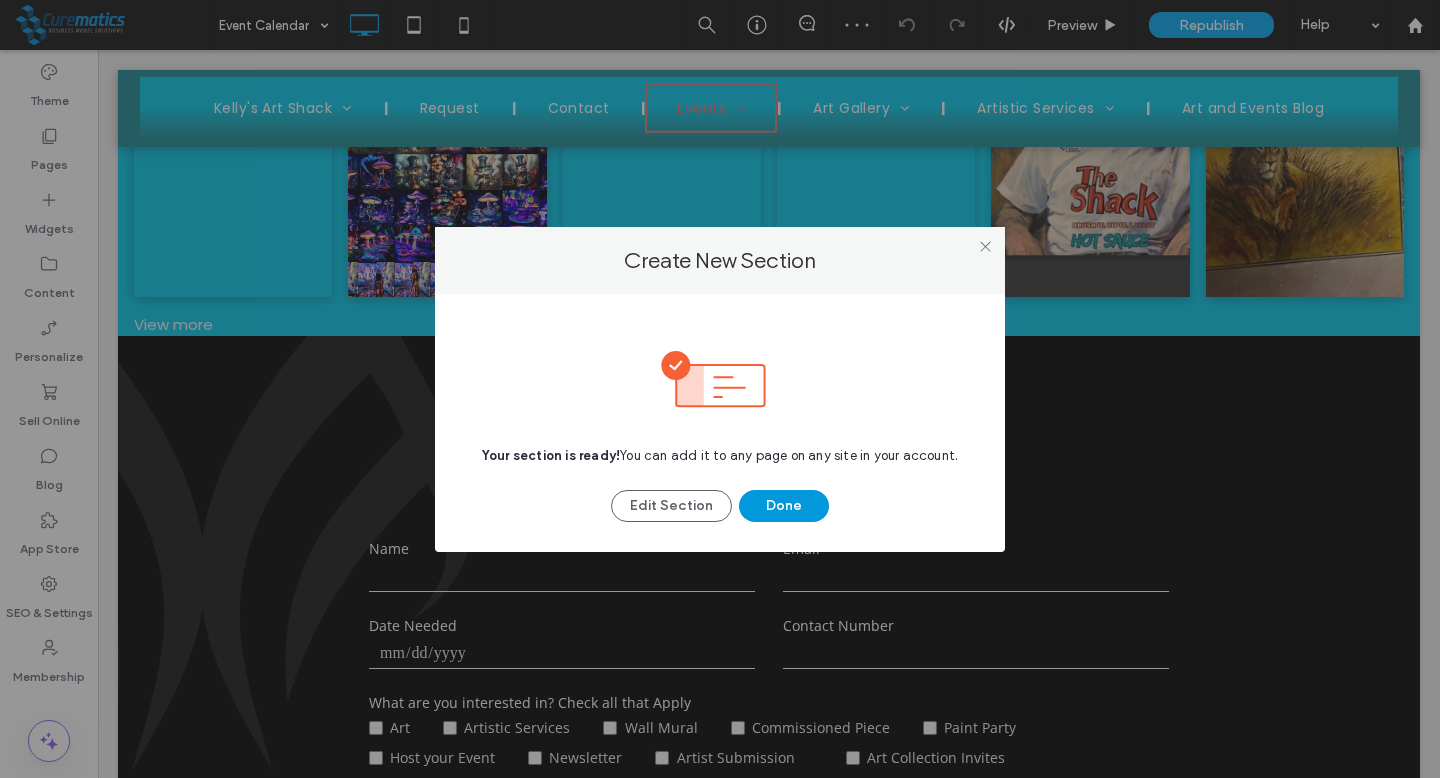 click on "Done" at bounding box center (784, 506) 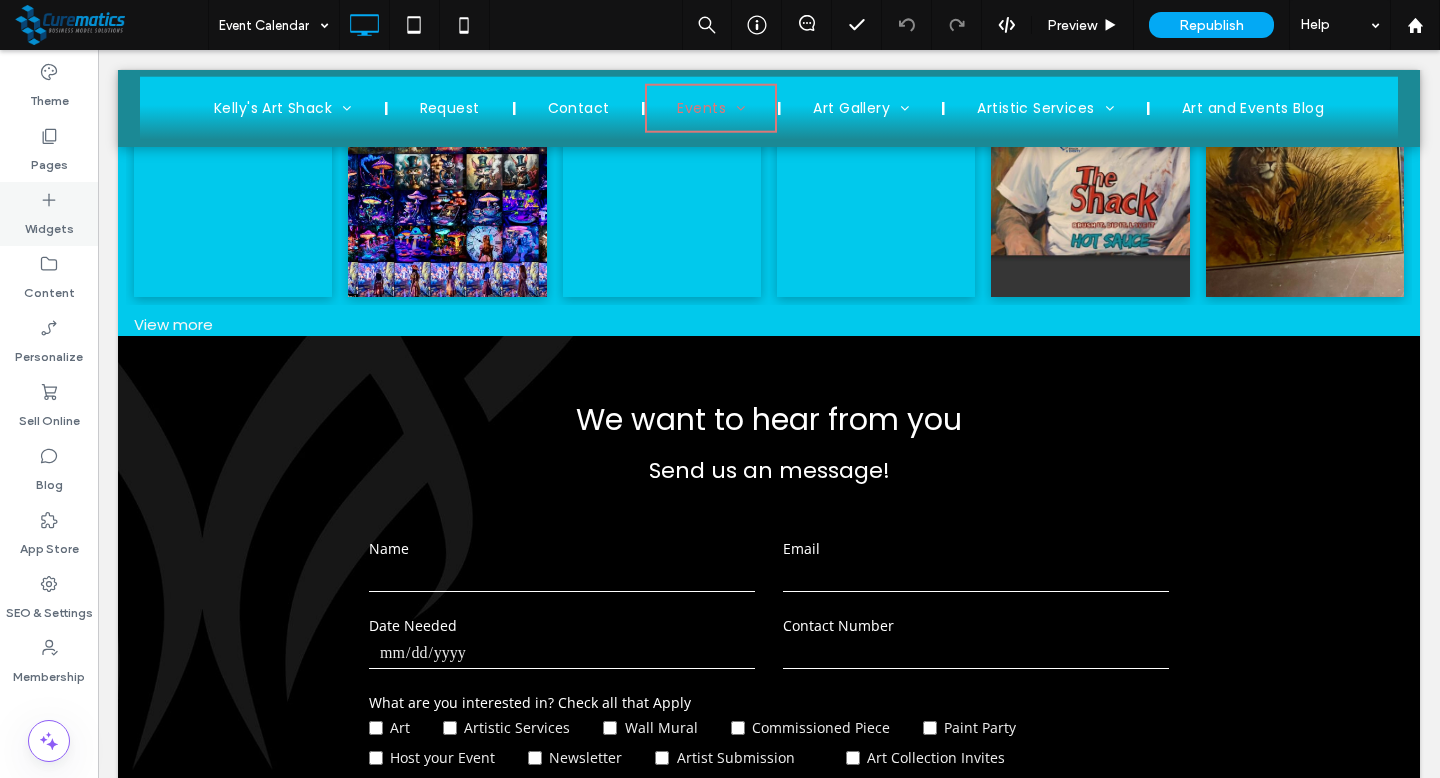 click on "Pages" at bounding box center (49, 160) 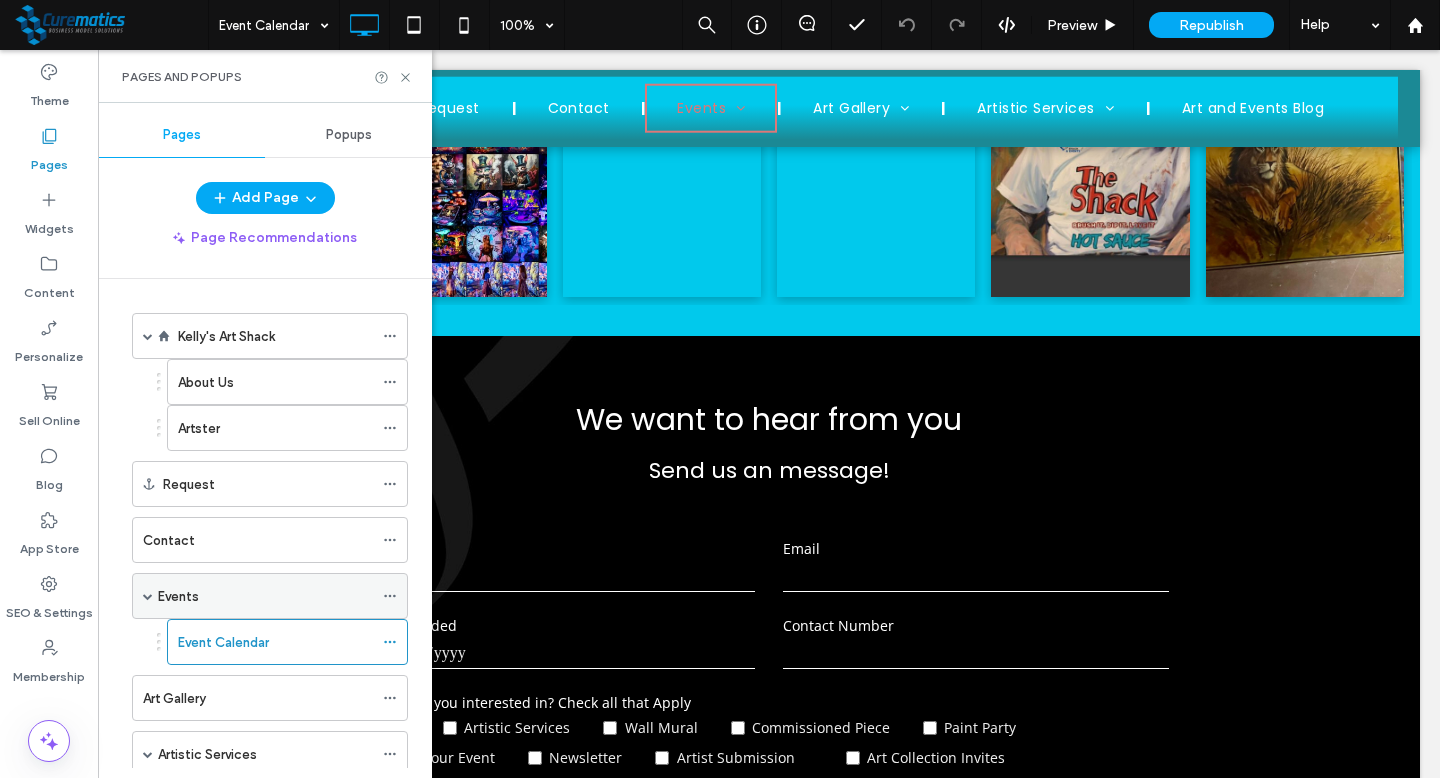 click on "Events" at bounding box center (265, 596) 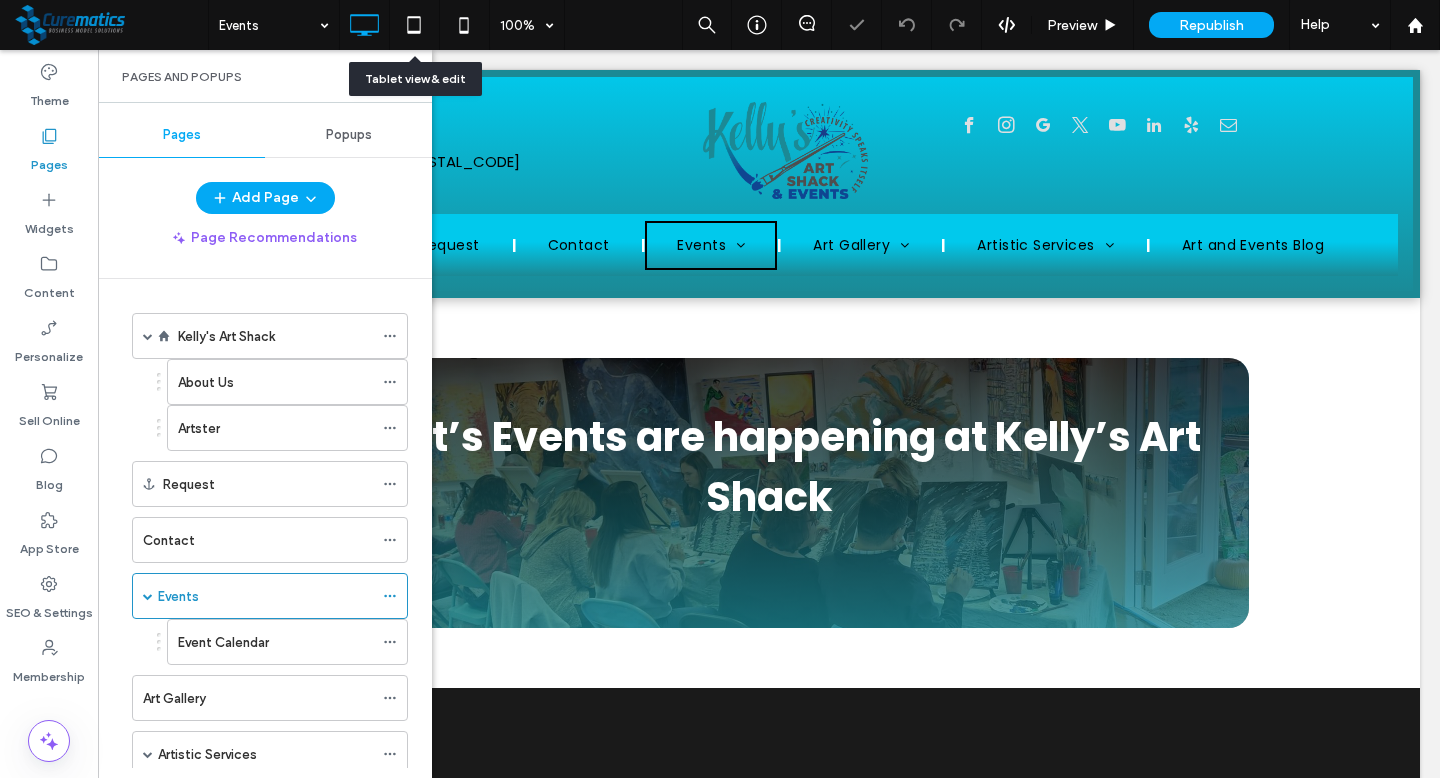 scroll, scrollTop: 0, scrollLeft: 0, axis: both 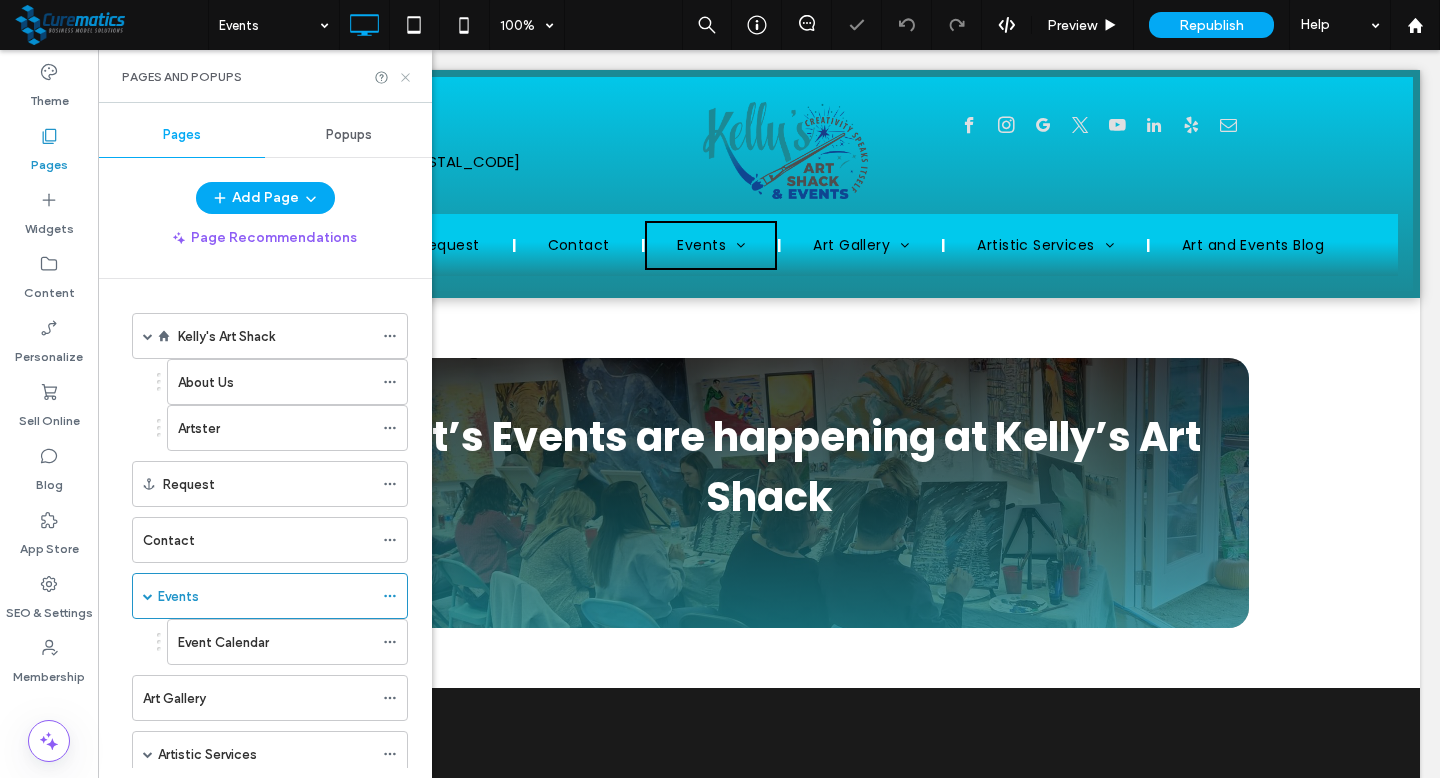 drag, startPoint x: 406, startPoint y: 78, endPoint x: 308, endPoint y: 30, distance: 109.12378 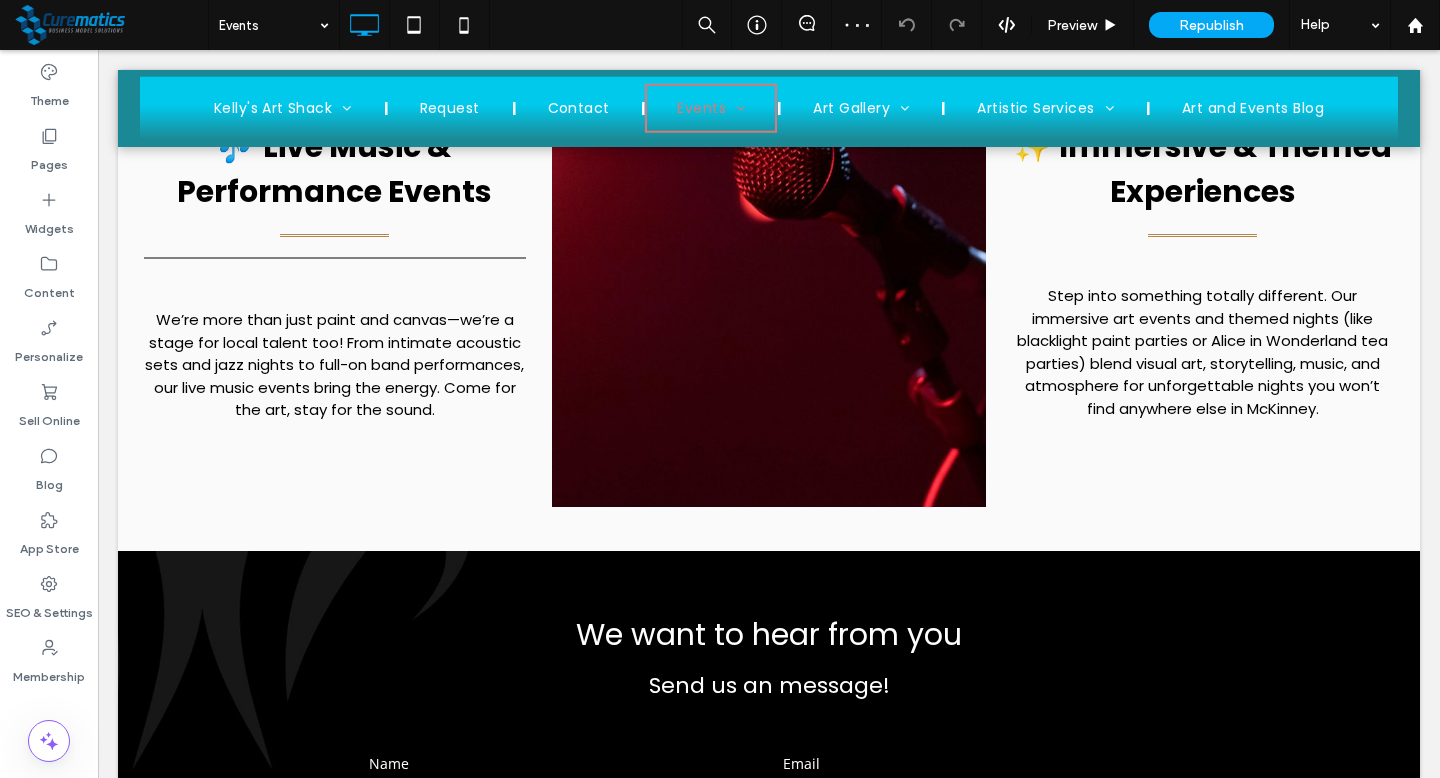 scroll, scrollTop: 2681, scrollLeft: 0, axis: vertical 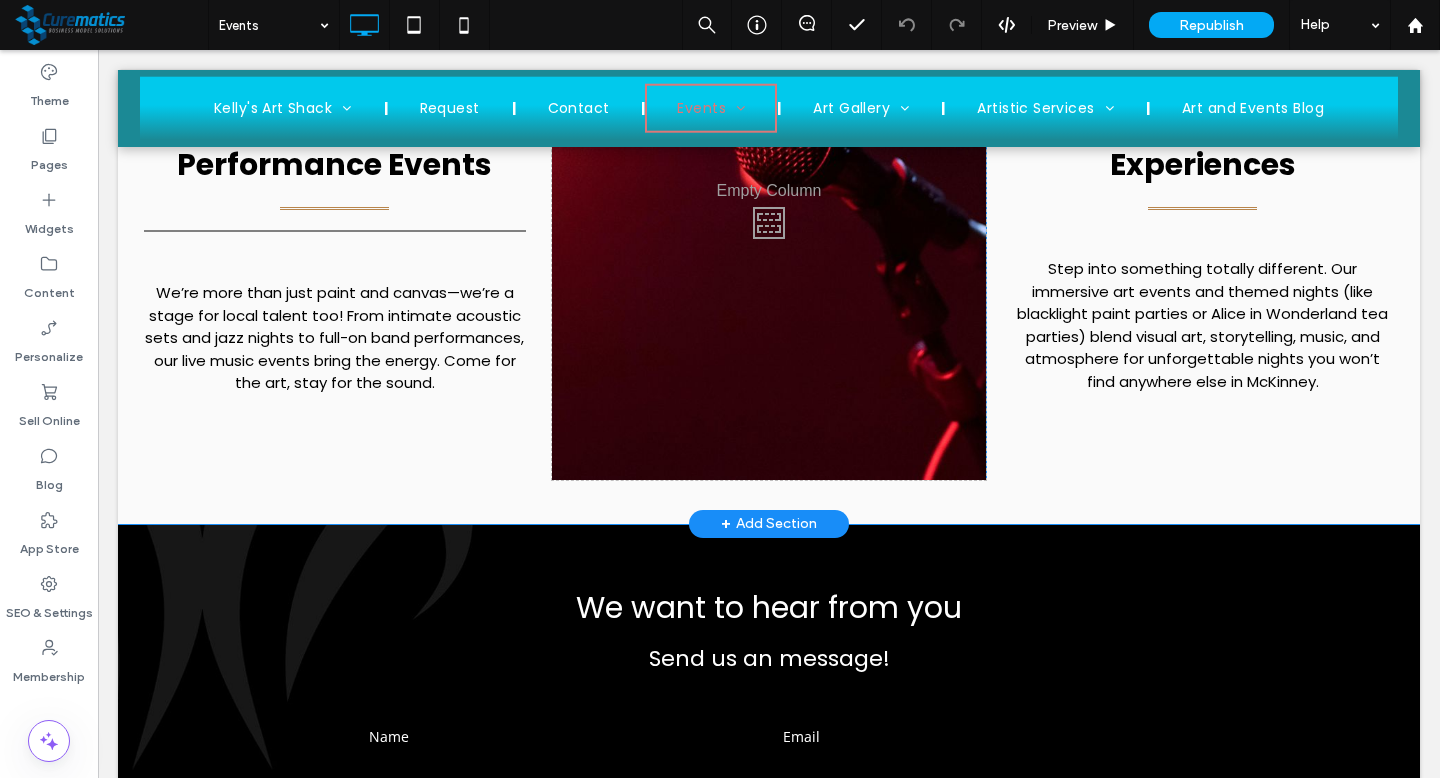 click on "+ Add Section" at bounding box center (769, 524) 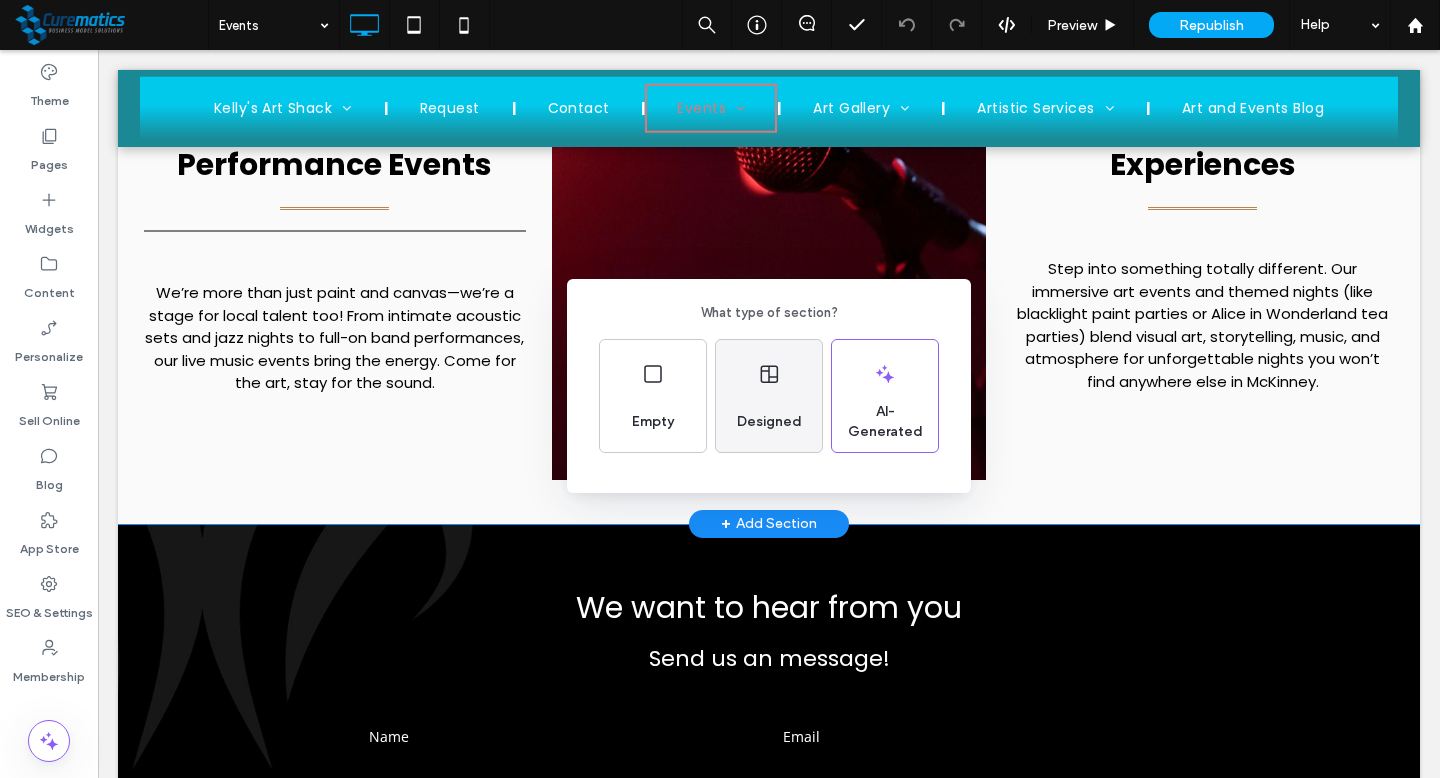 click 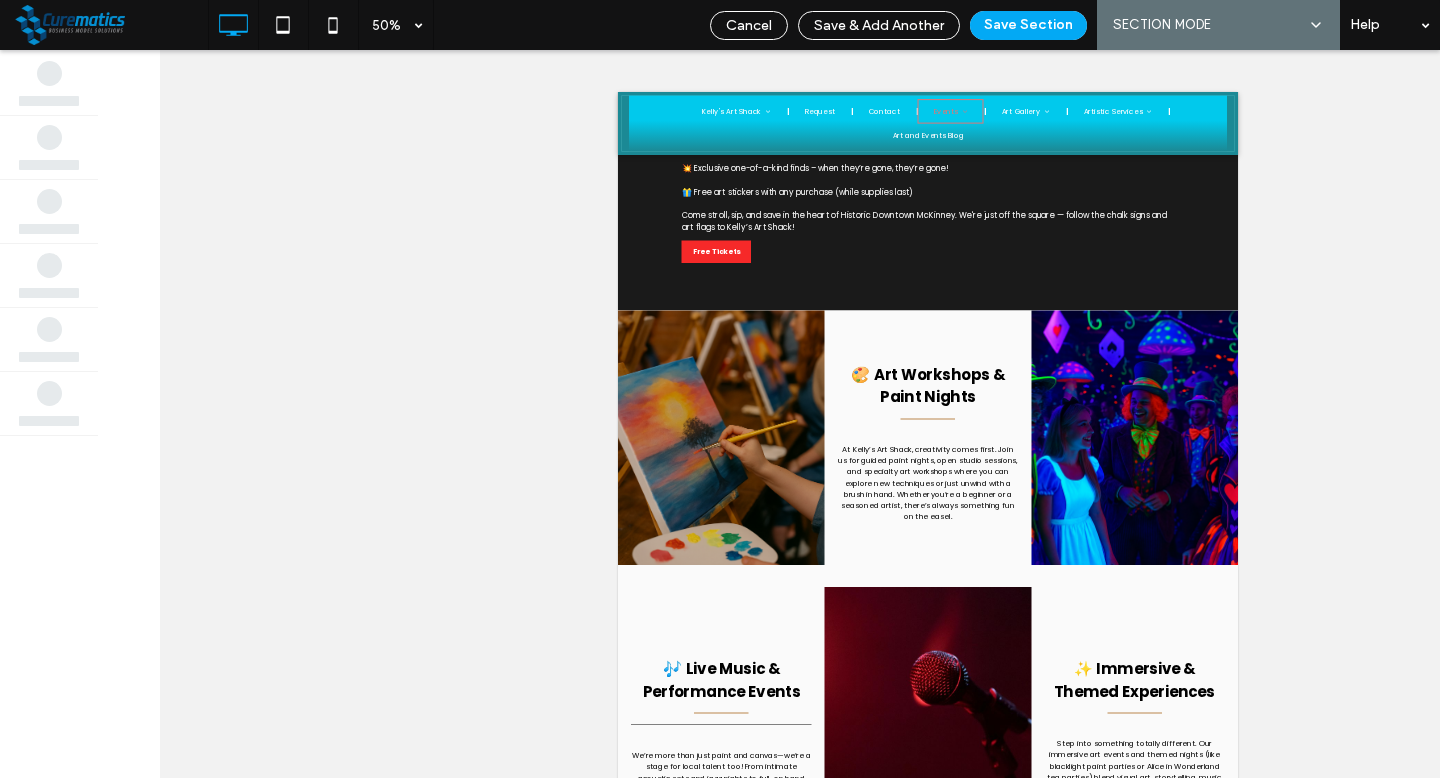 scroll, scrollTop: 1535, scrollLeft: 0, axis: vertical 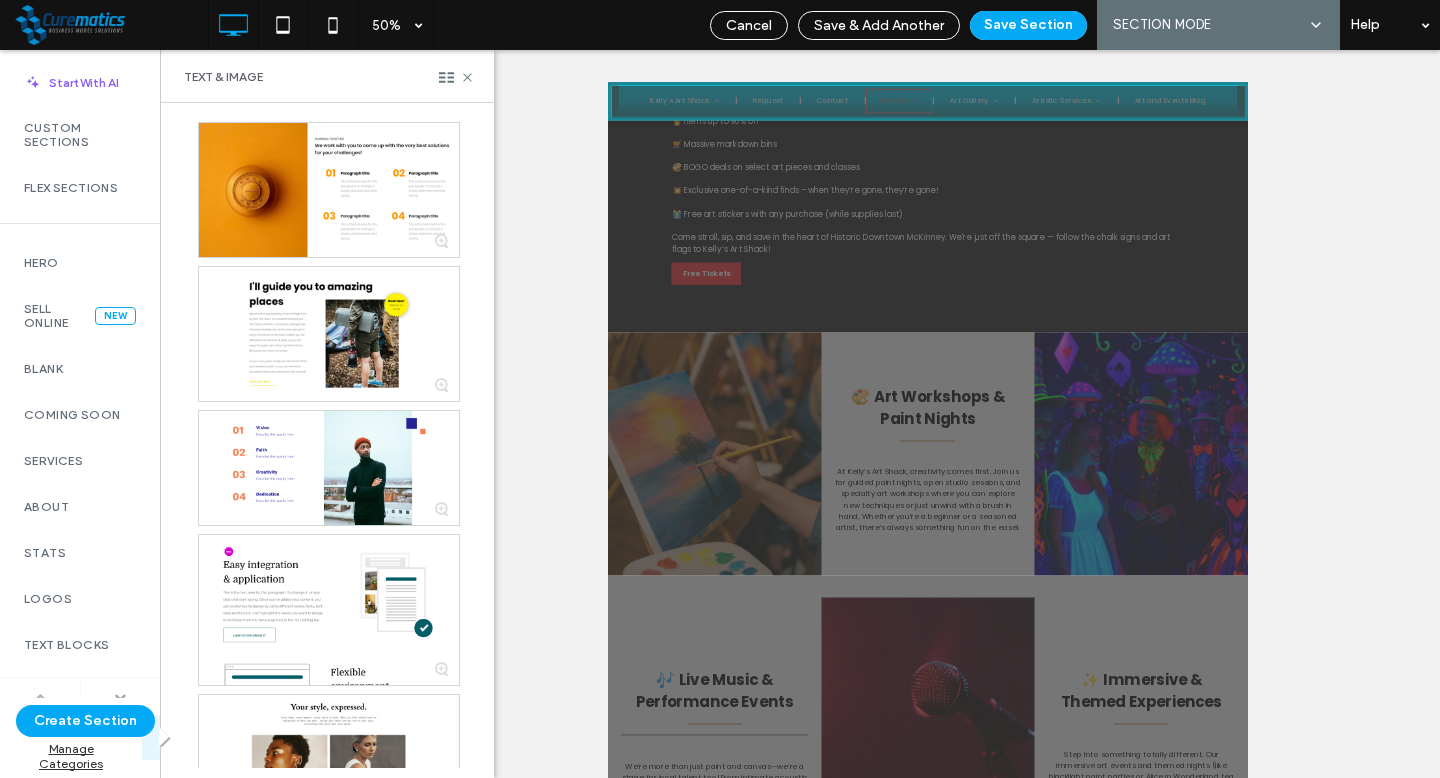 click at bounding box center (120, 697) 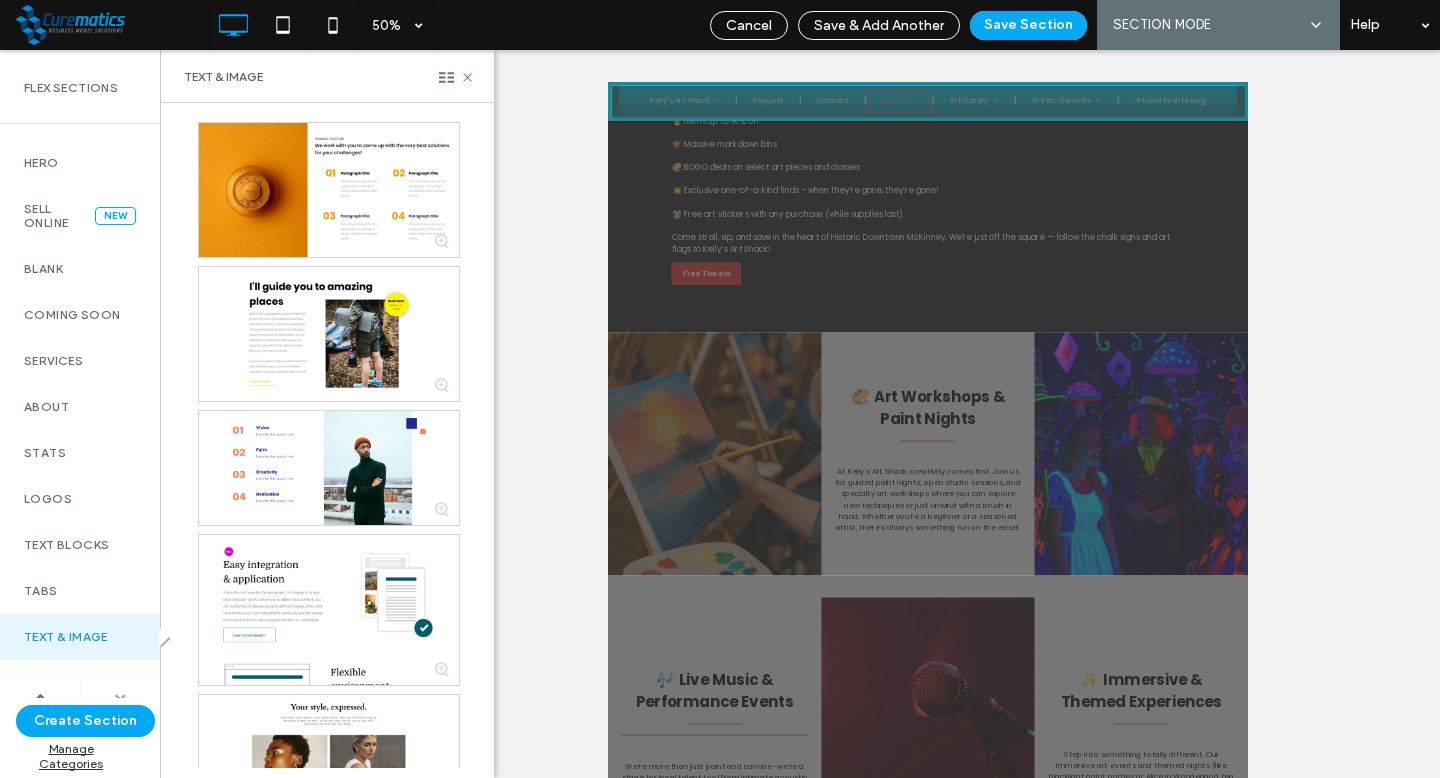 click at bounding box center (120, 697) 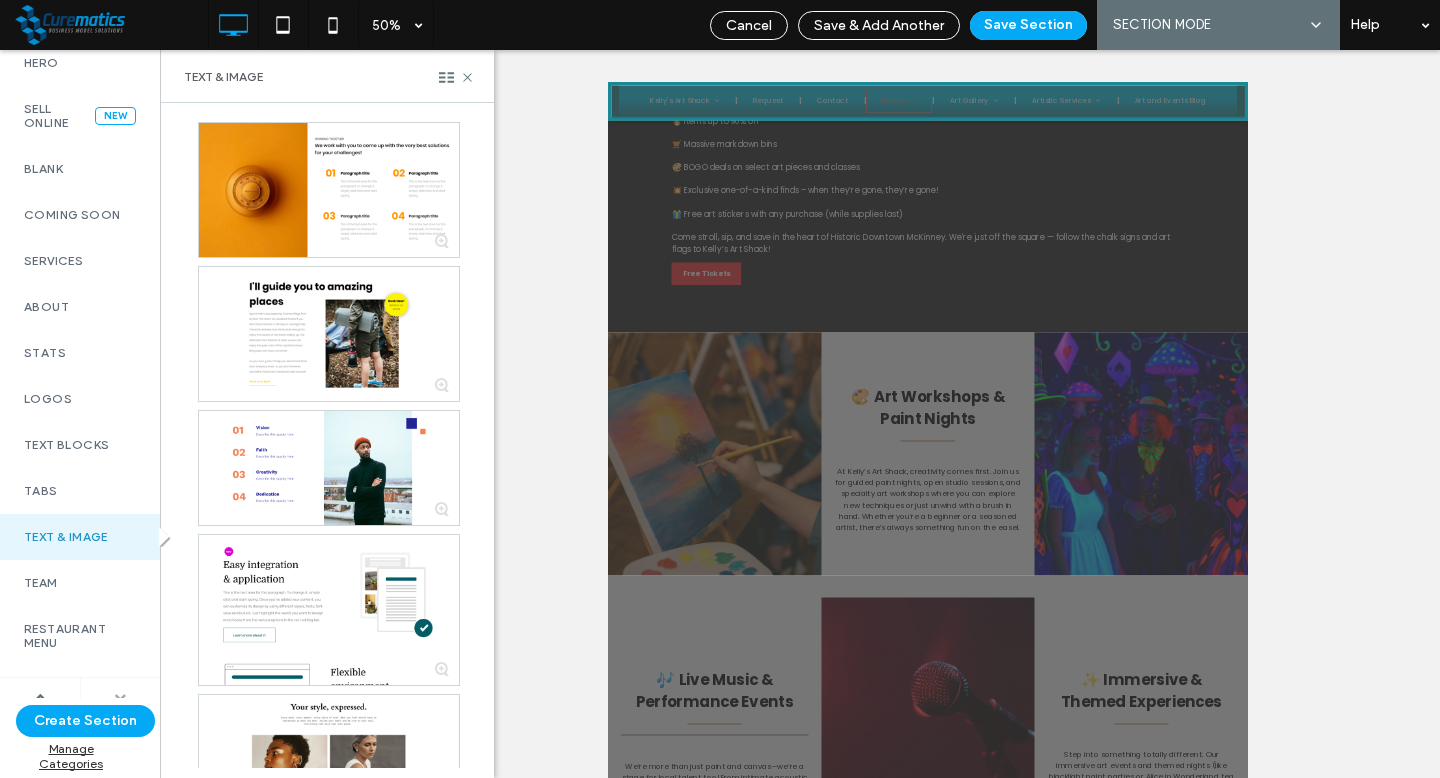 click at bounding box center (120, 697) 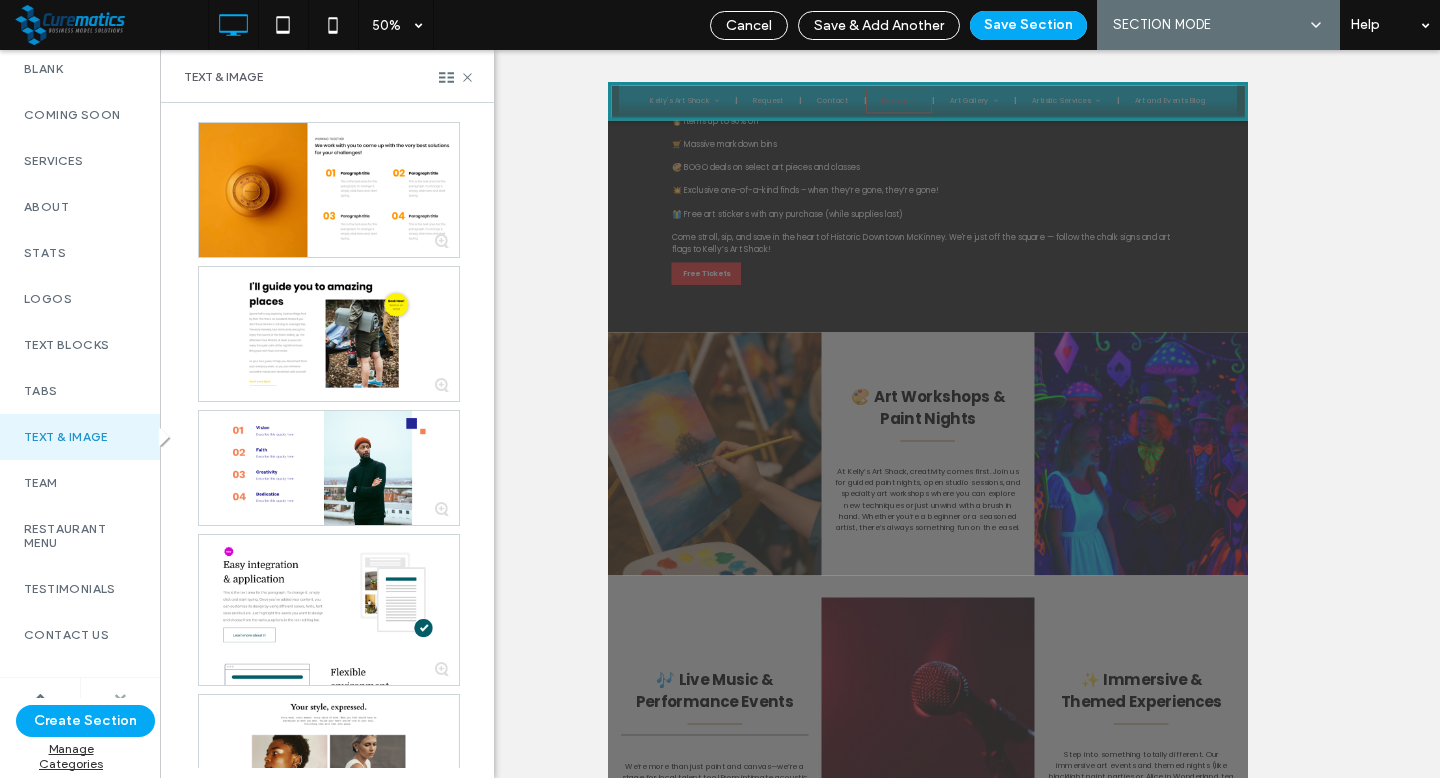 click at bounding box center [120, 697] 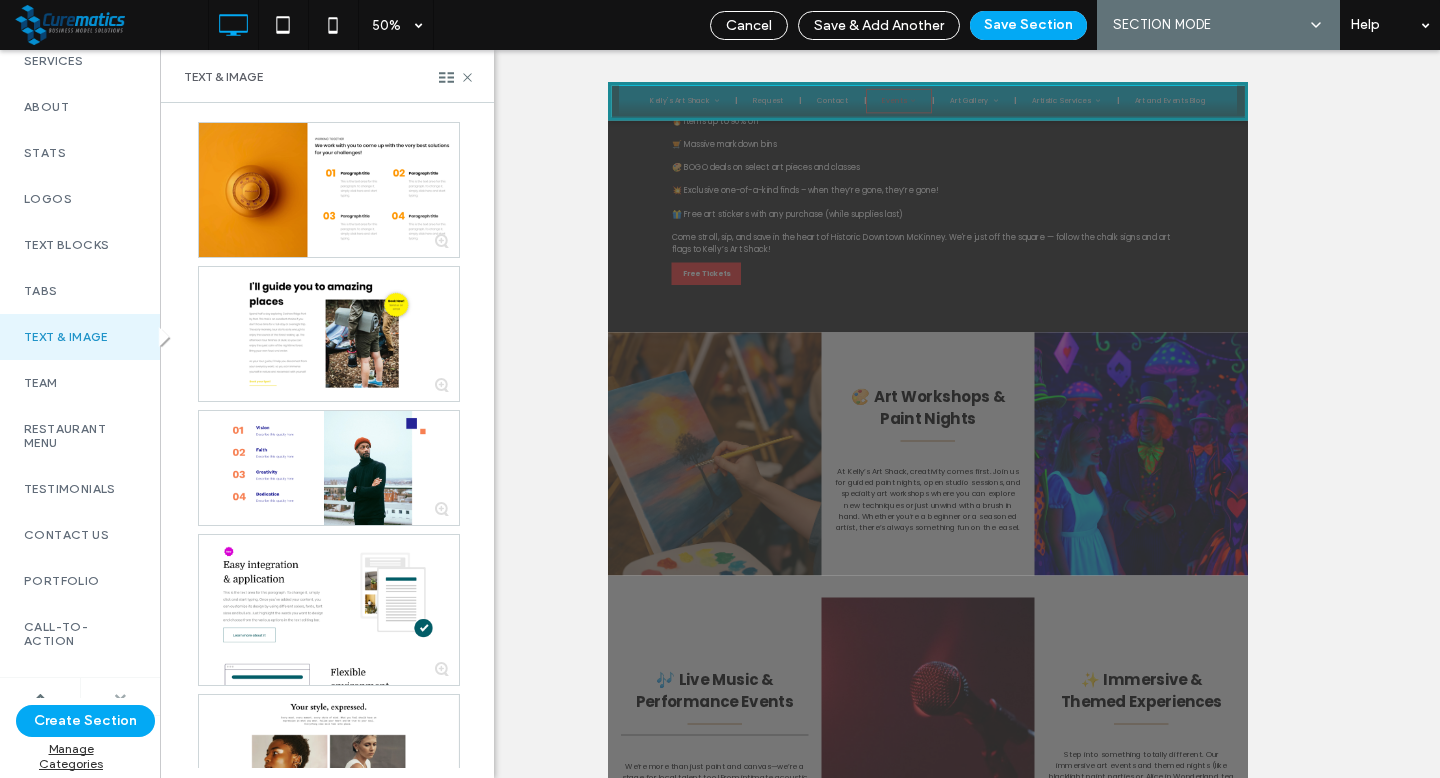 click at bounding box center (120, 697) 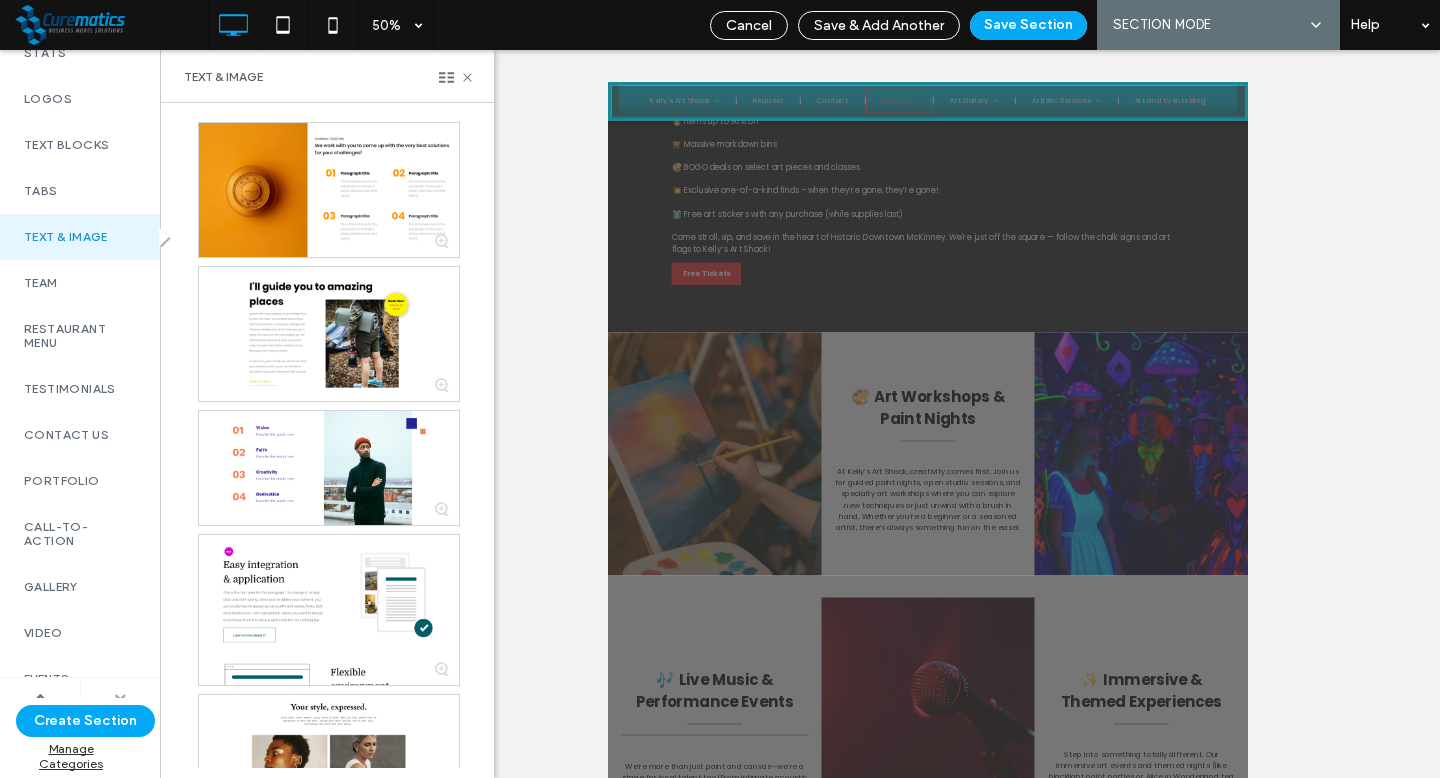 click at bounding box center (120, 697) 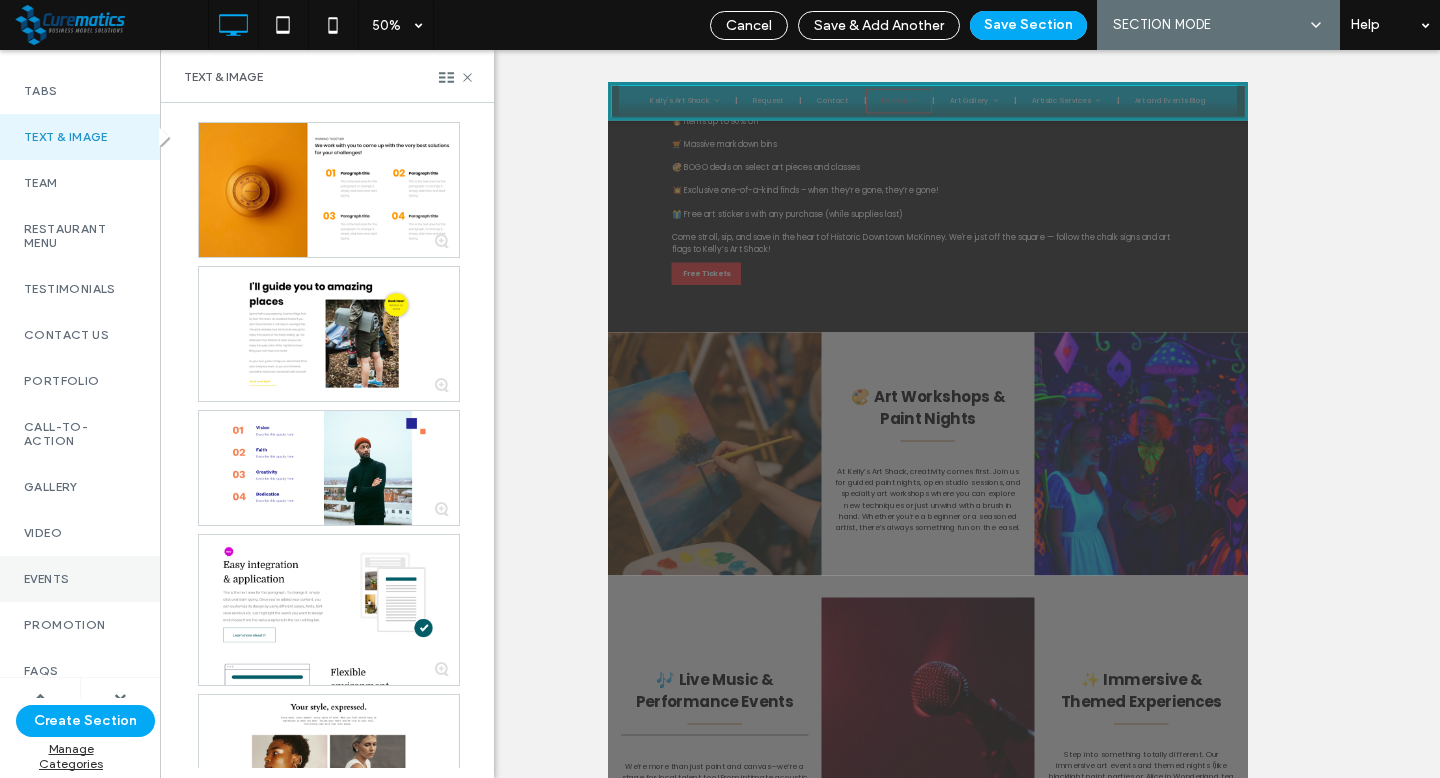 click on "Events" at bounding box center (80, 579) 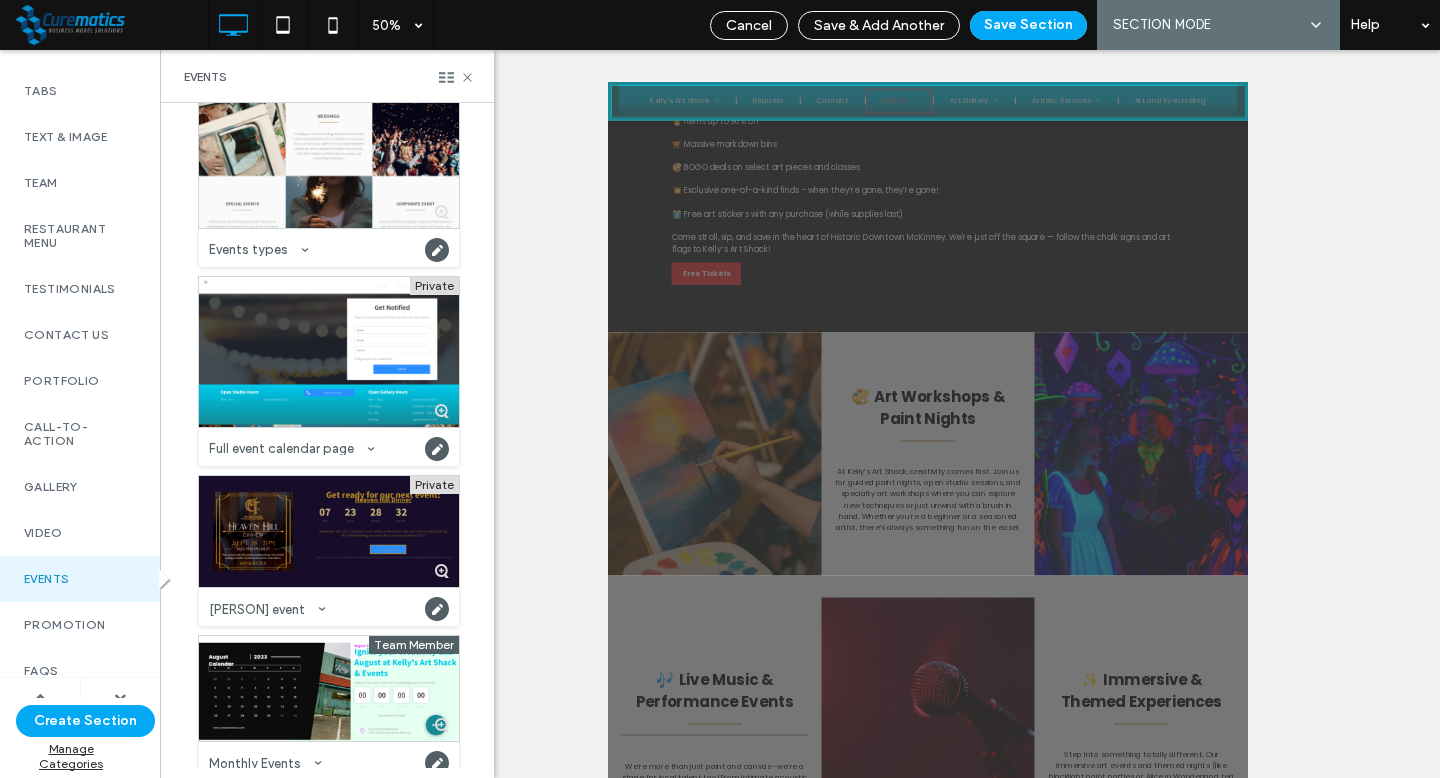 scroll, scrollTop: 2481, scrollLeft: 0, axis: vertical 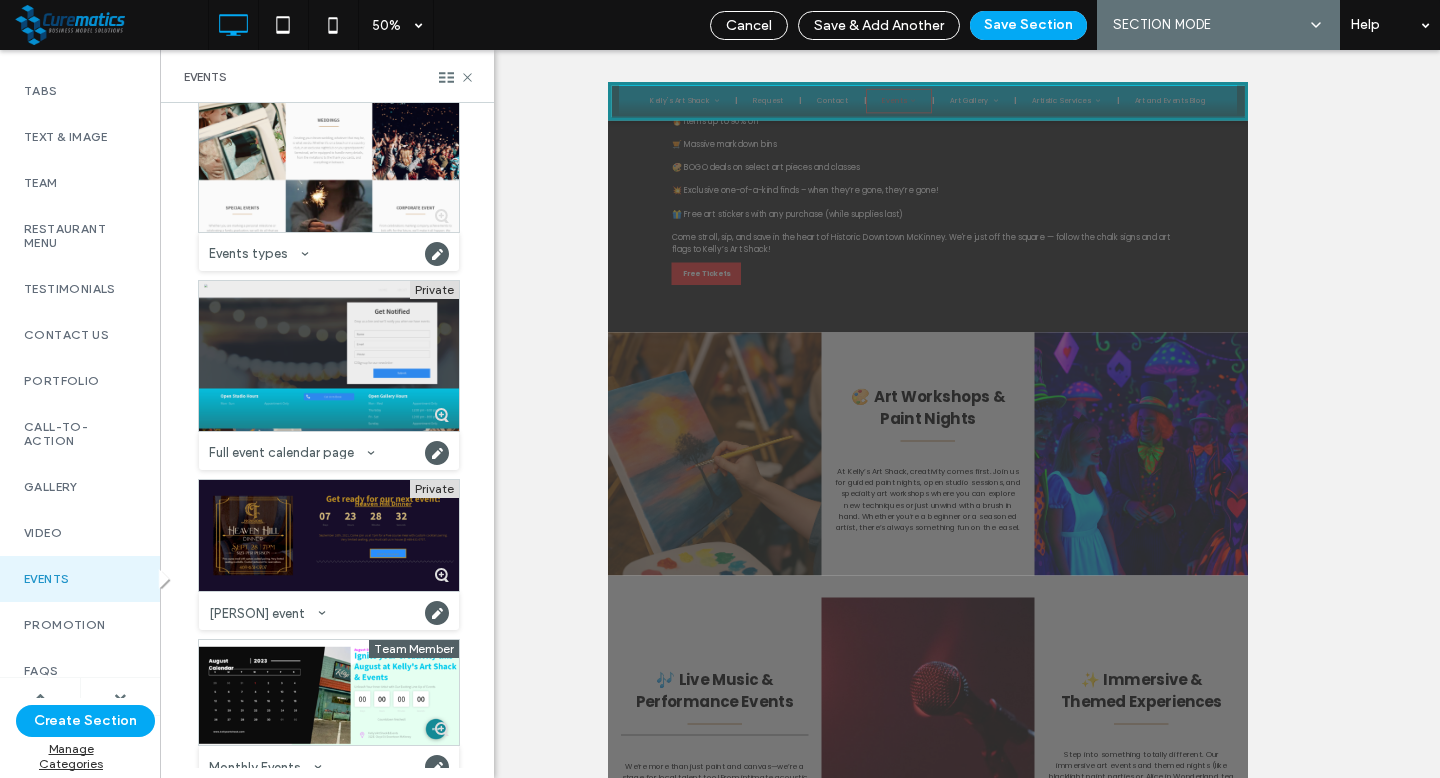 click at bounding box center (329, 356) 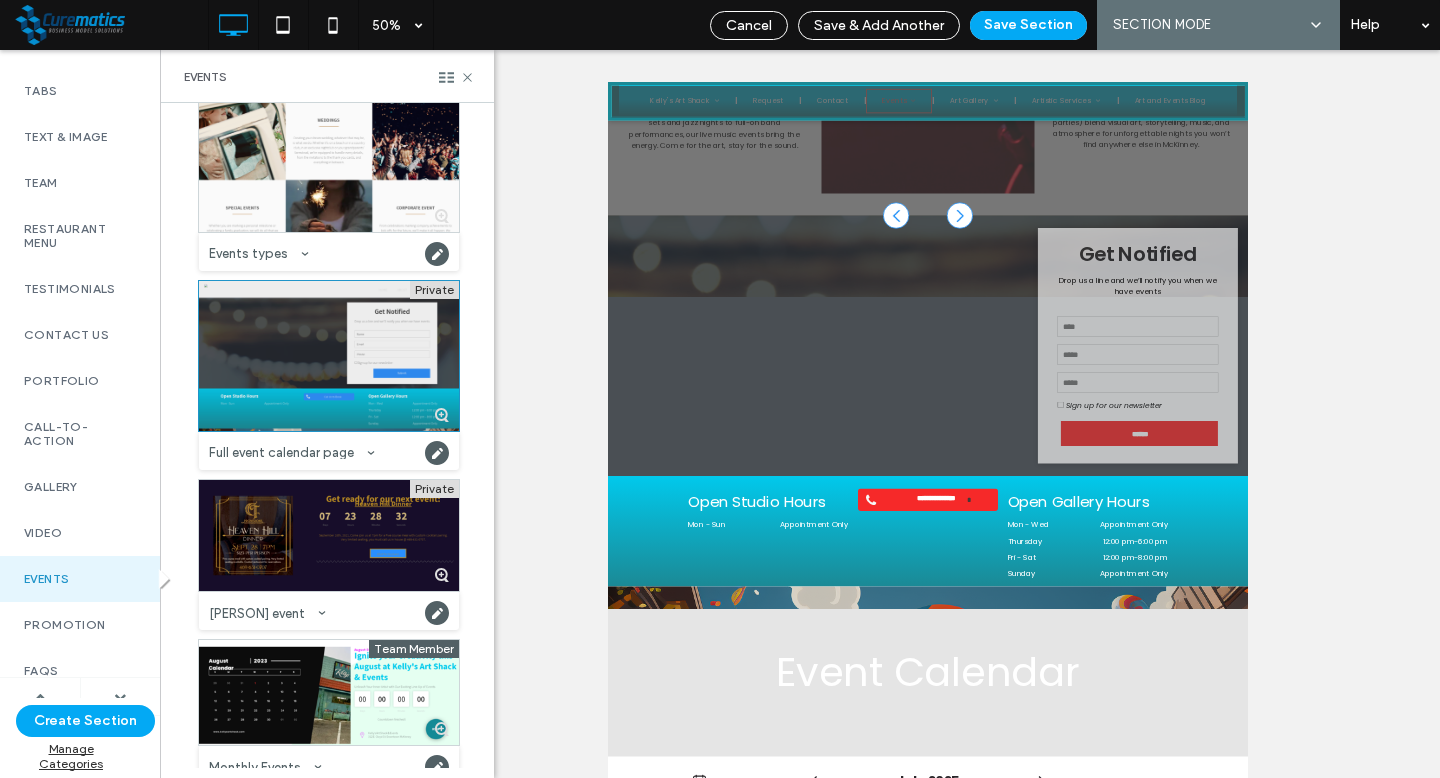 scroll, scrollTop: 2974, scrollLeft: 0, axis: vertical 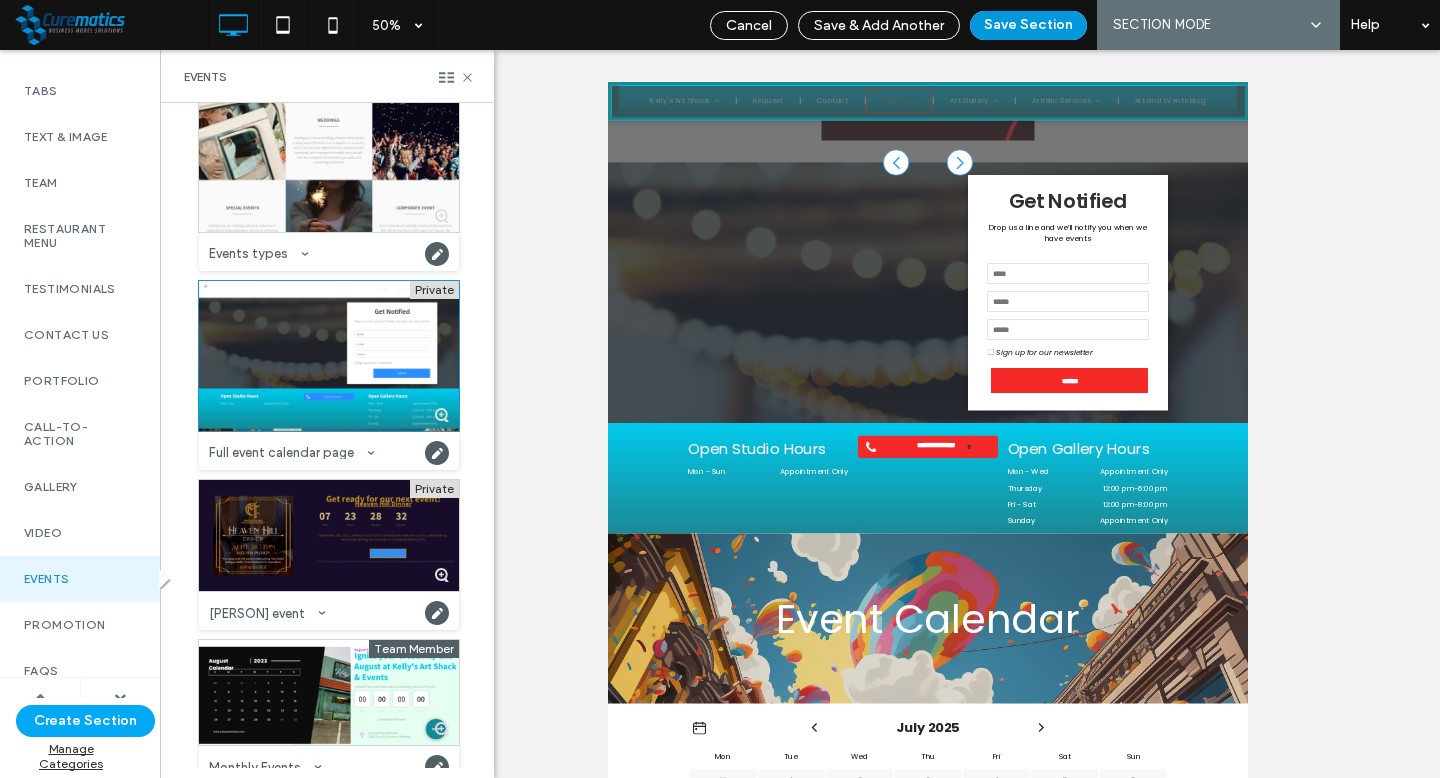 click on "Save Section" at bounding box center (1028, 25) 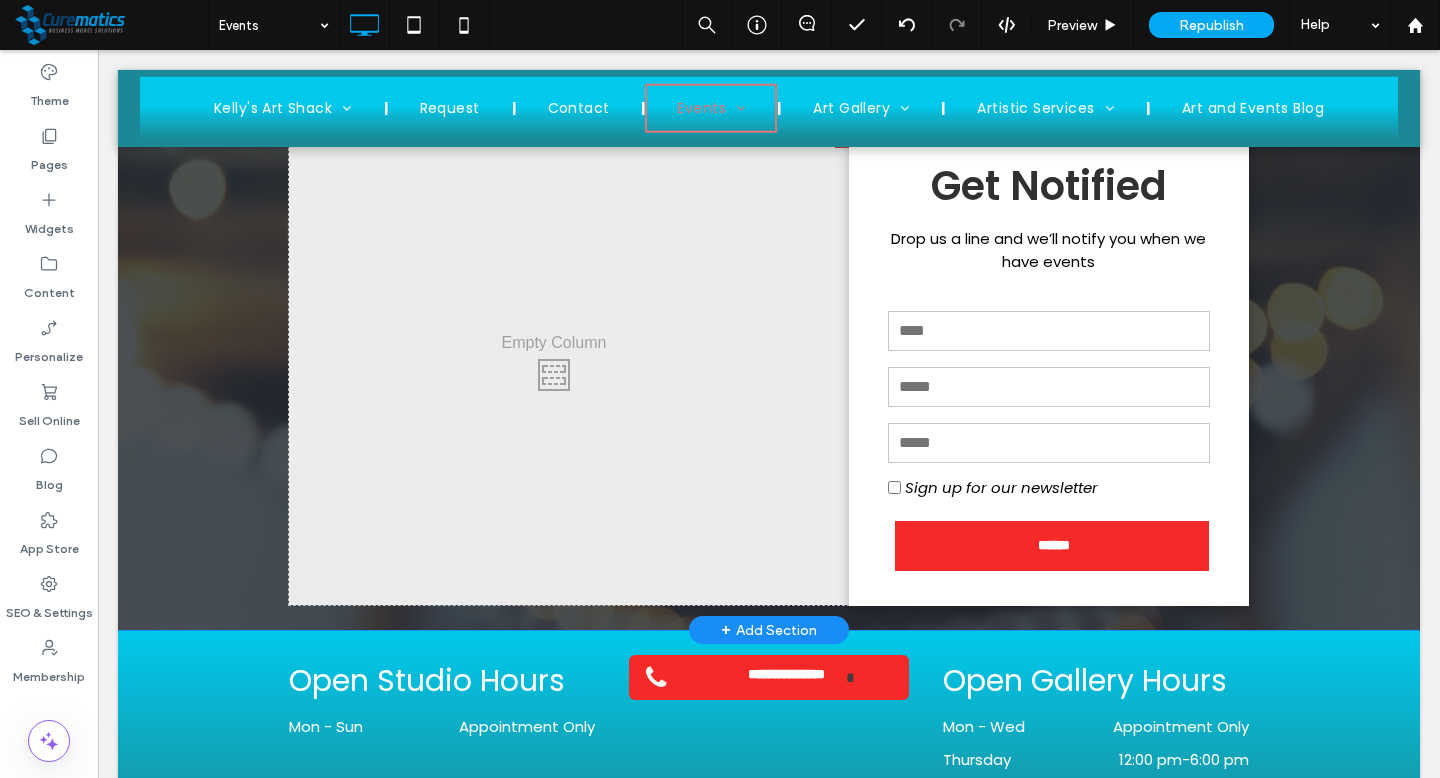 scroll, scrollTop: 3061, scrollLeft: 0, axis: vertical 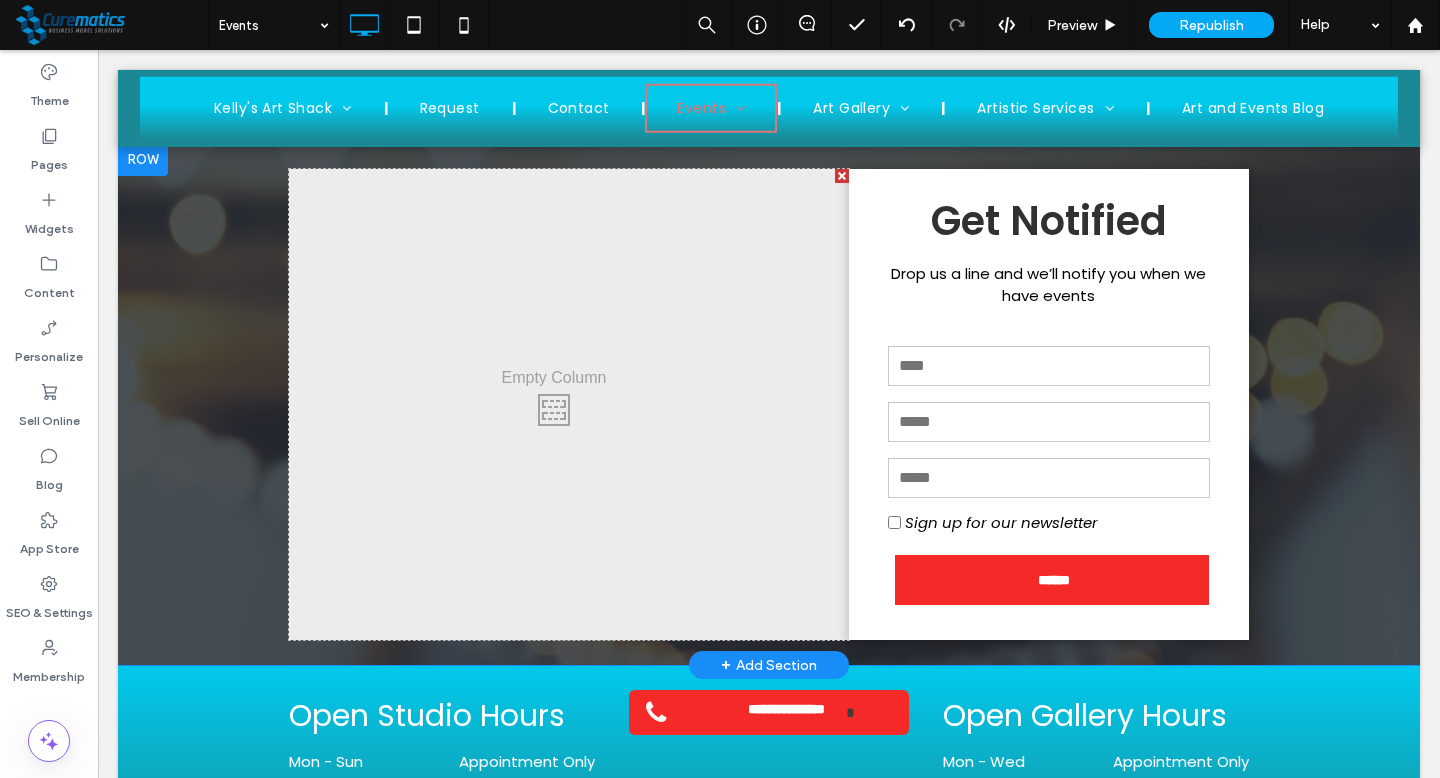 click at bounding box center (143, 160) 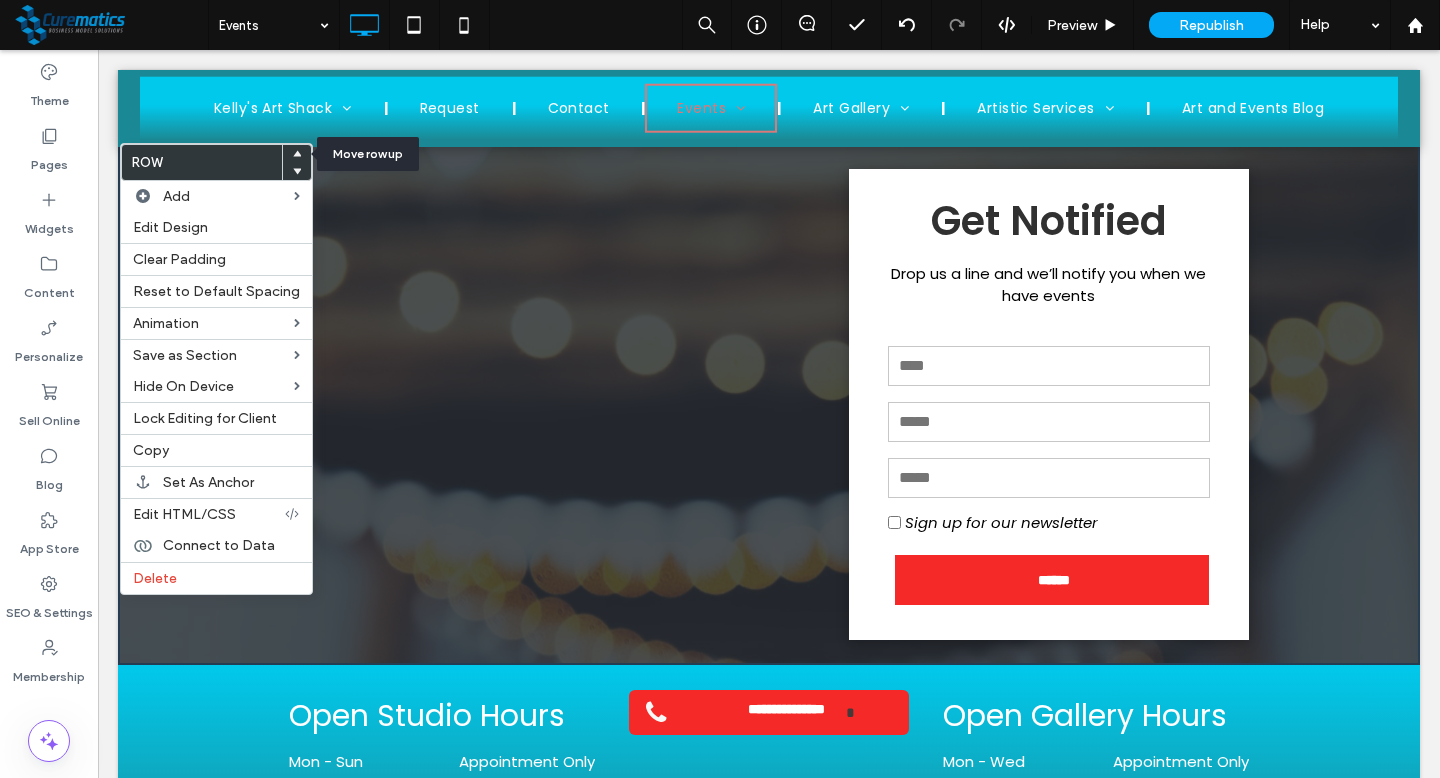 click 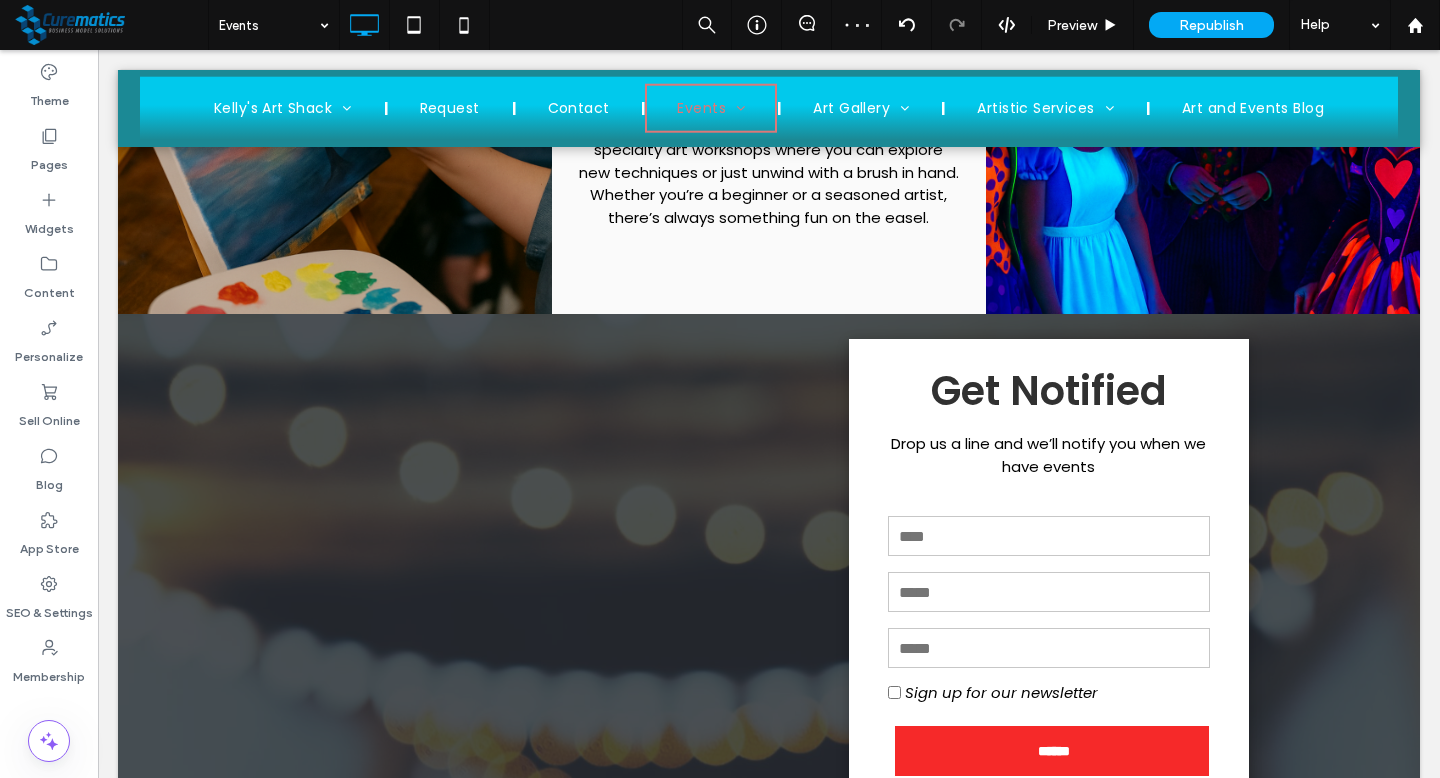 scroll, scrollTop: 2278, scrollLeft: 0, axis: vertical 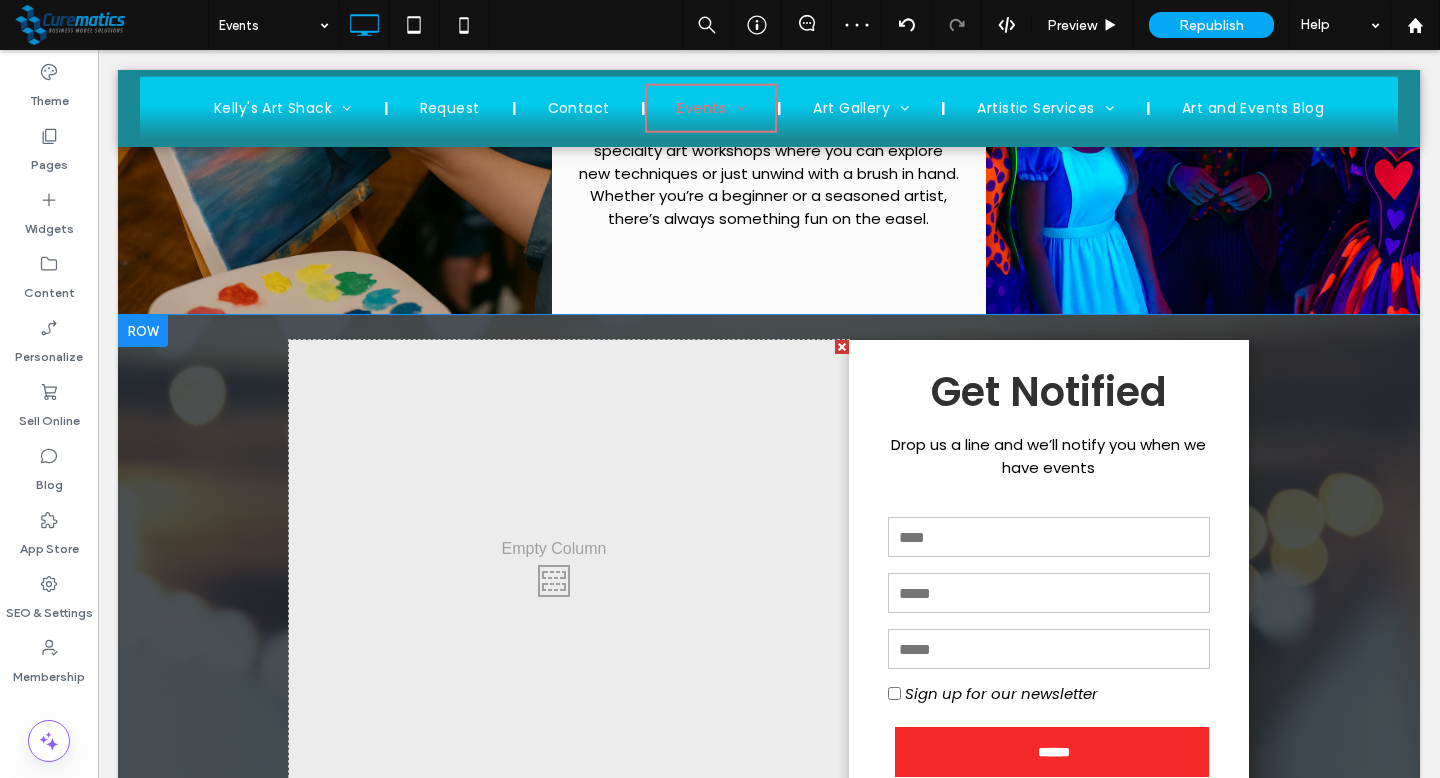 click at bounding box center (143, 331) 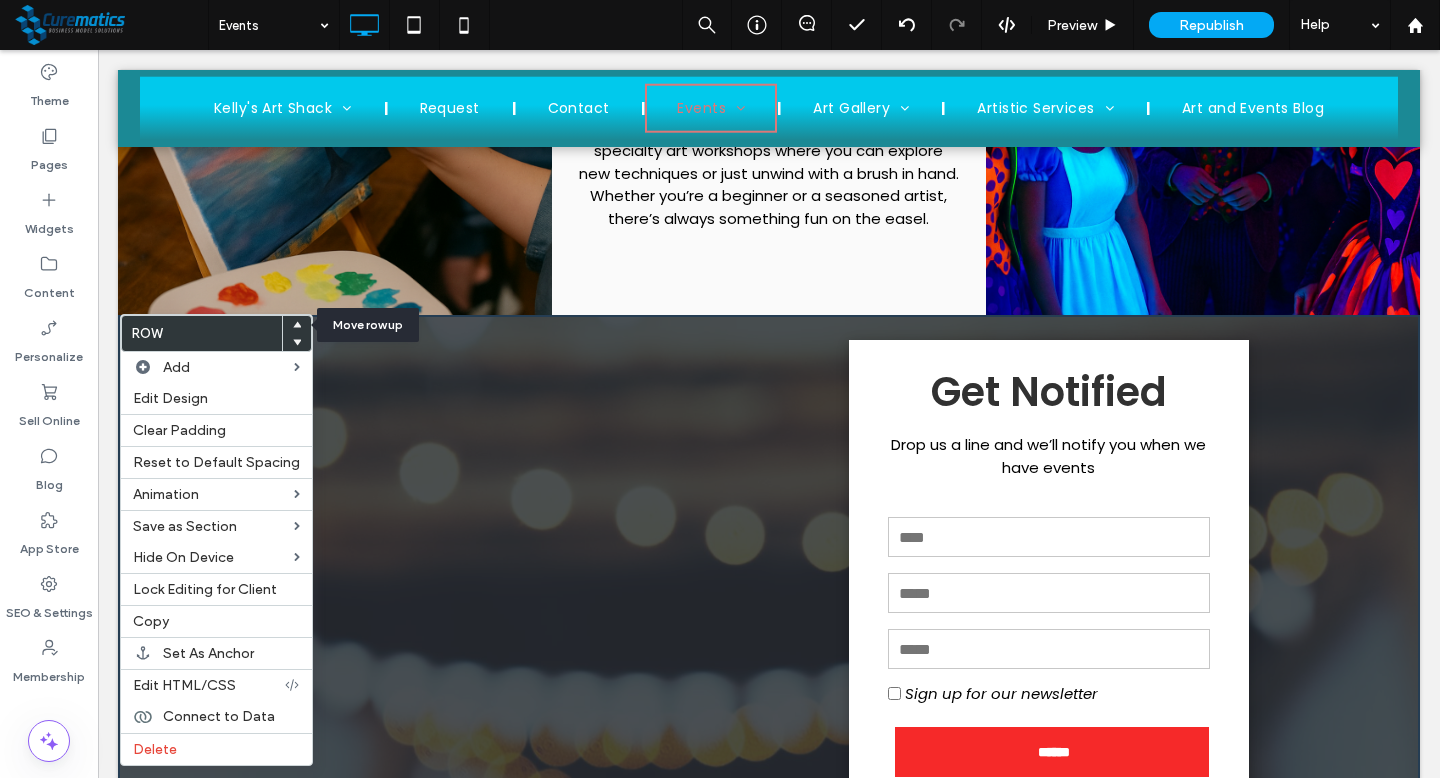 click 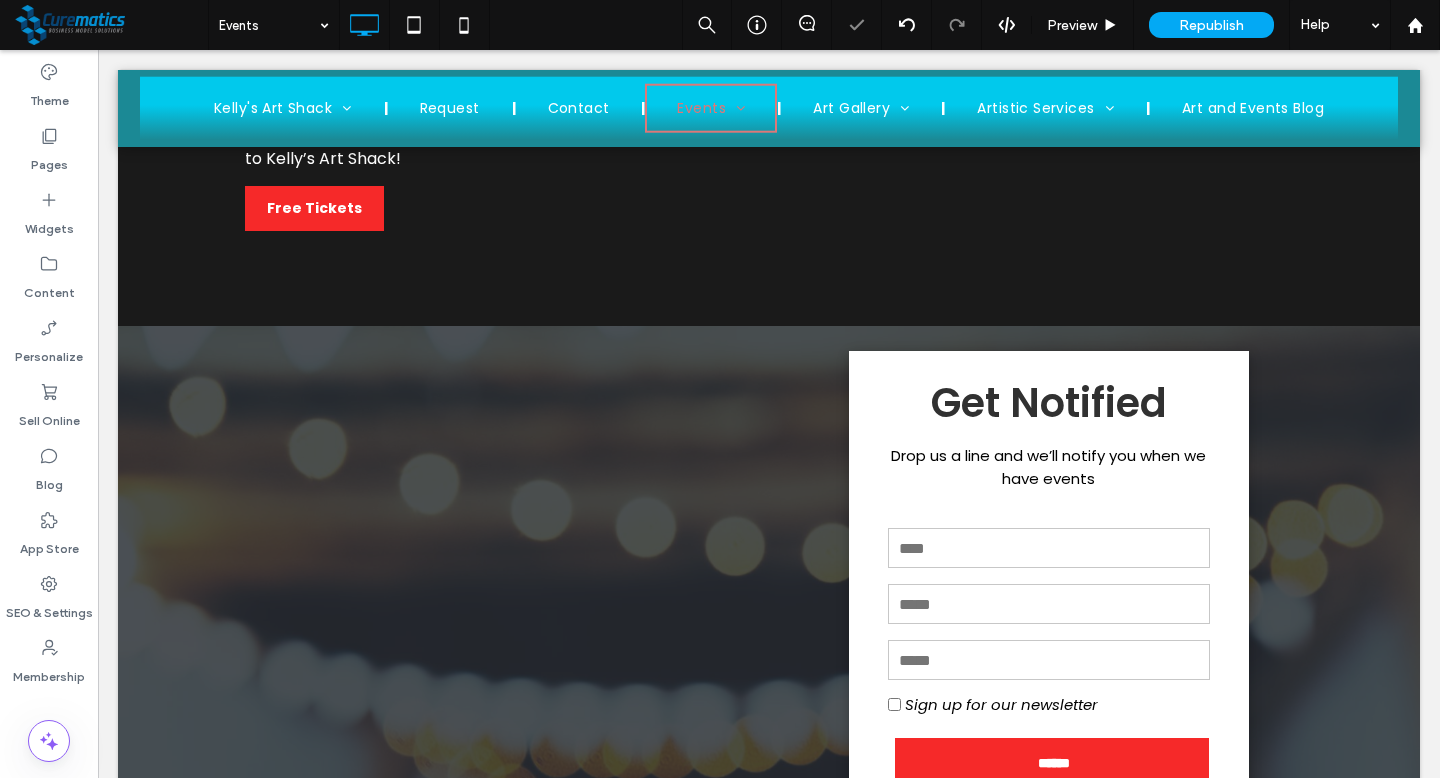 scroll, scrollTop: 1688, scrollLeft: 0, axis: vertical 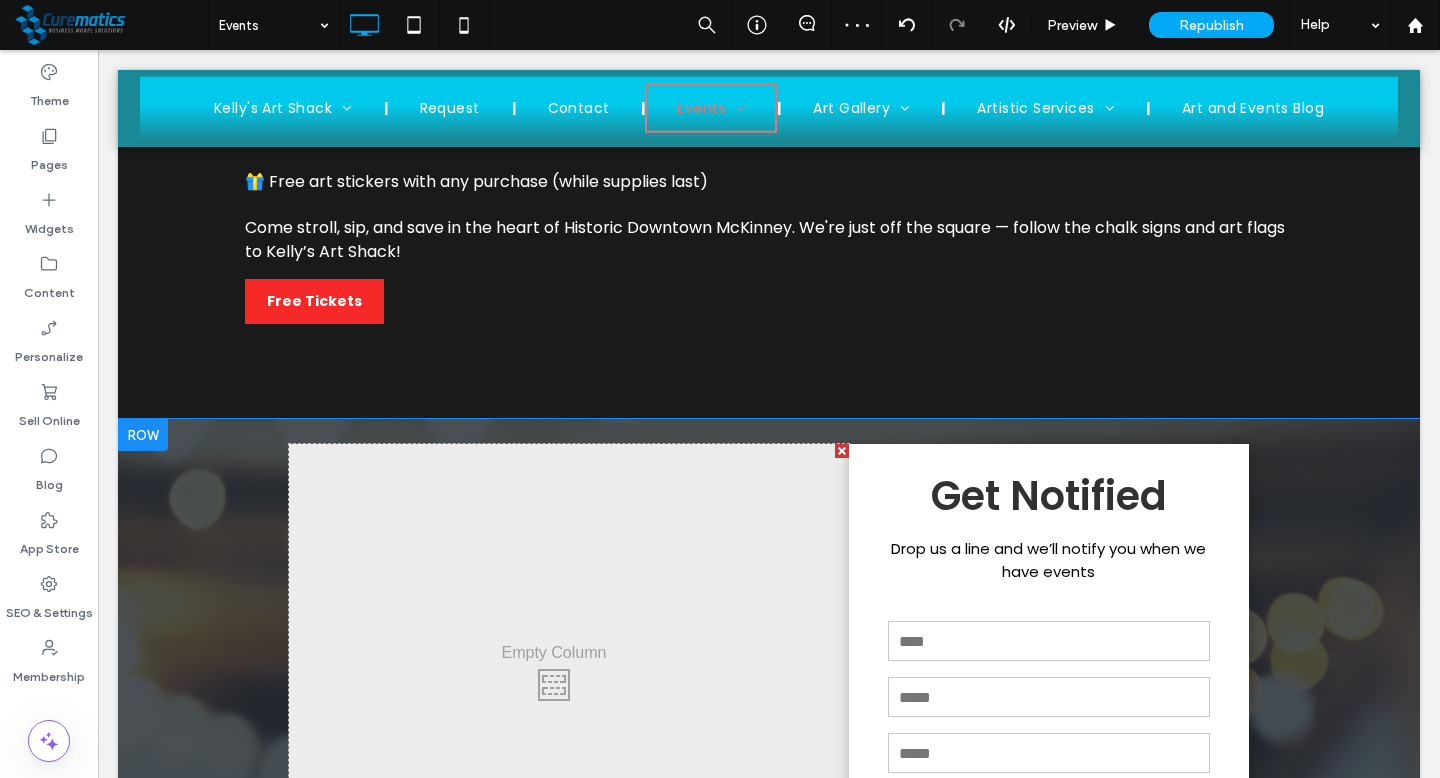 click at bounding box center [143, 435] 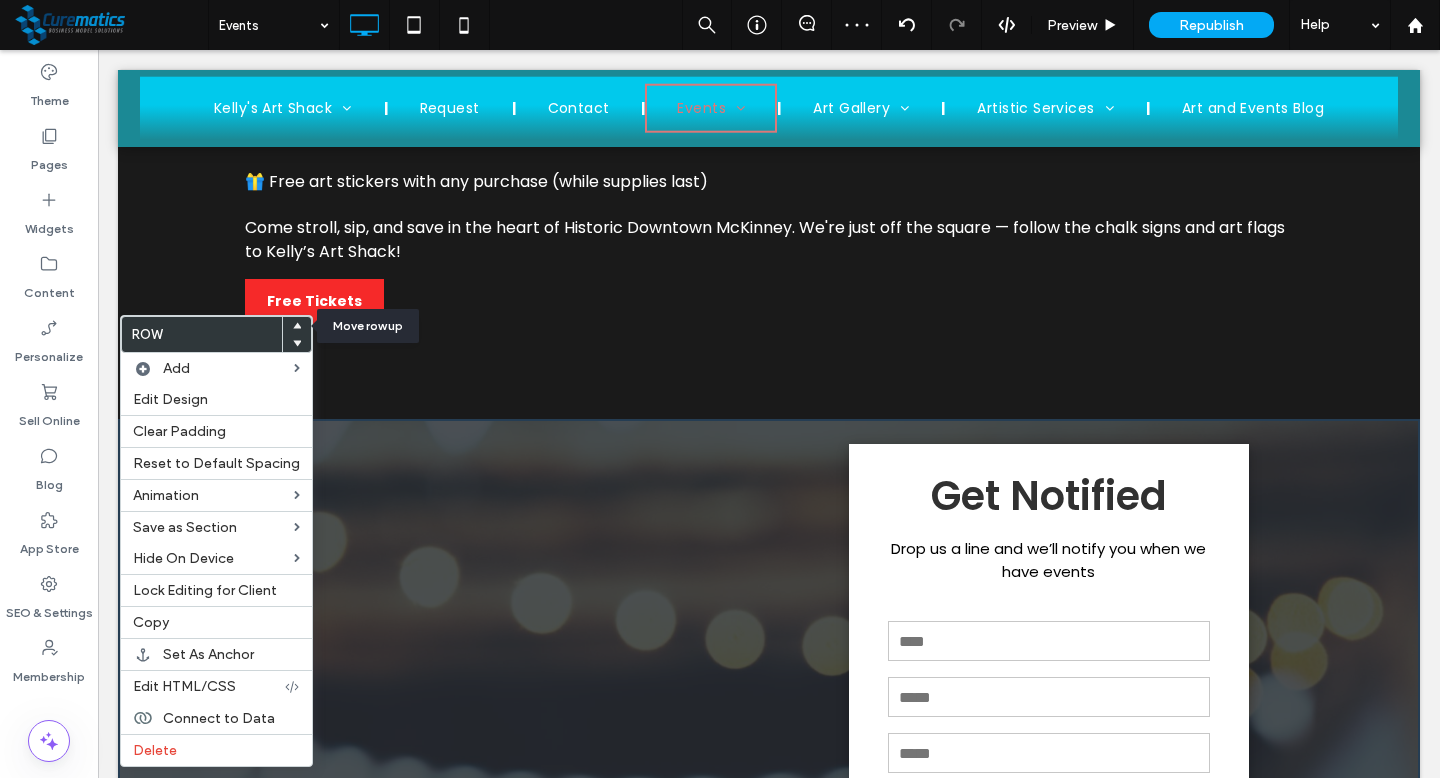 click 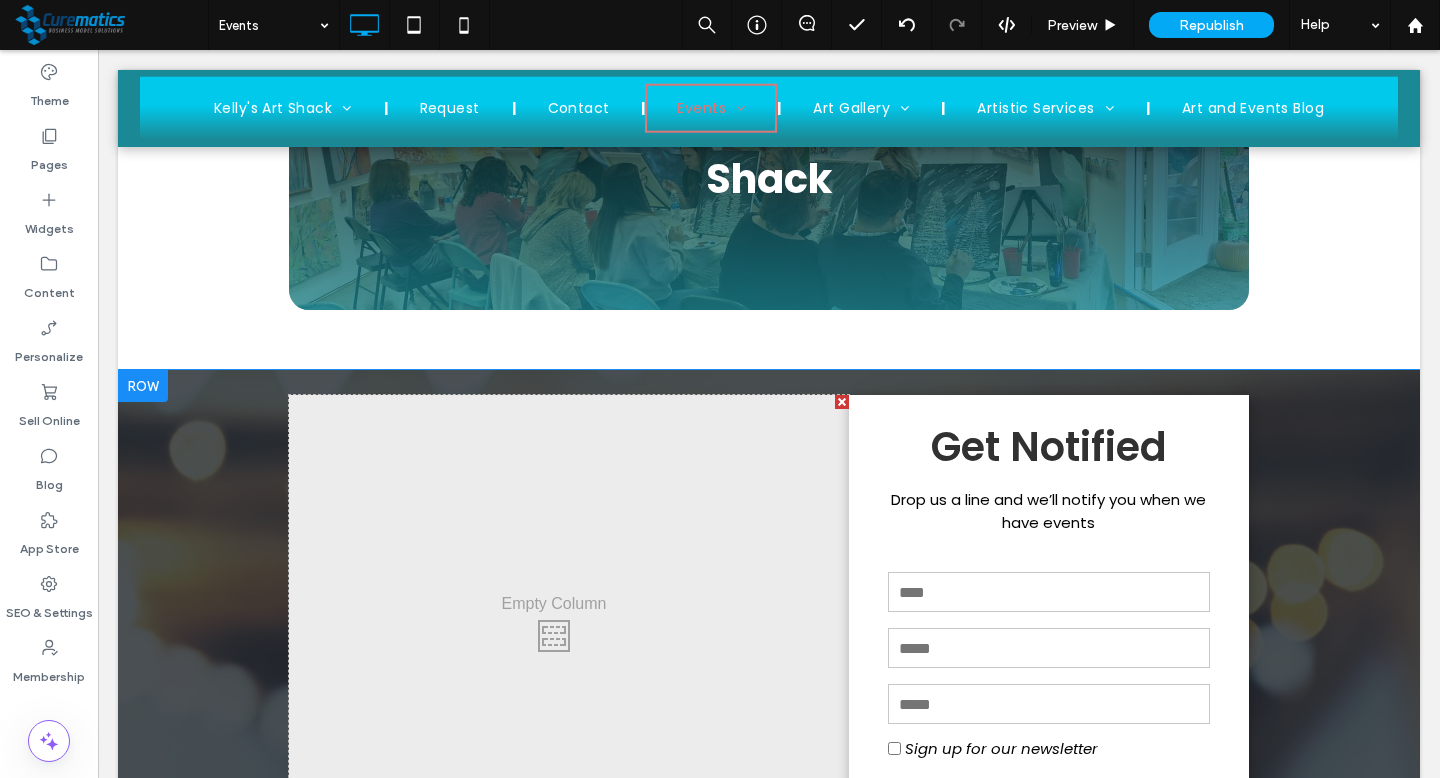 scroll, scrollTop: 298, scrollLeft: 0, axis: vertical 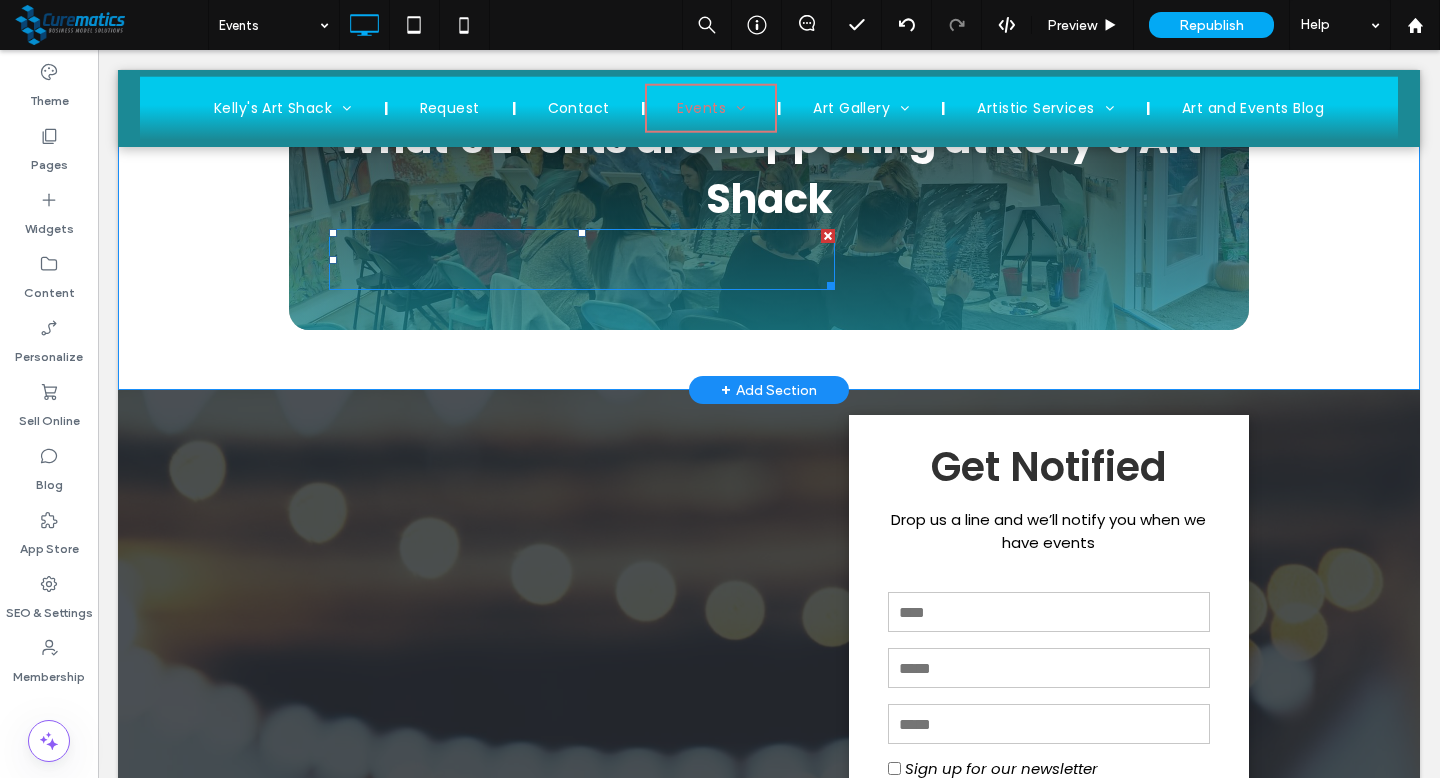 click at bounding box center [582, 259] 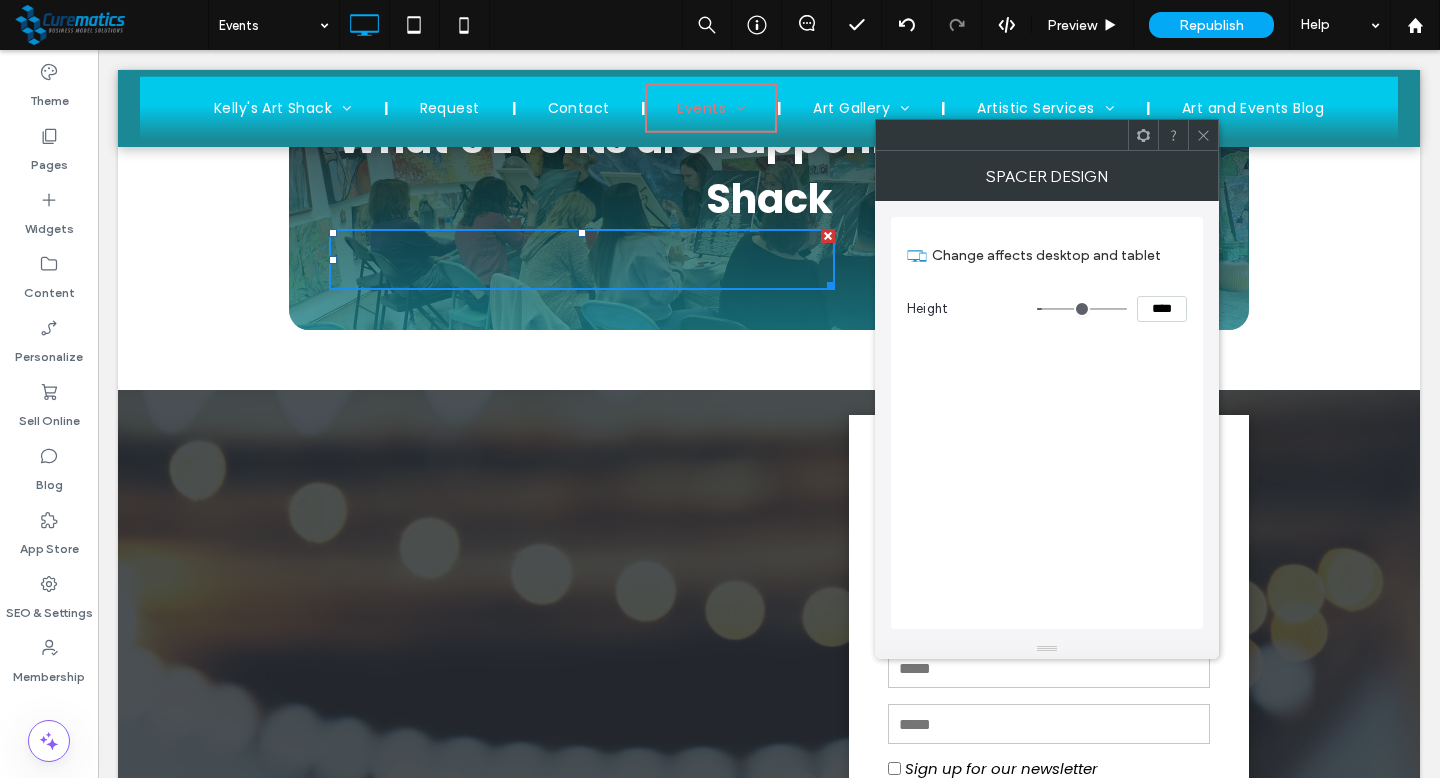click on "What’s Events are happening at Kelly’s Art Shack
Click To Paste     Click To Paste
Row + Add Section" at bounding box center (769, 195) 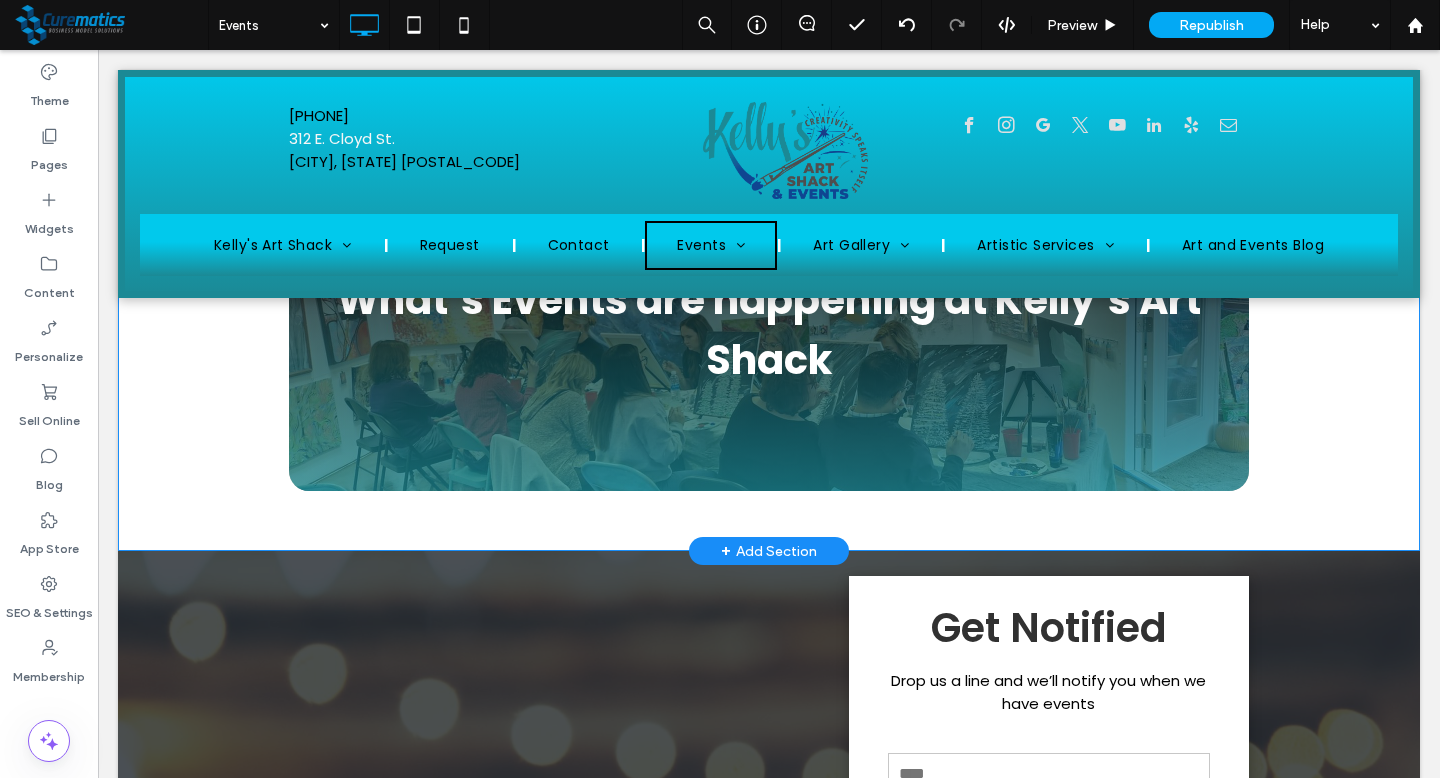 scroll, scrollTop: 161, scrollLeft: 0, axis: vertical 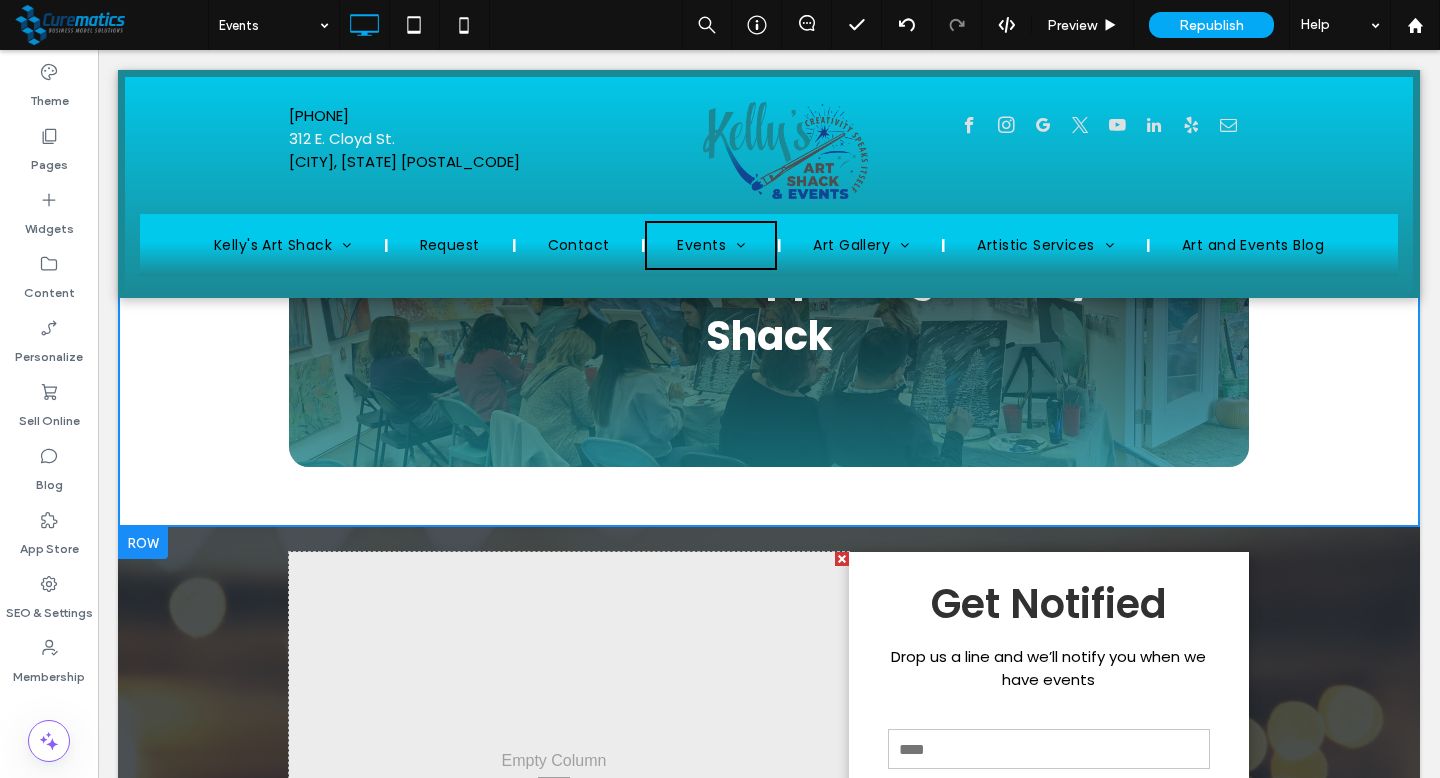 drag, startPoint x: 304, startPoint y: 406, endPoint x: 399, endPoint y: 677, distance: 287.16895 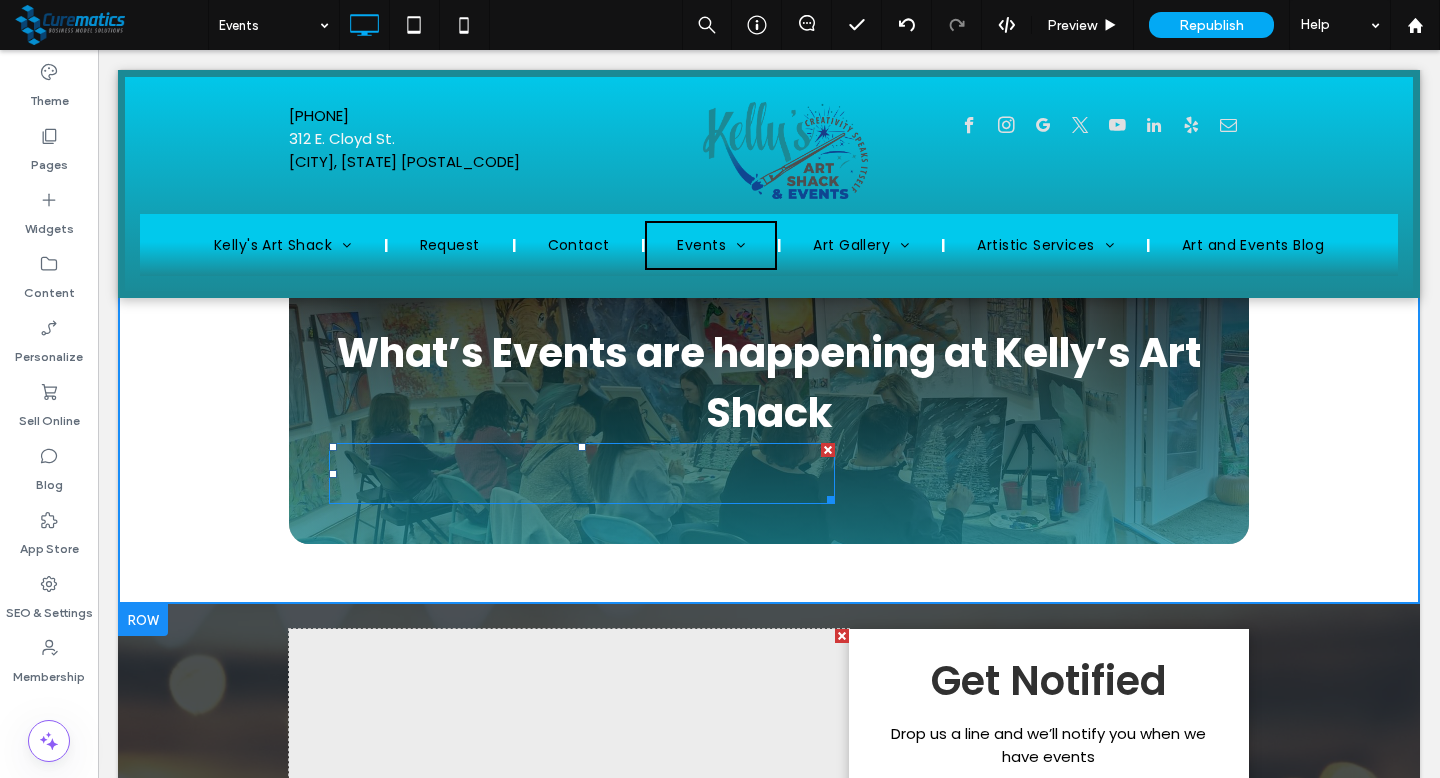 scroll, scrollTop: 0, scrollLeft: 0, axis: both 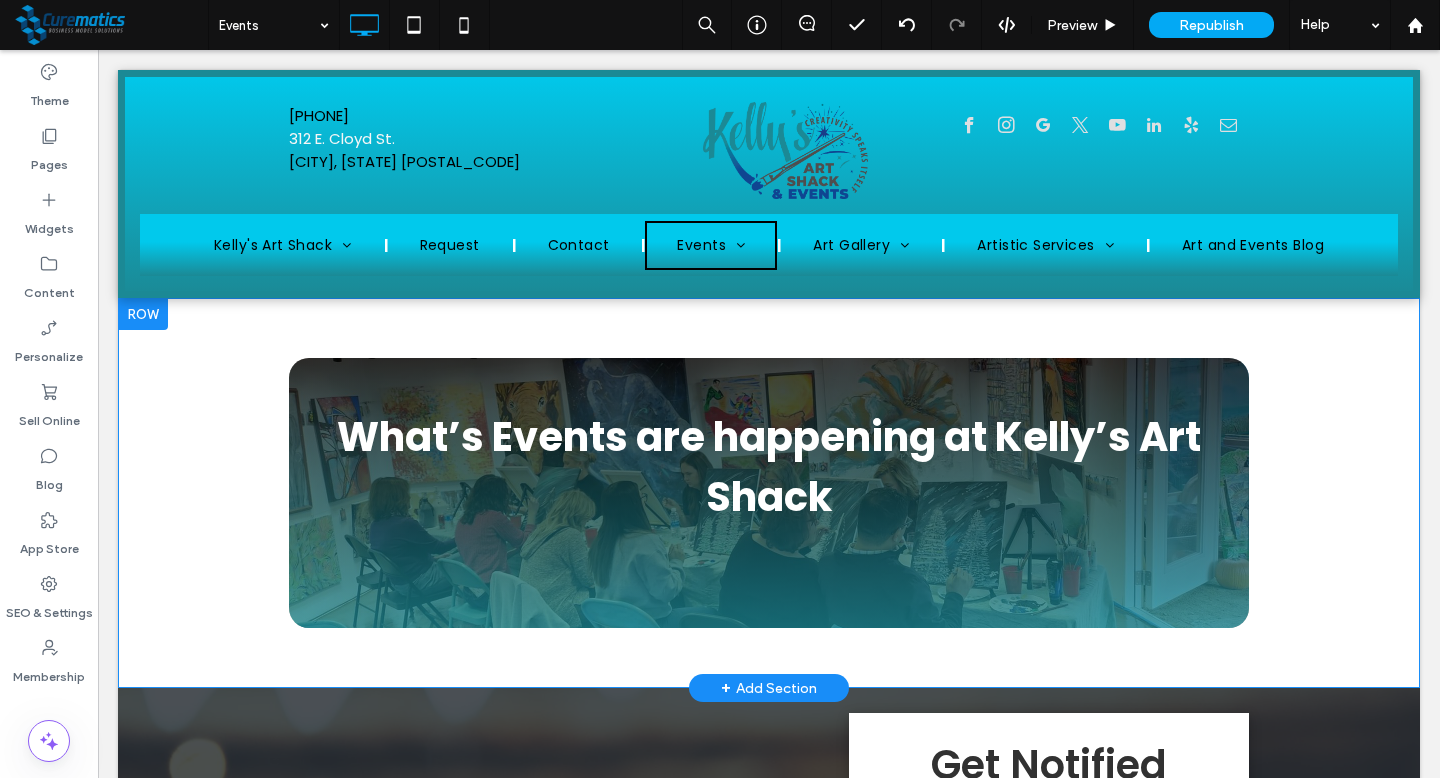 drag, startPoint x: 1228, startPoint y: 376, endPoint x: 1137, endPoint y: 626, distance: 266.047 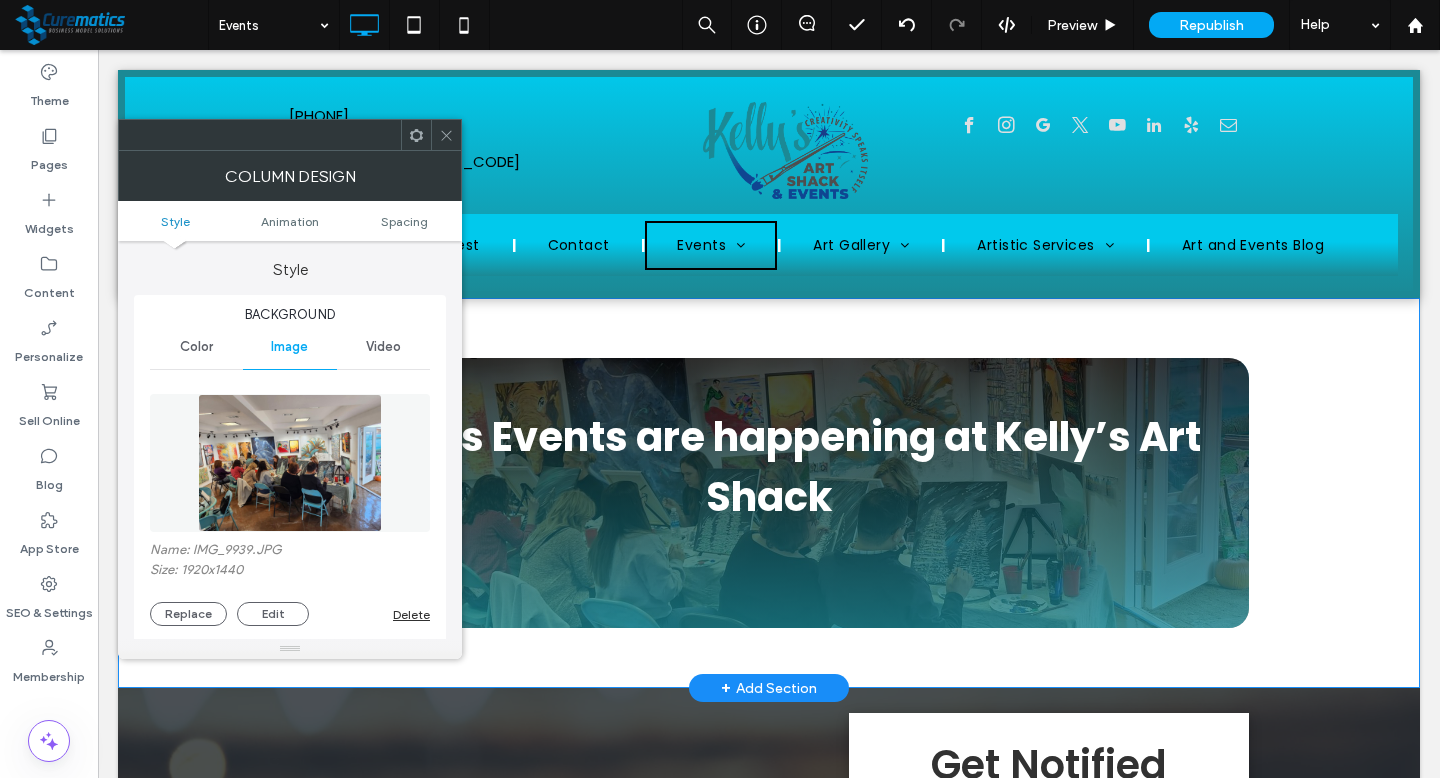 type on "**" 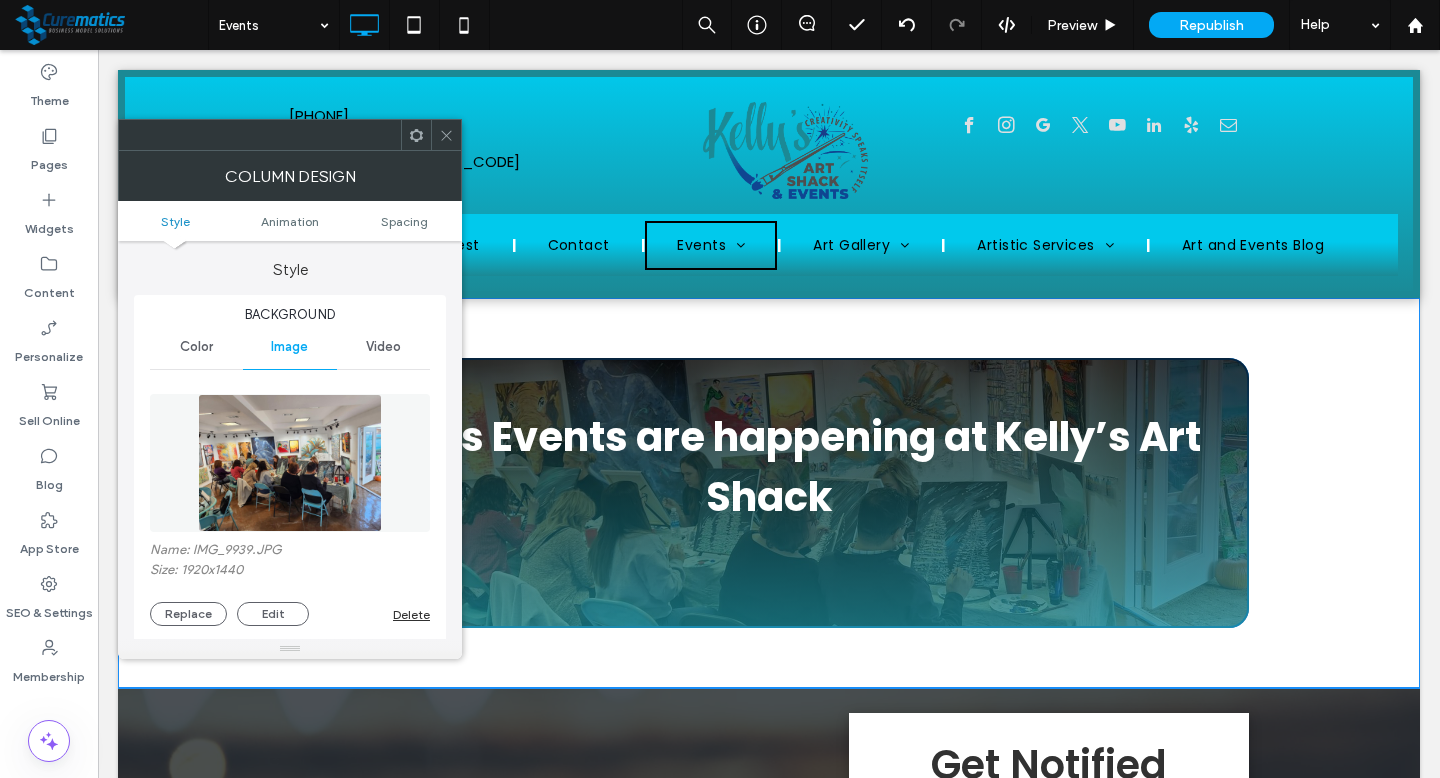 click on "What’s Events are happening at Kelly’s Art Shack
Click To Paste     Click To Paste" at bounding box center [769, 493] 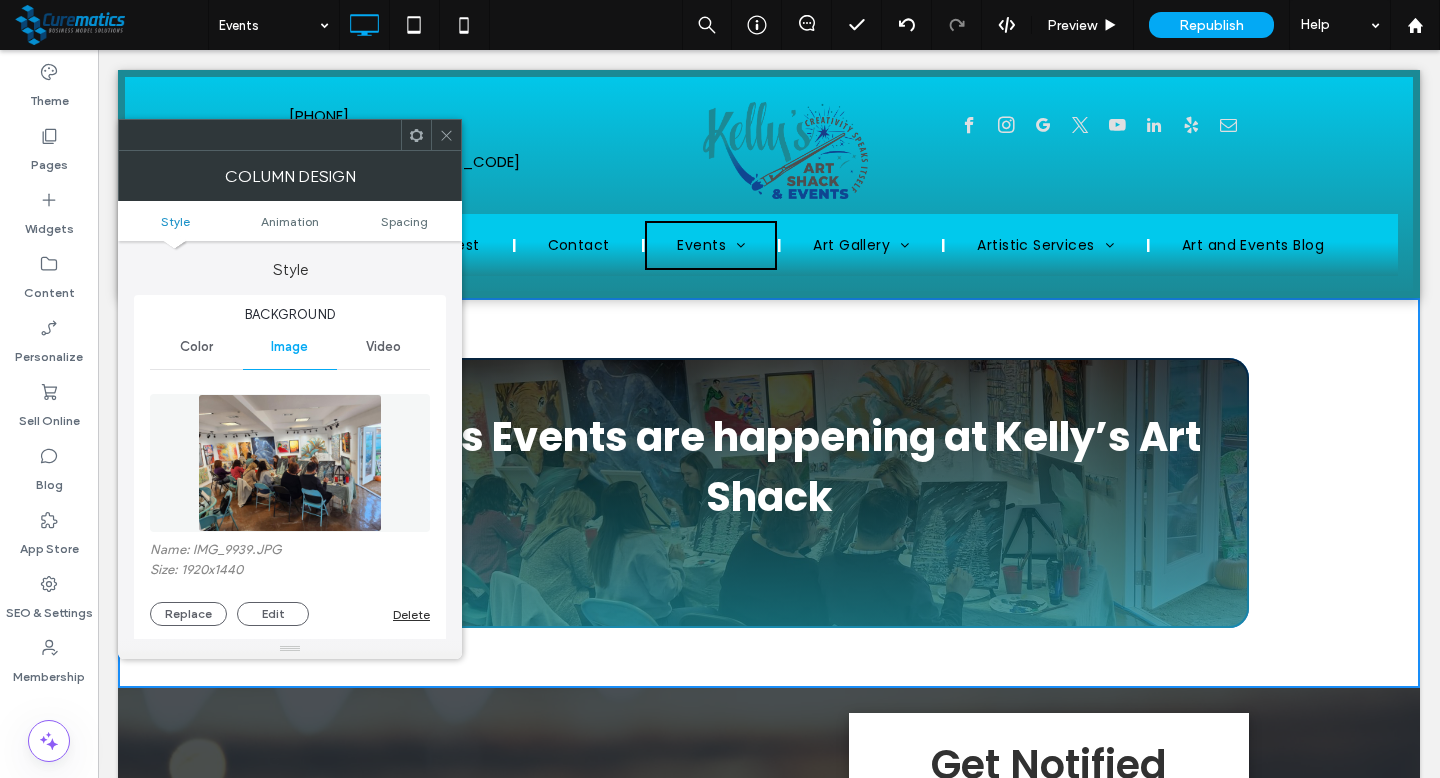 click 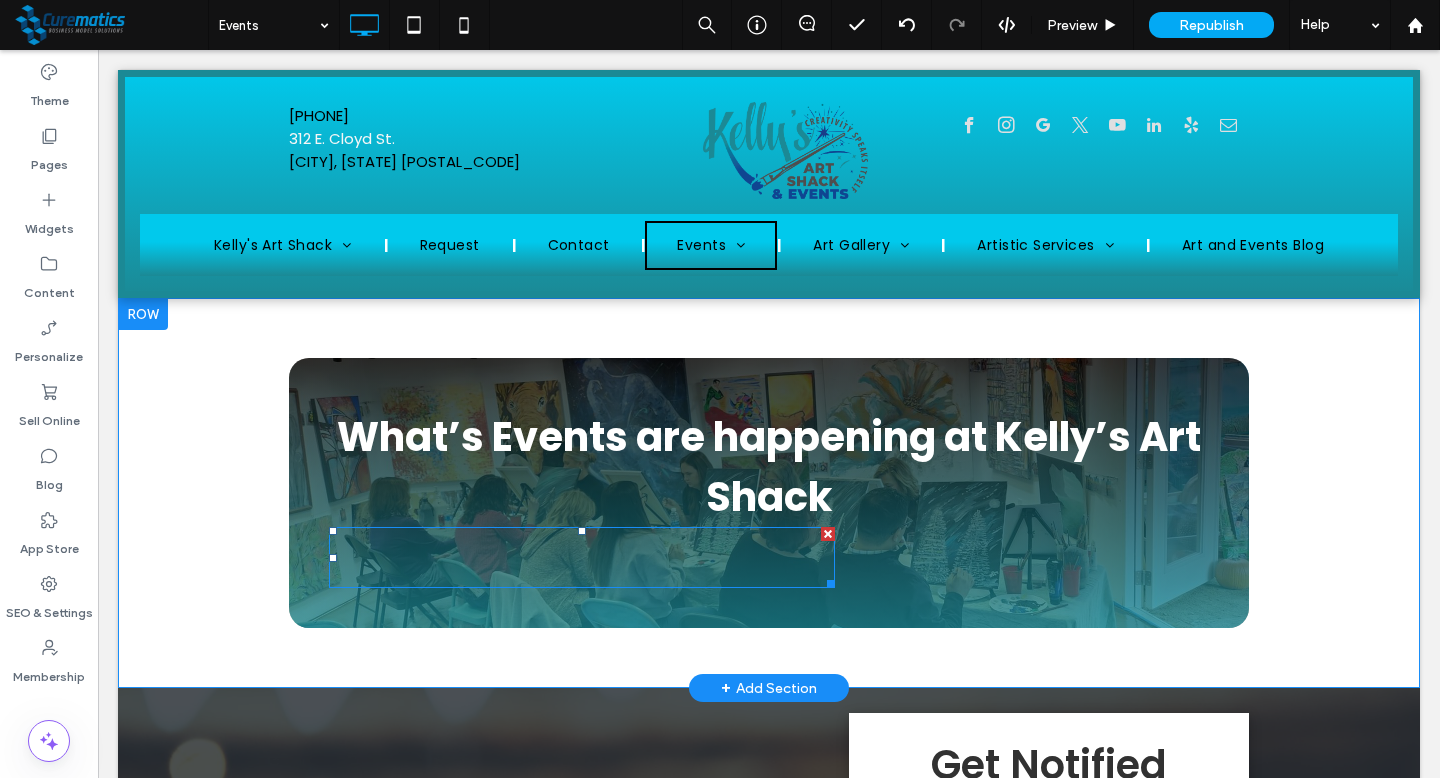 click at bounding box center (582, 557) 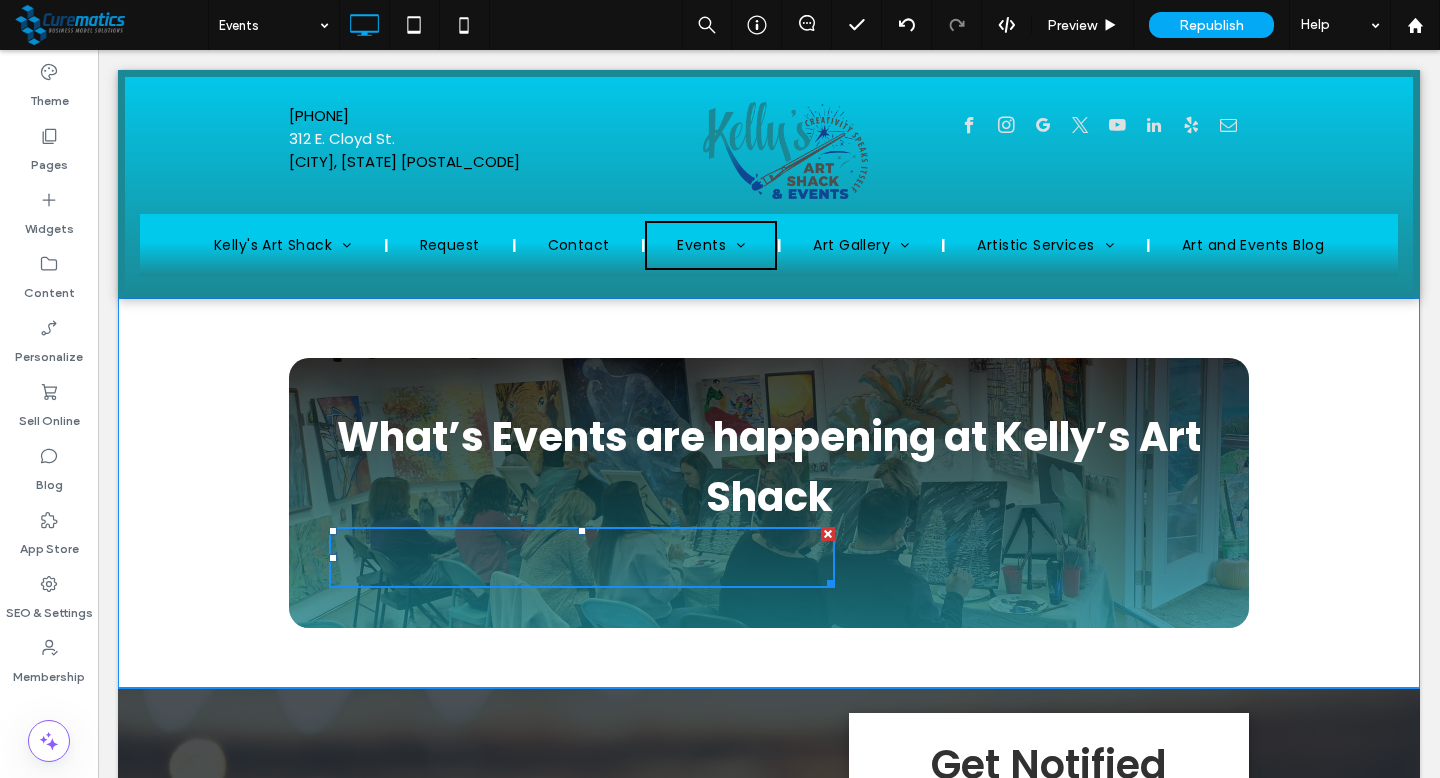 click at bounding box center [582, 557] 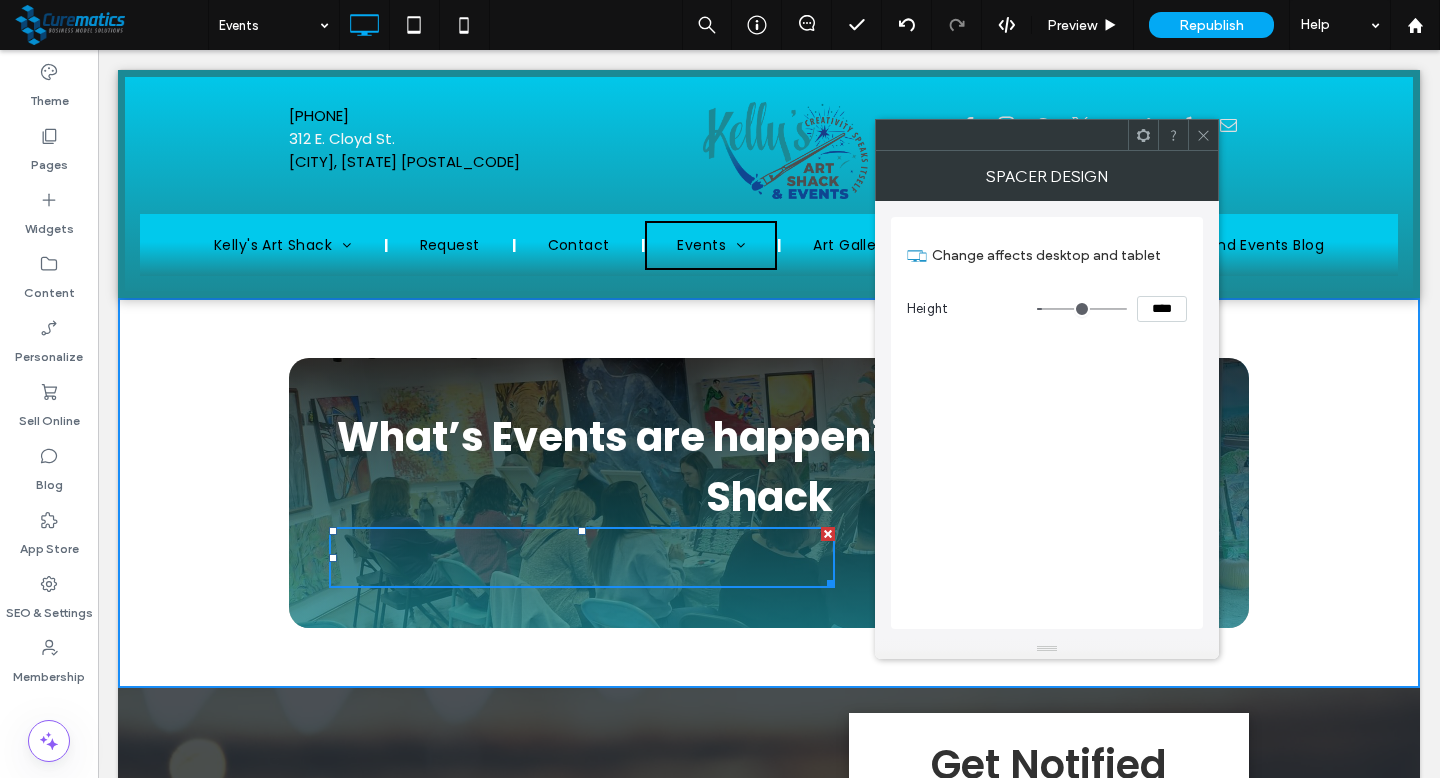 click at bounding box center (1203, 135) 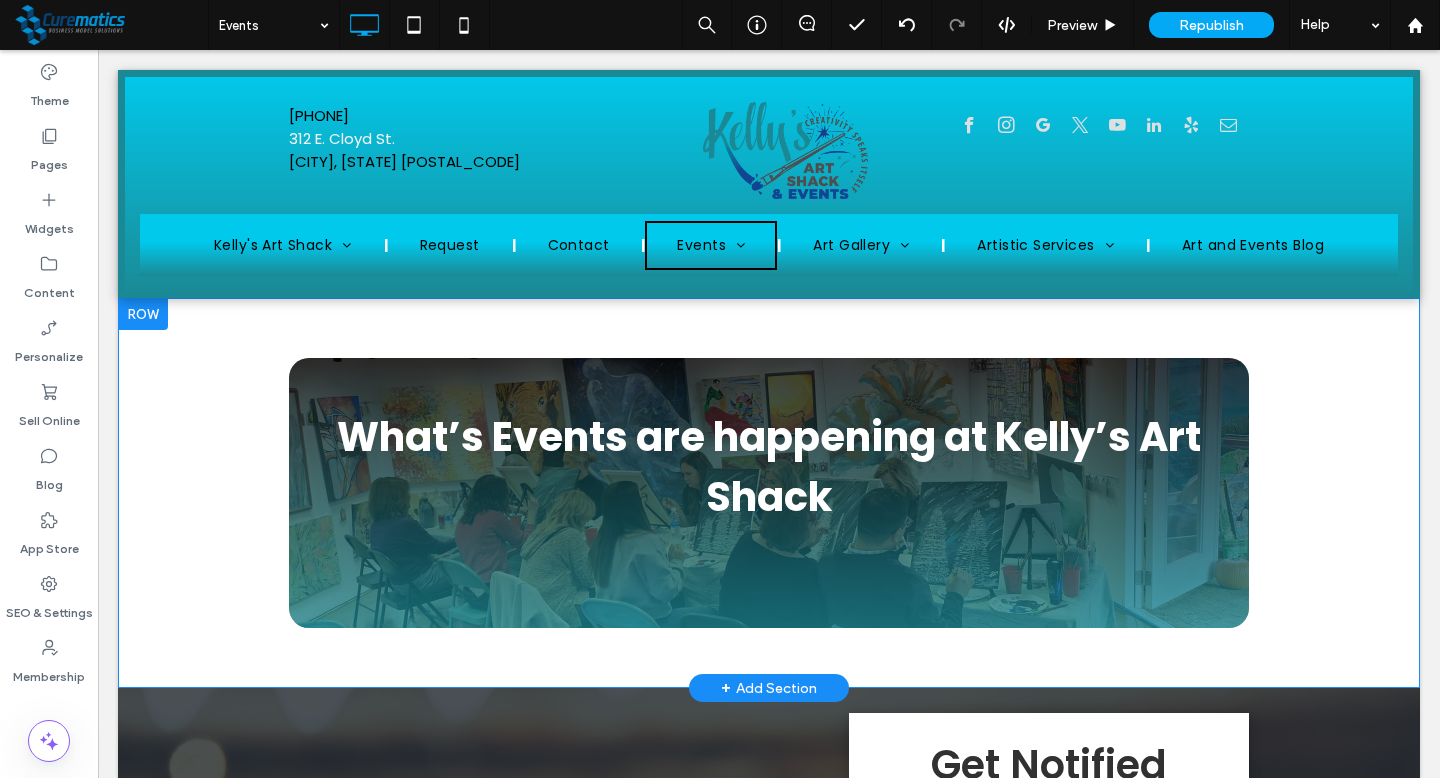 drag, startPoint x: 1125, startPoint y: 383, endPoint x: 1046, endPoint y: 378, distance: 79.15807 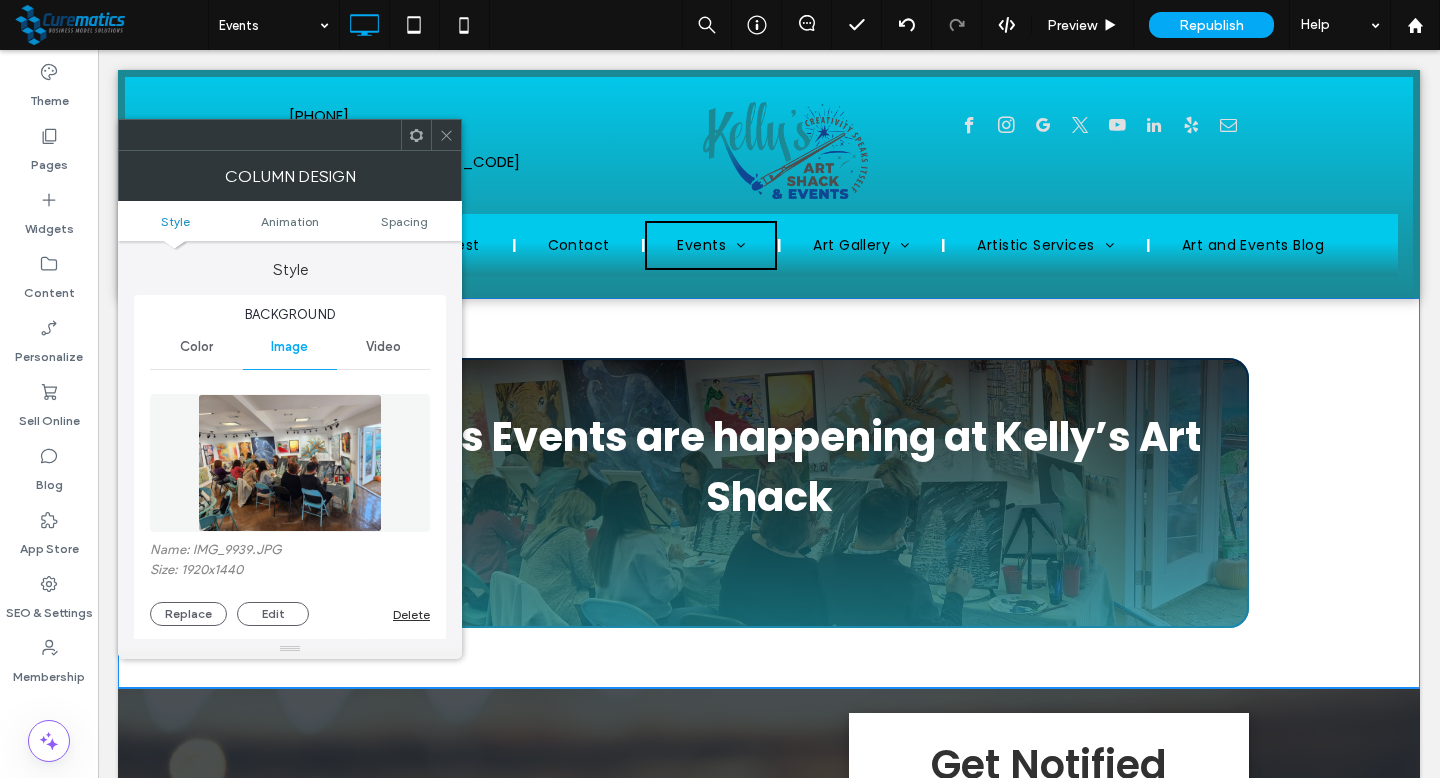 drag, startPoint x: 1019, startPoint y: 390, endPoint x: 1018, endPoint y: 370, distance: 20.024984 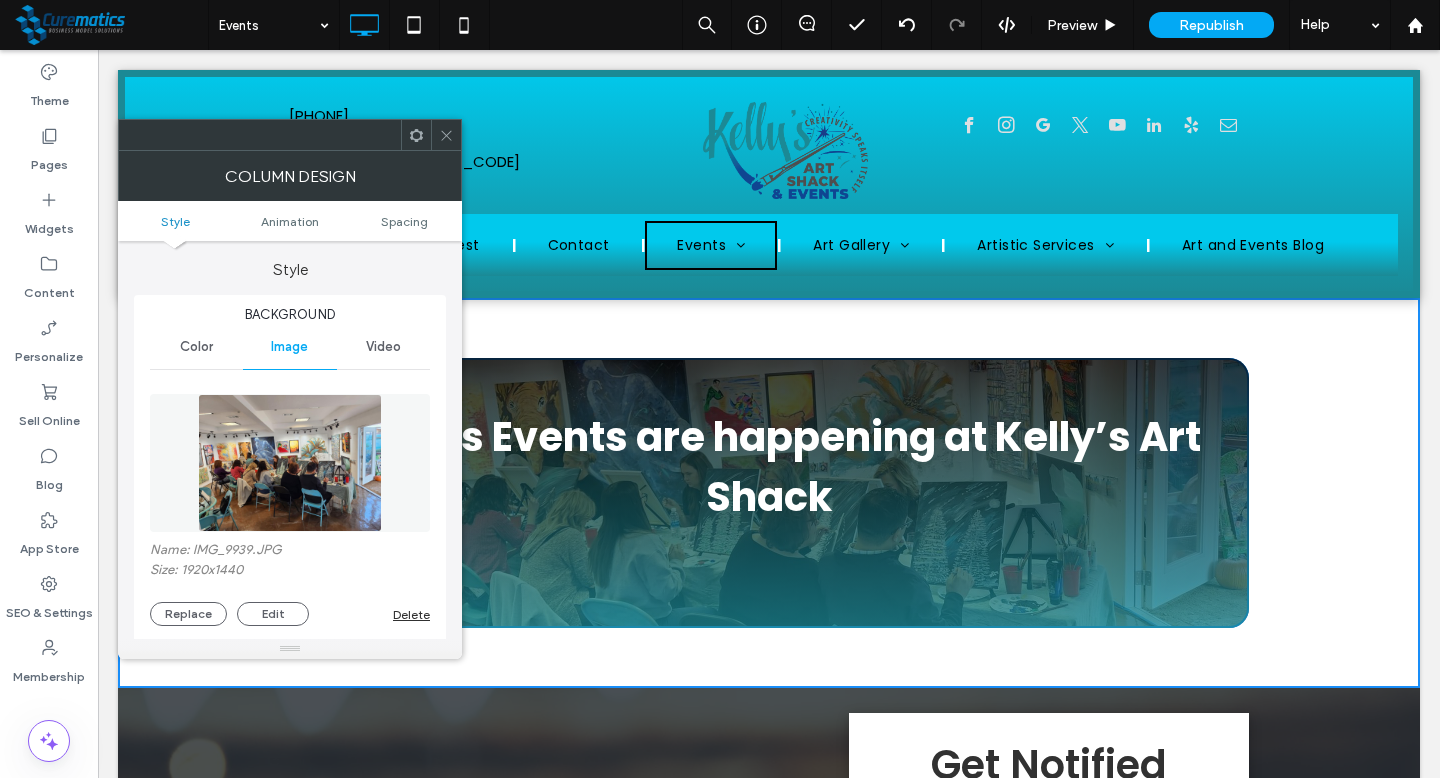 click 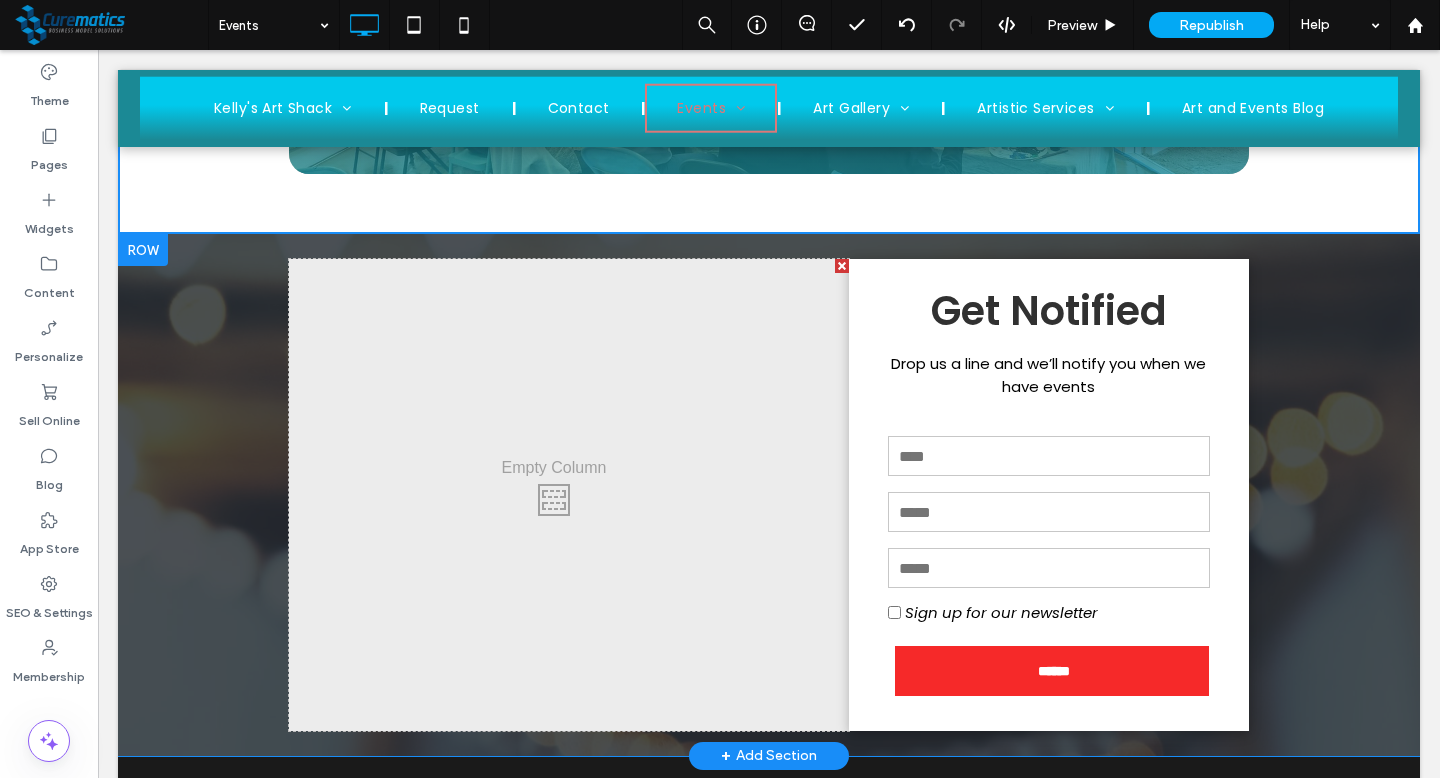 scroll, scrollTop: 411, scrollLeft: 0, axis: vertical 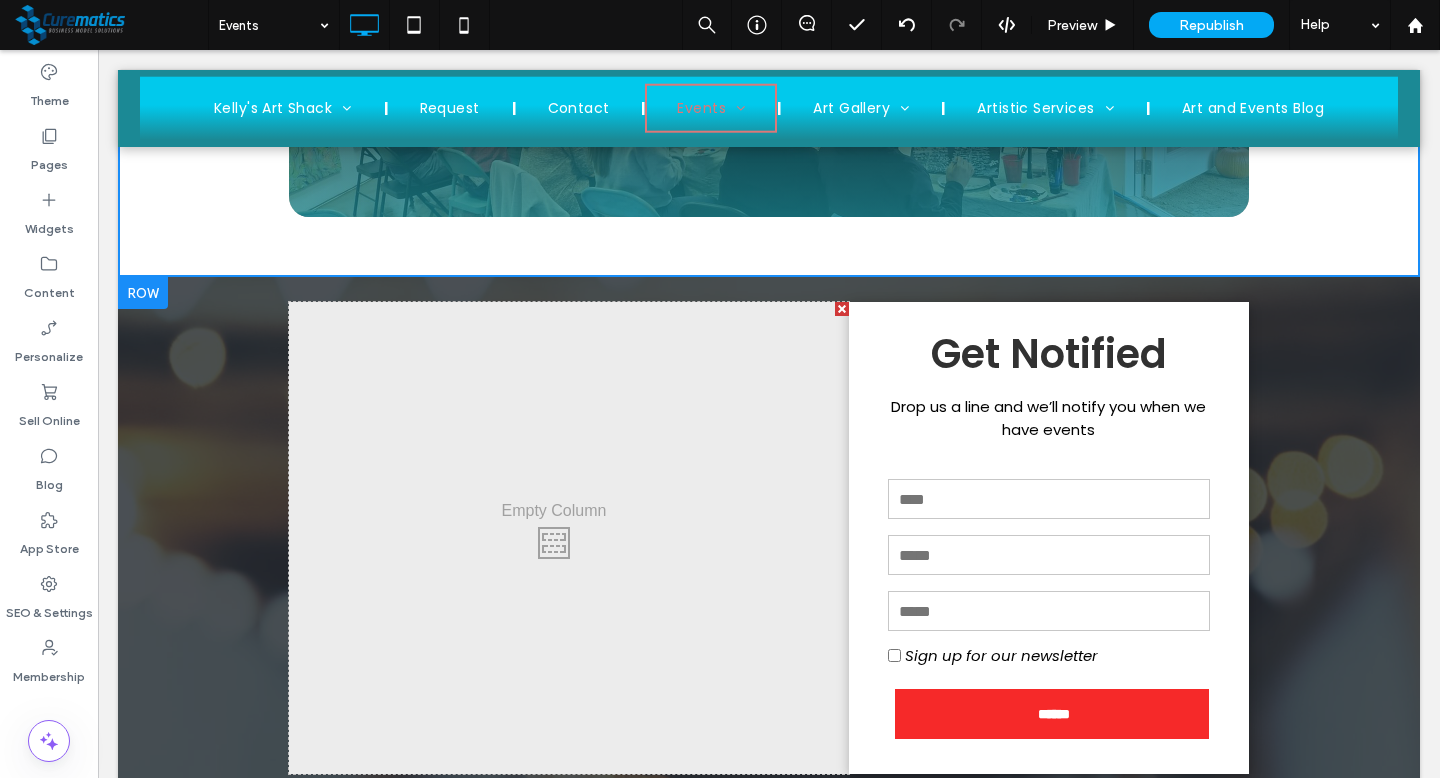 click at bounding box center [143, 293] 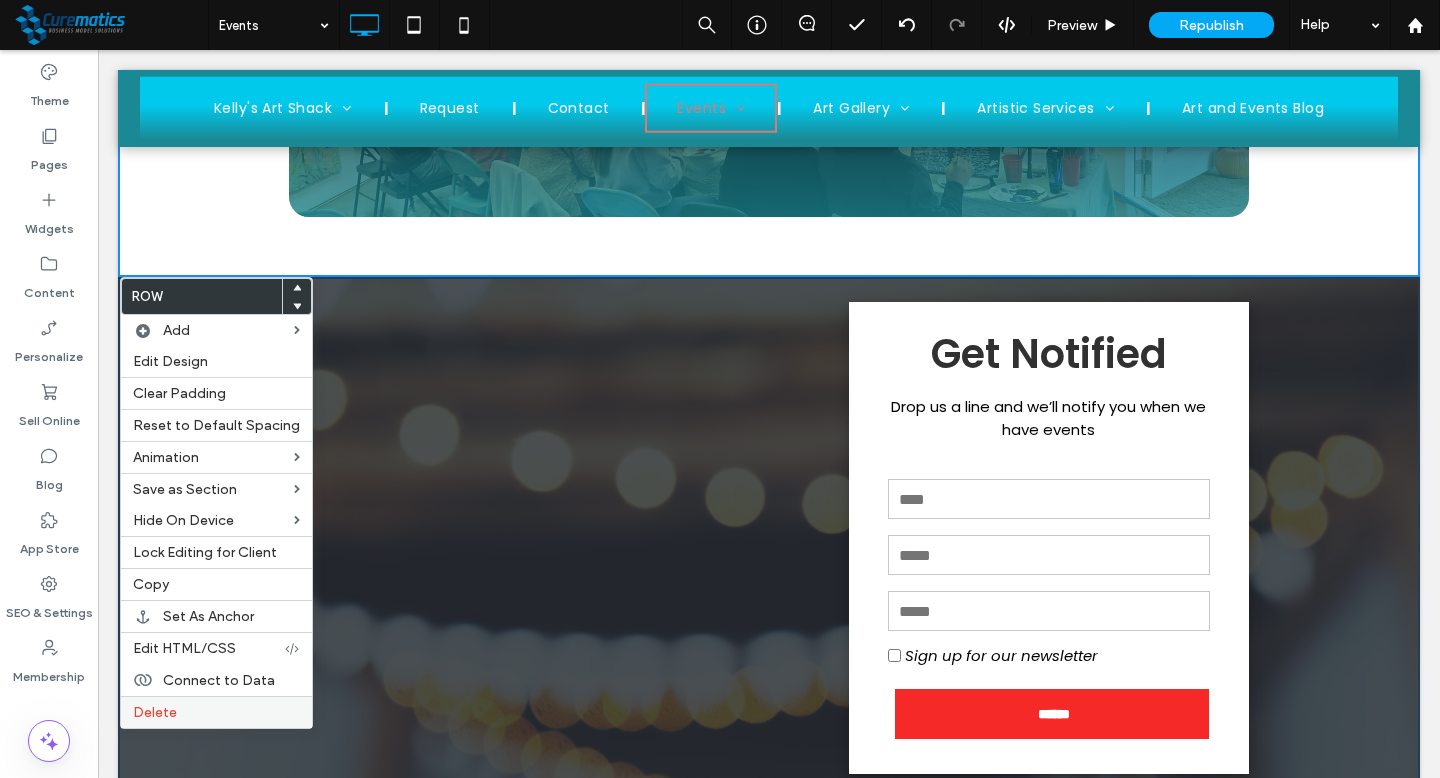 click on "Delete" at bounding box center [216, 712] 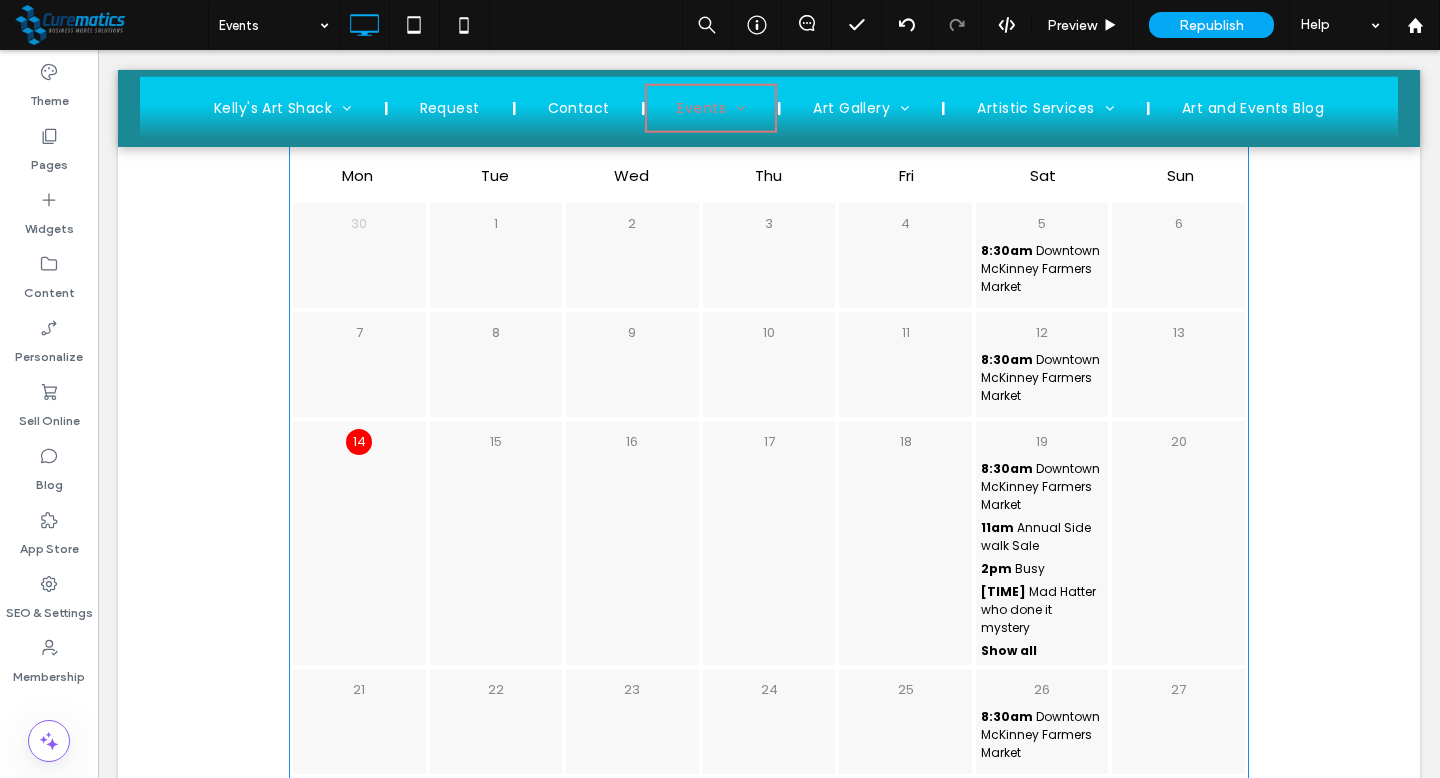 scroll, scrollTop: 3544, scrollLeft: 0, axis: vertical 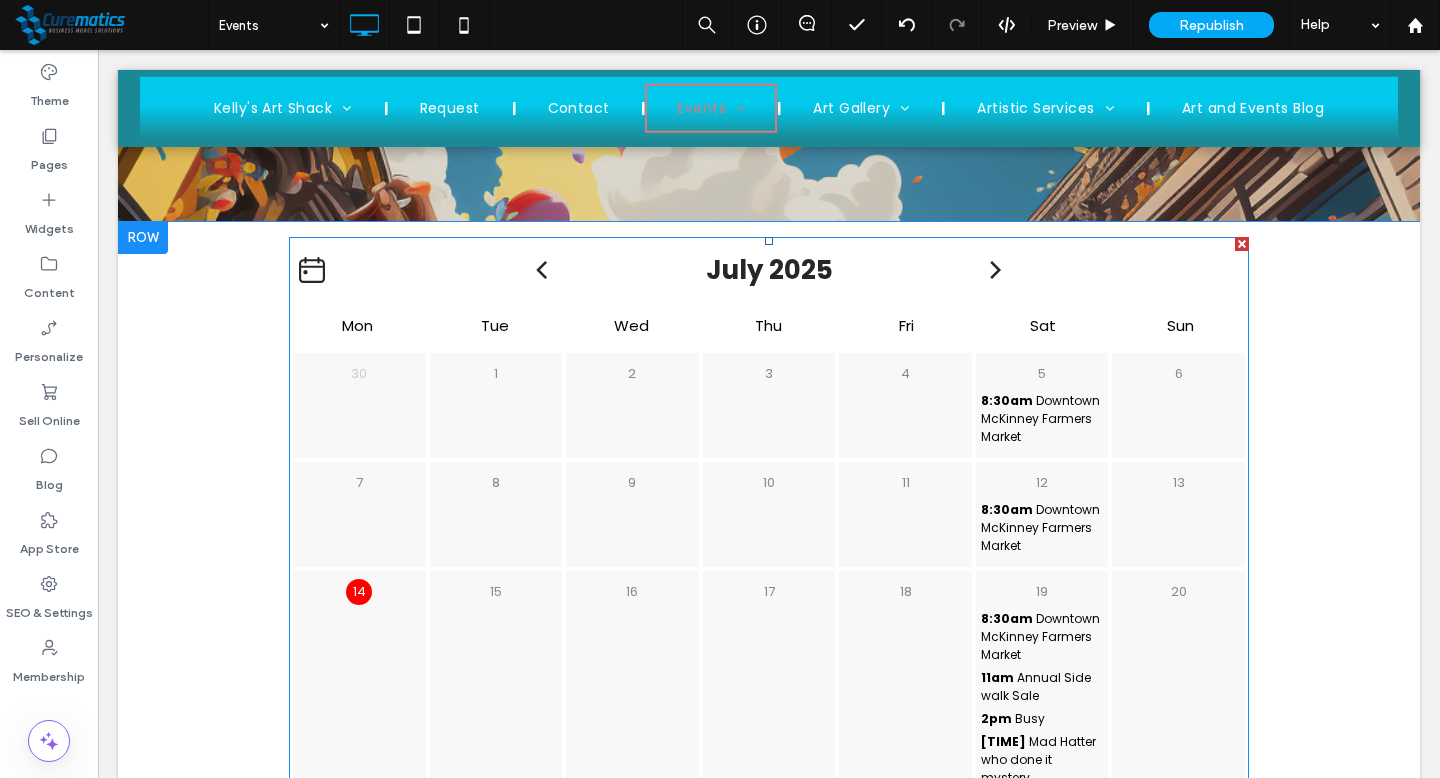 click on "30" at bounding box center (359, 405) 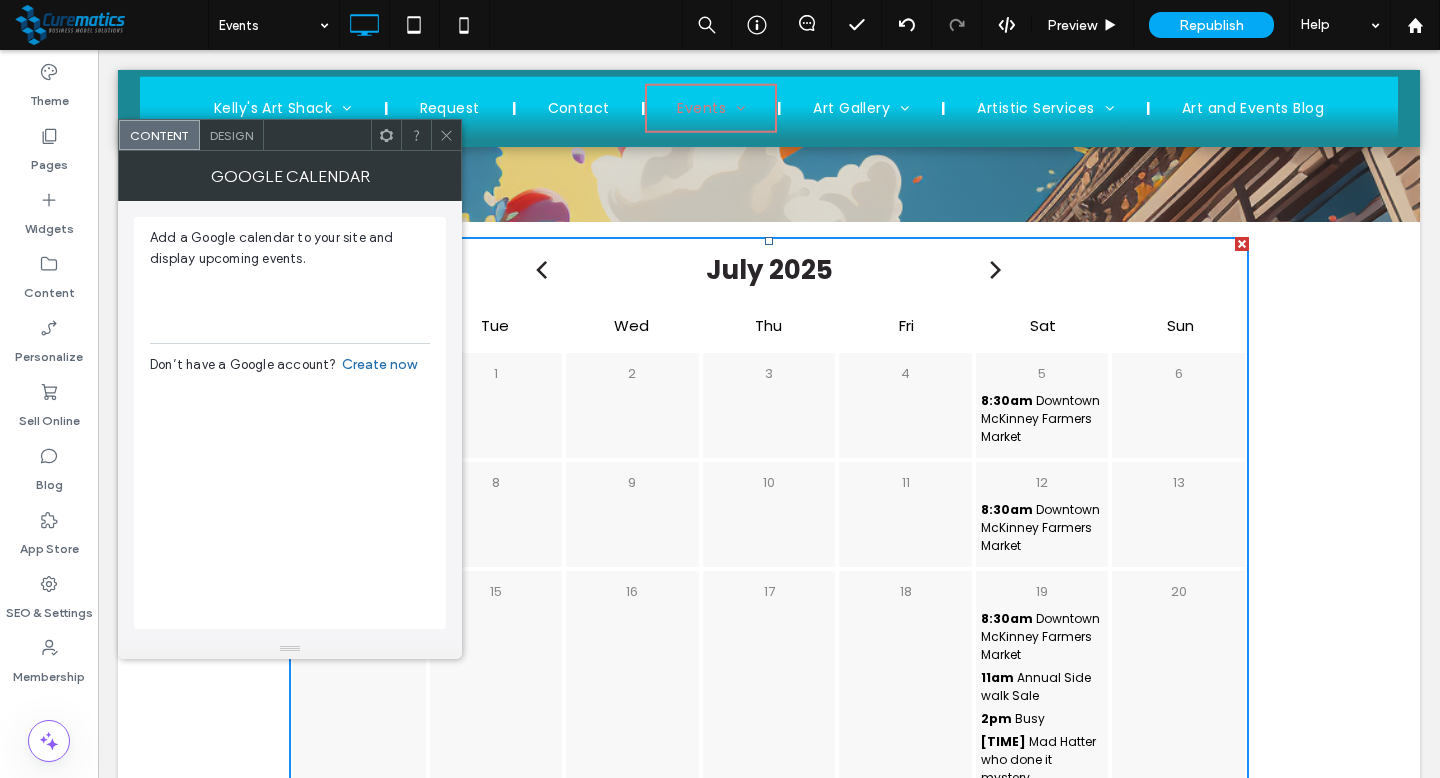 click on "Design" at bounding box center (231, 135) 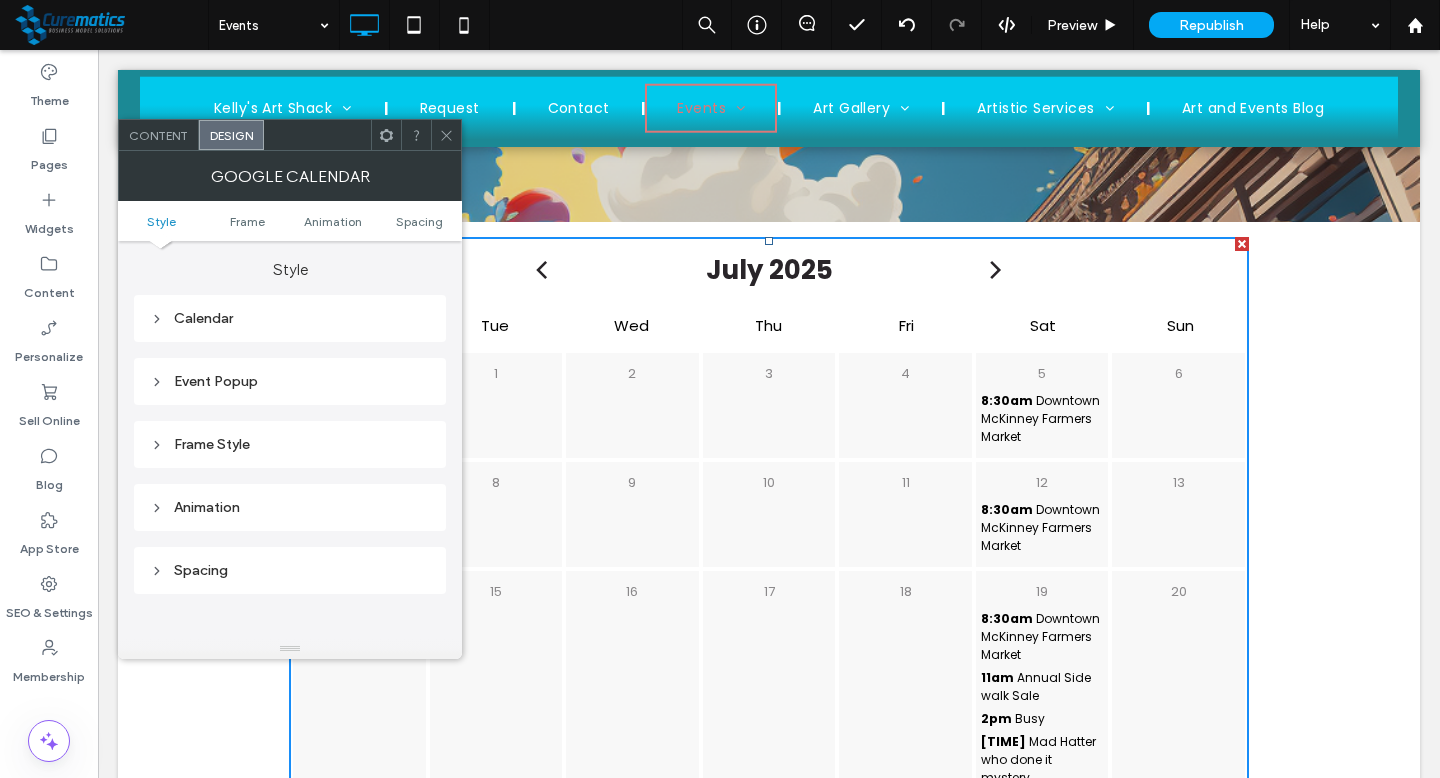 click on "Calendar" at bounding box center [290, 318] 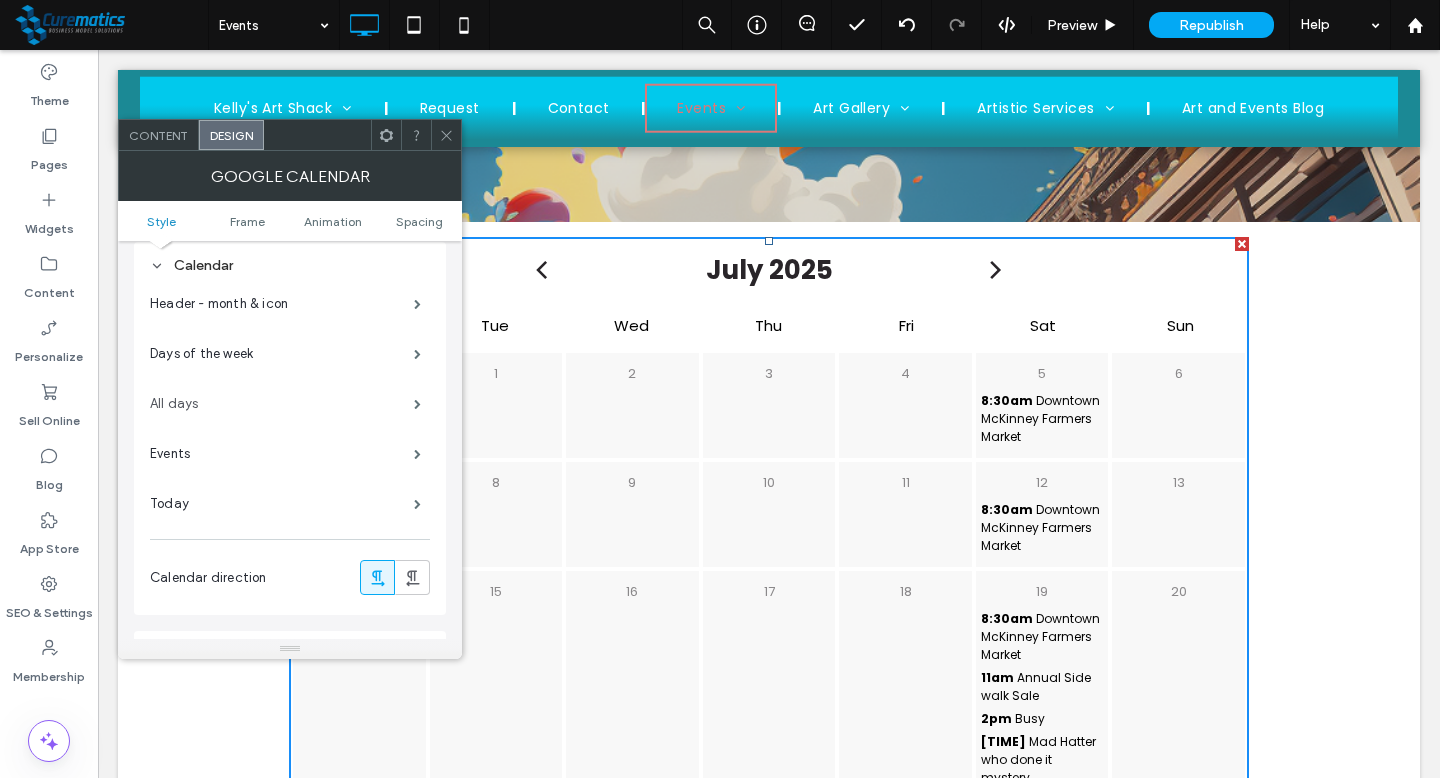 scroll, scrollTop: 54, scrollLeft: 0, axis: vertical 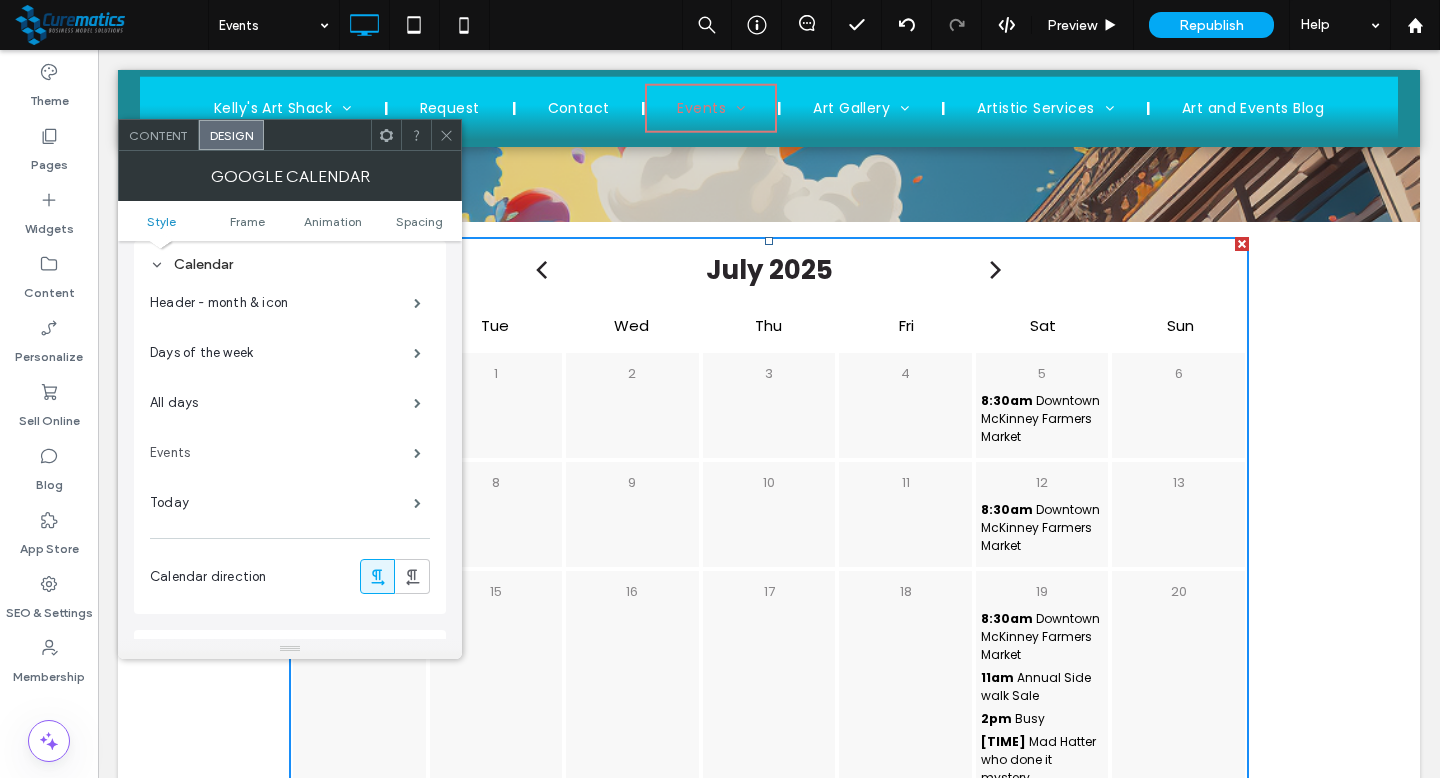 click on "Events" at bounding box center [282, 453] 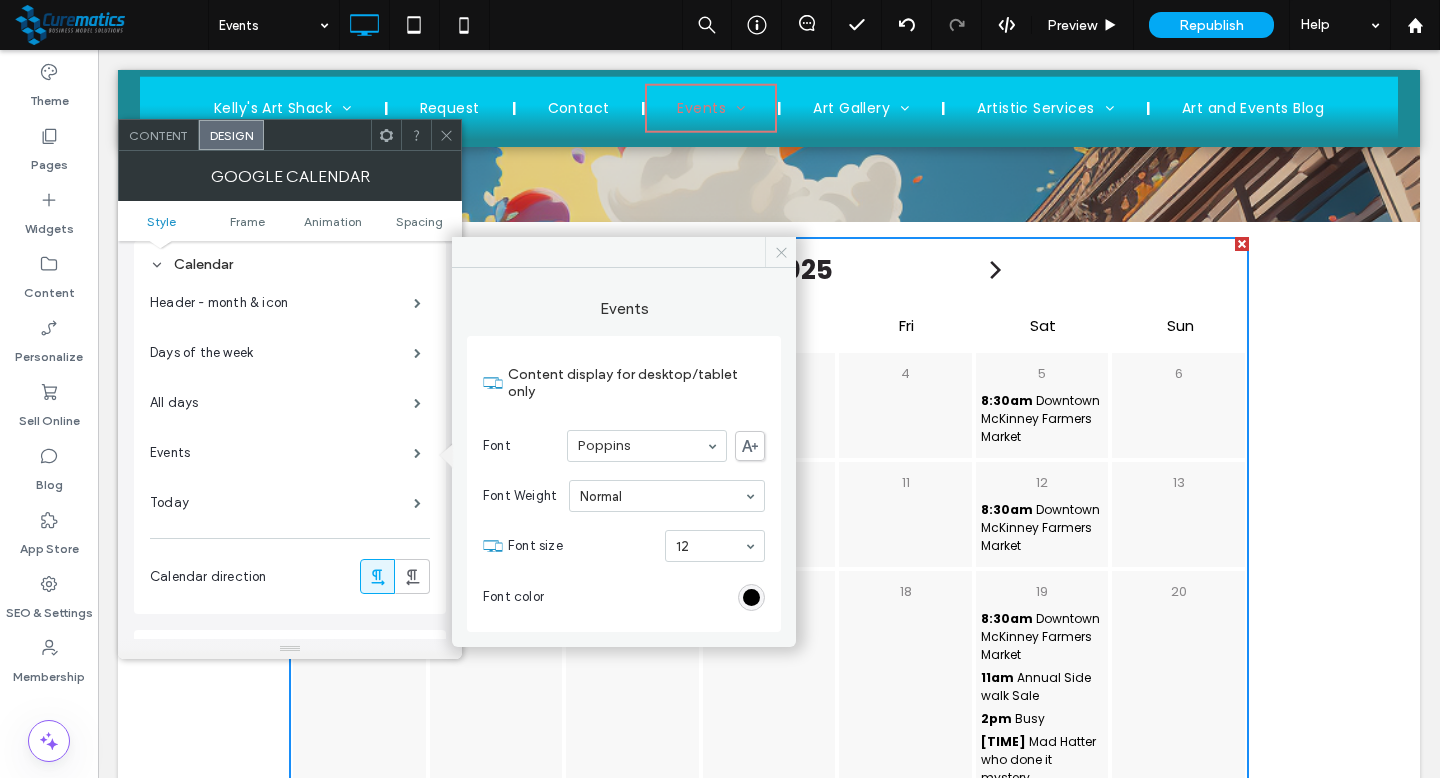 click 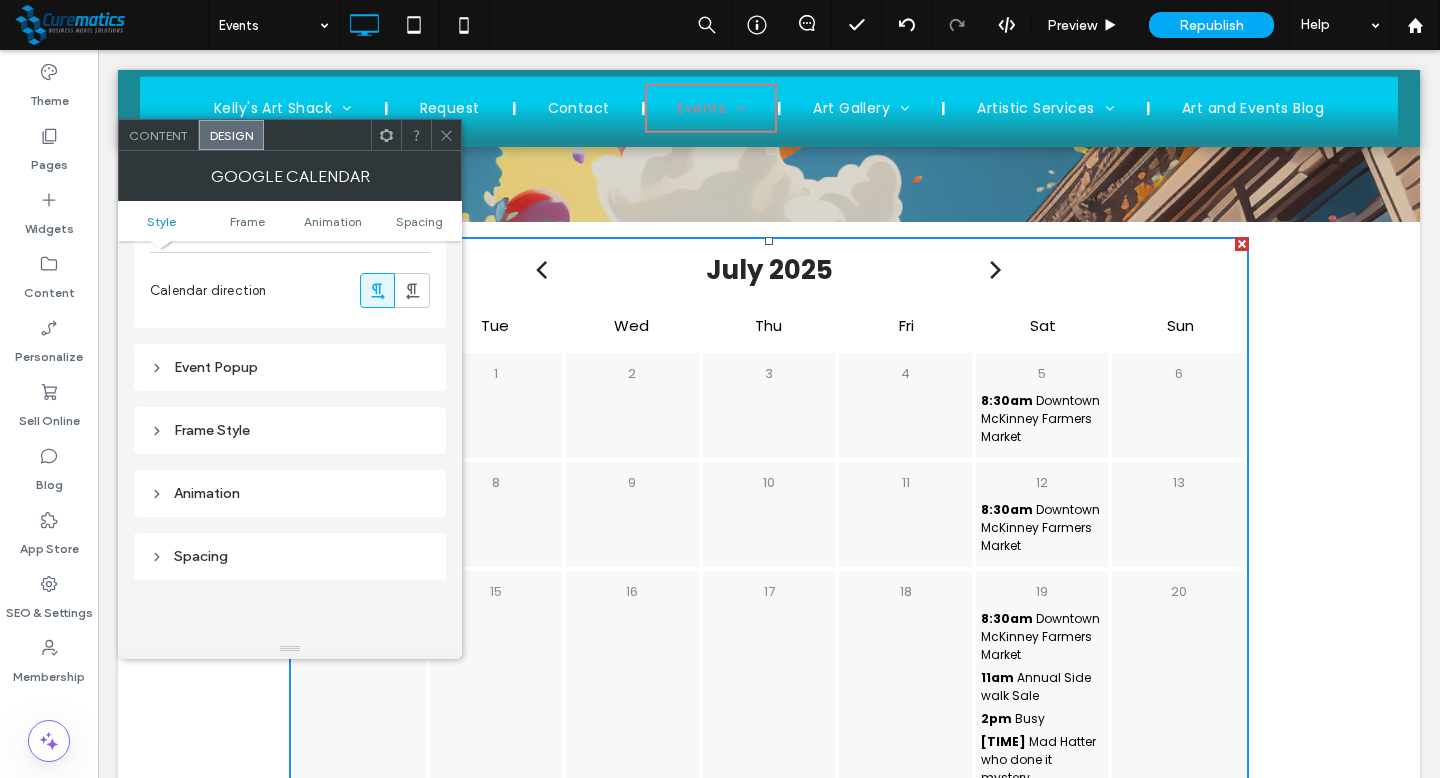 scroll, scrollTop: 387, scrollLeft: 0, axis: vertical 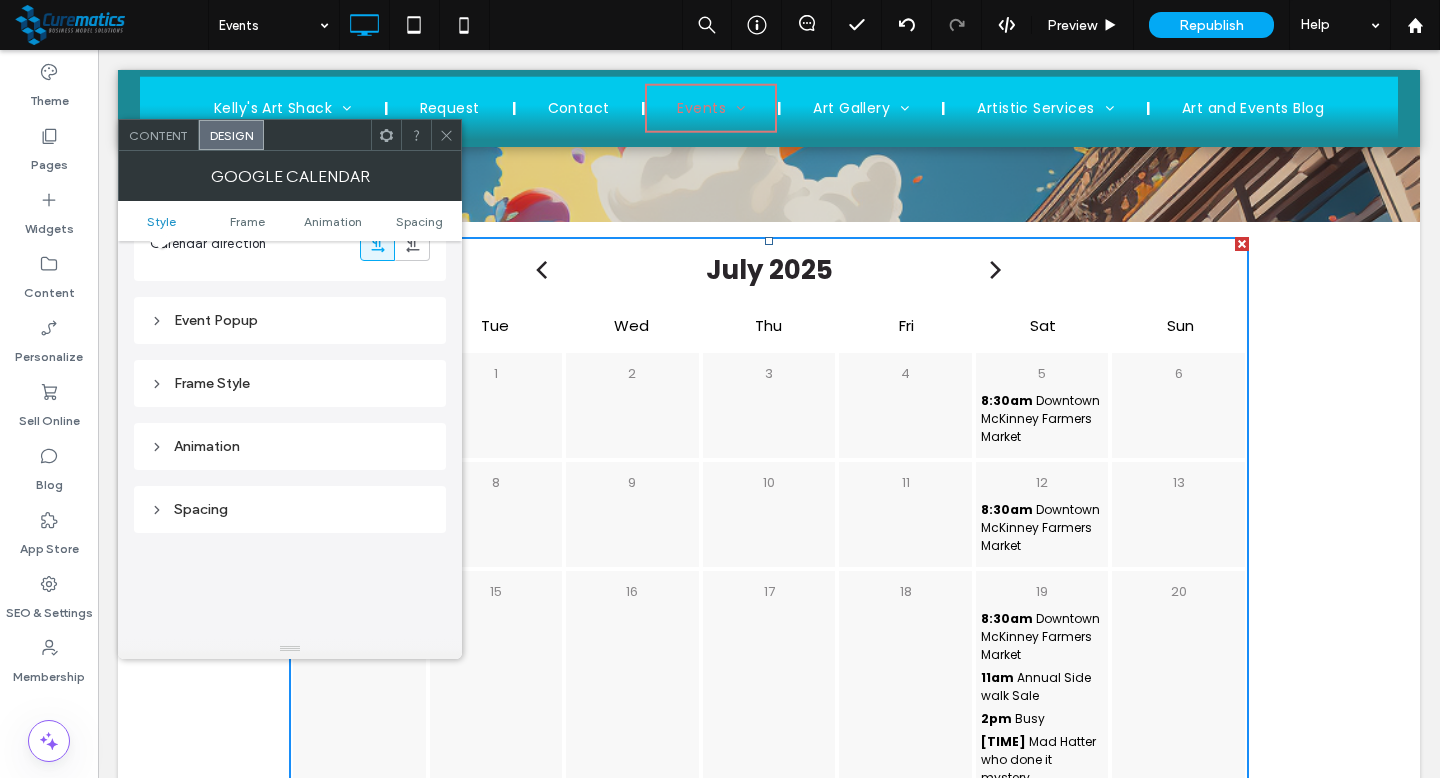 click on "Event Popup" at bounding box center (290, 320) 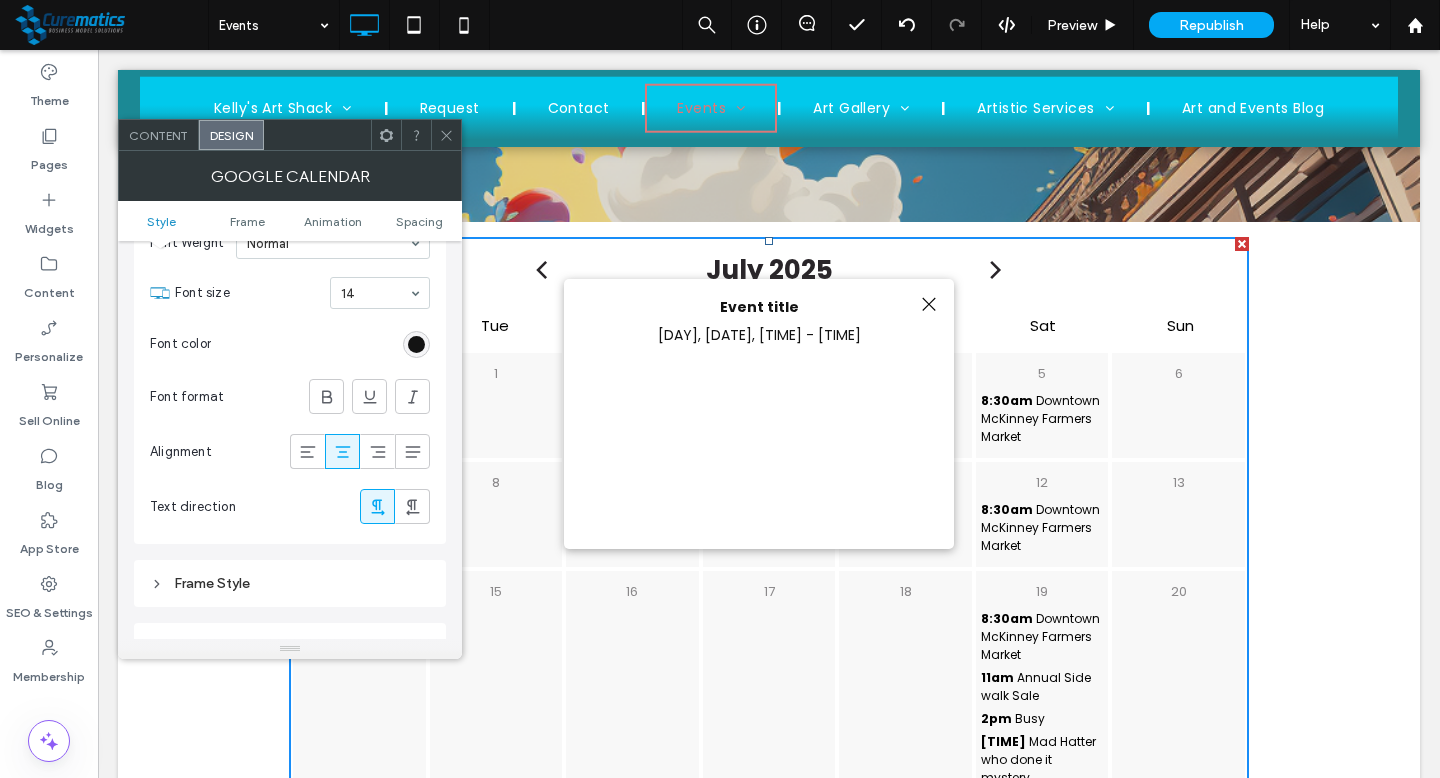 scroll, scrollTop: 879, scrollLeft: 0, axis: vertical 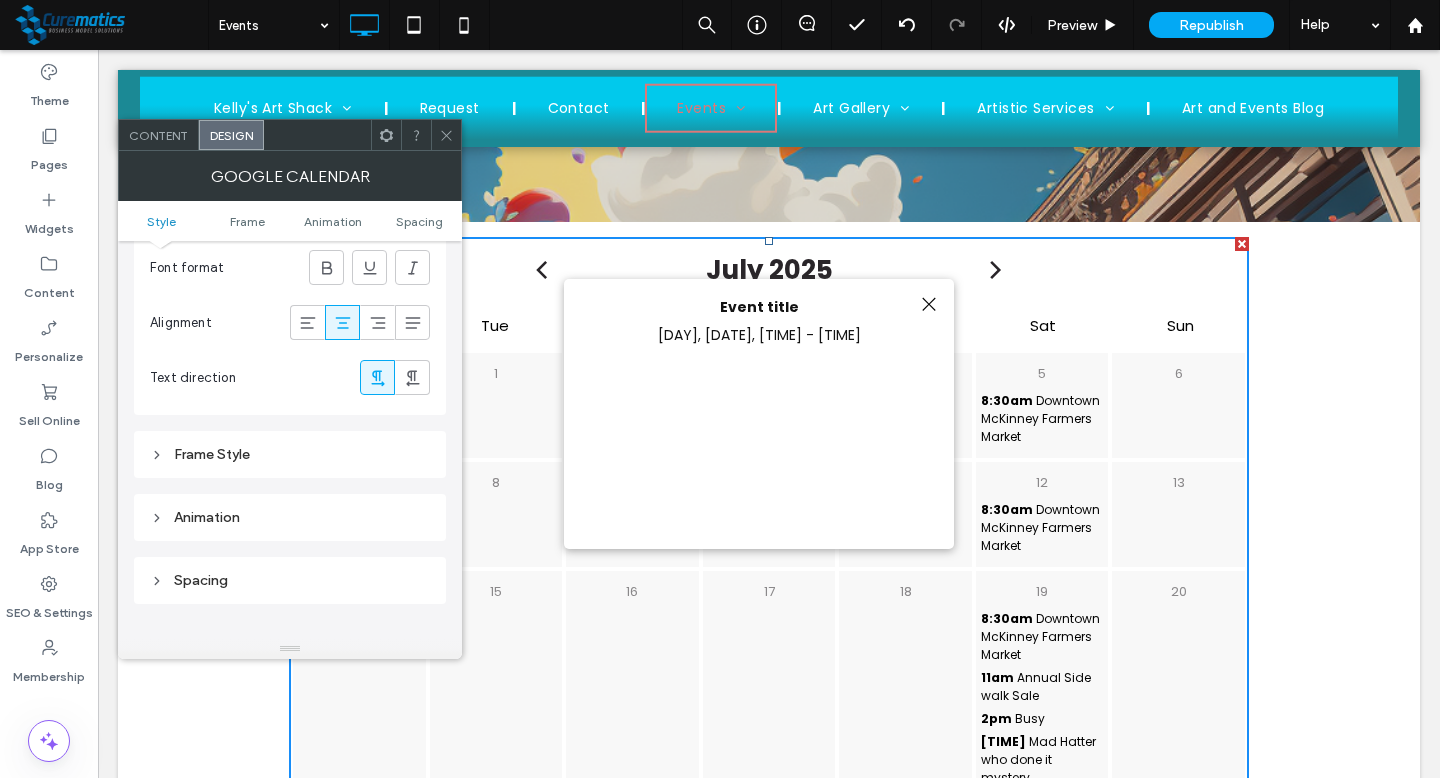click on "Frame Style" at bounding box center (290, 454) 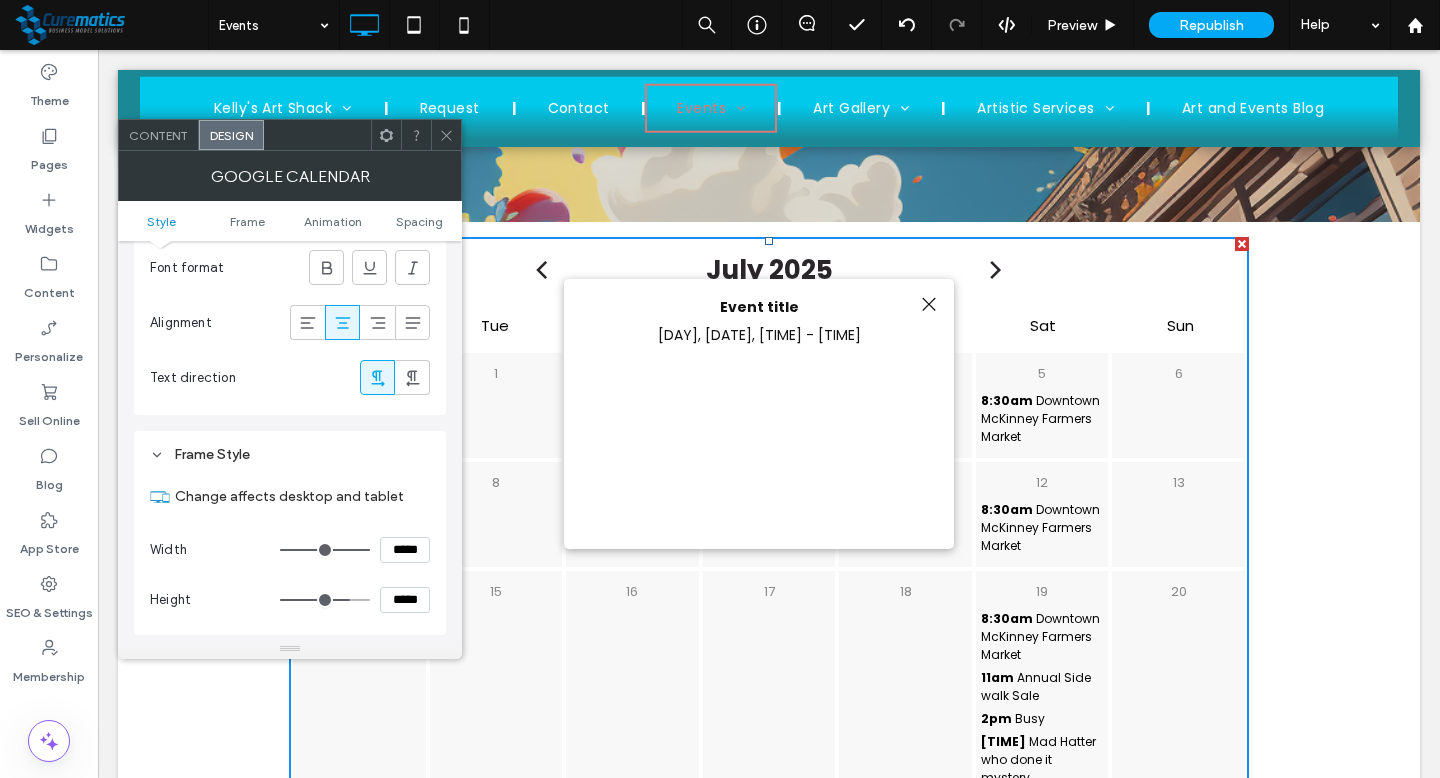 click 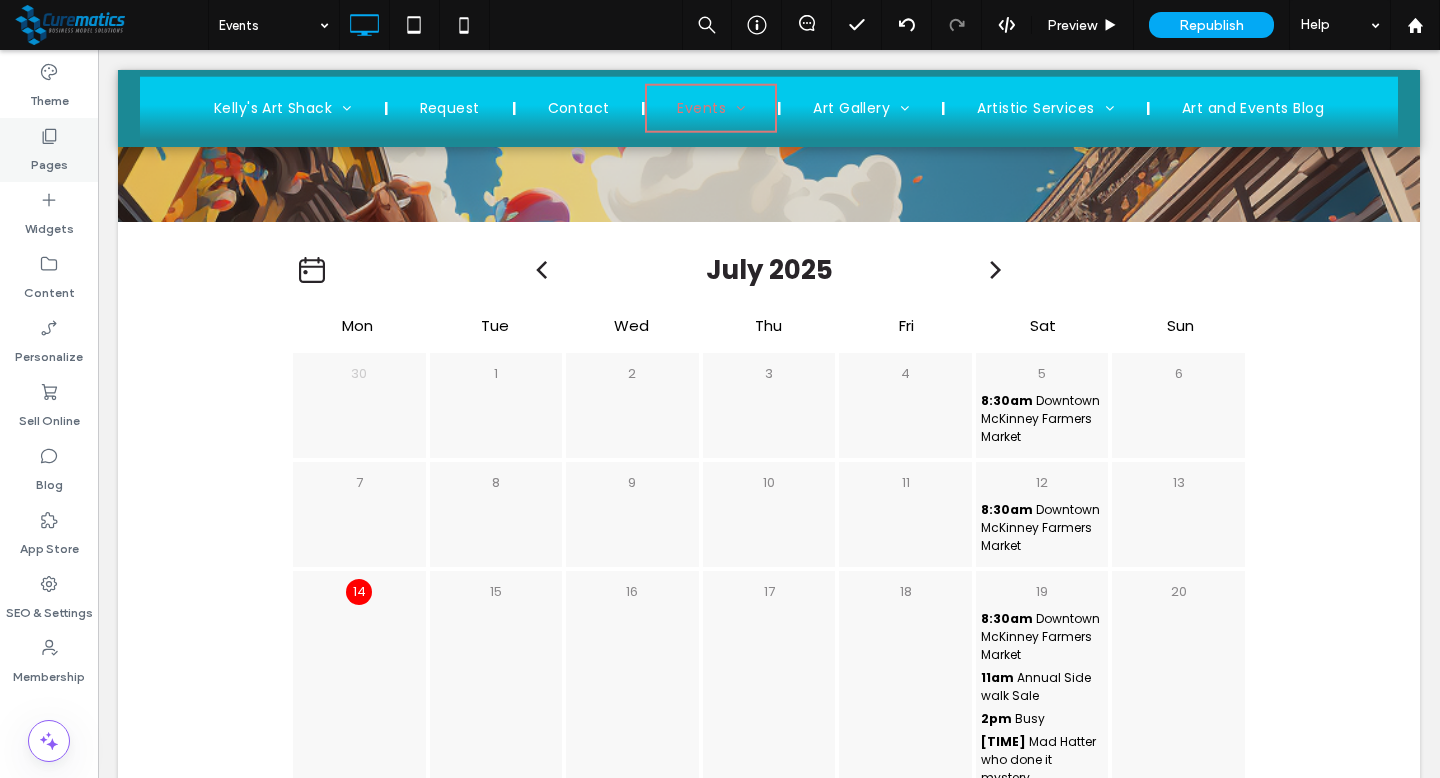 click on "Pages" at bounding box center (49, 150) 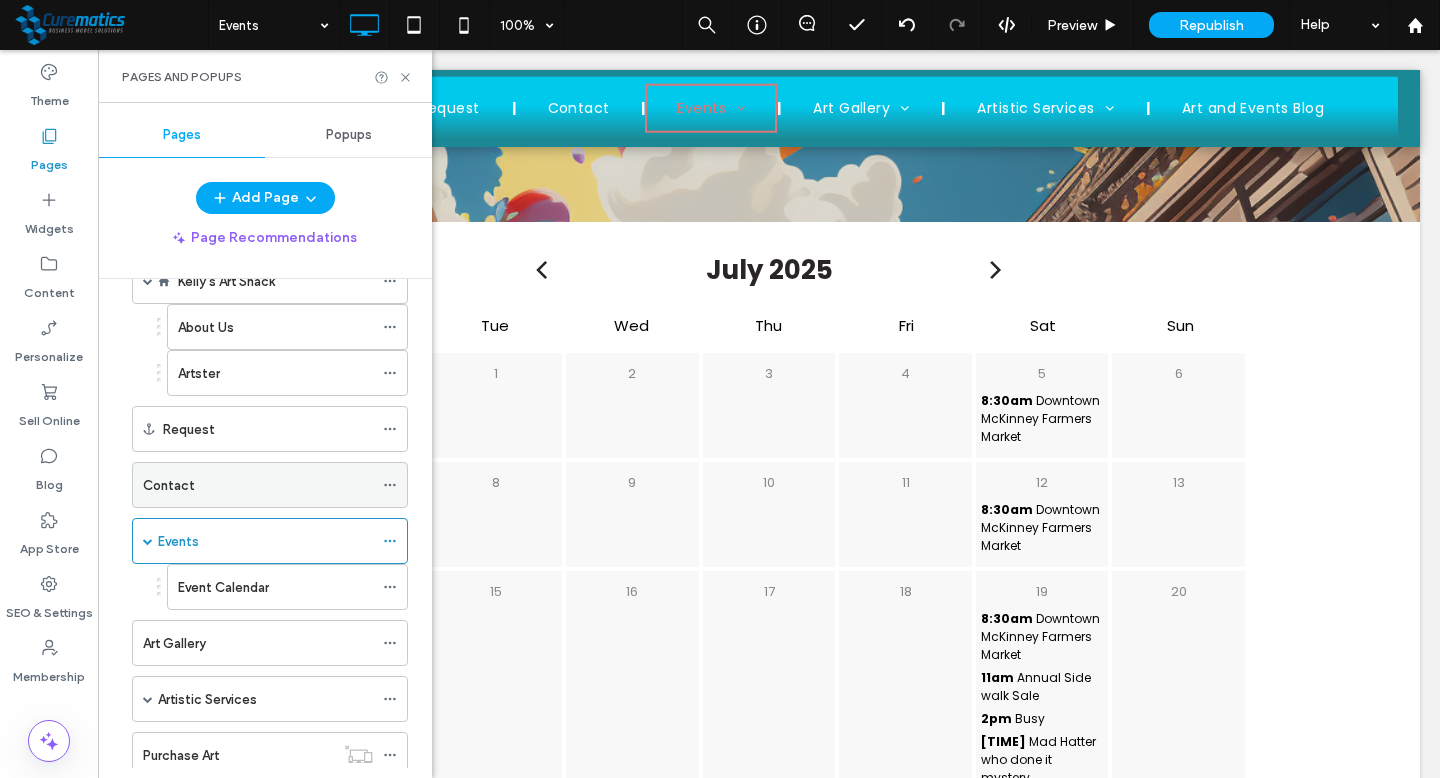 scroll, scrollTop: 64, scrollLeft: 0, axis: vertical 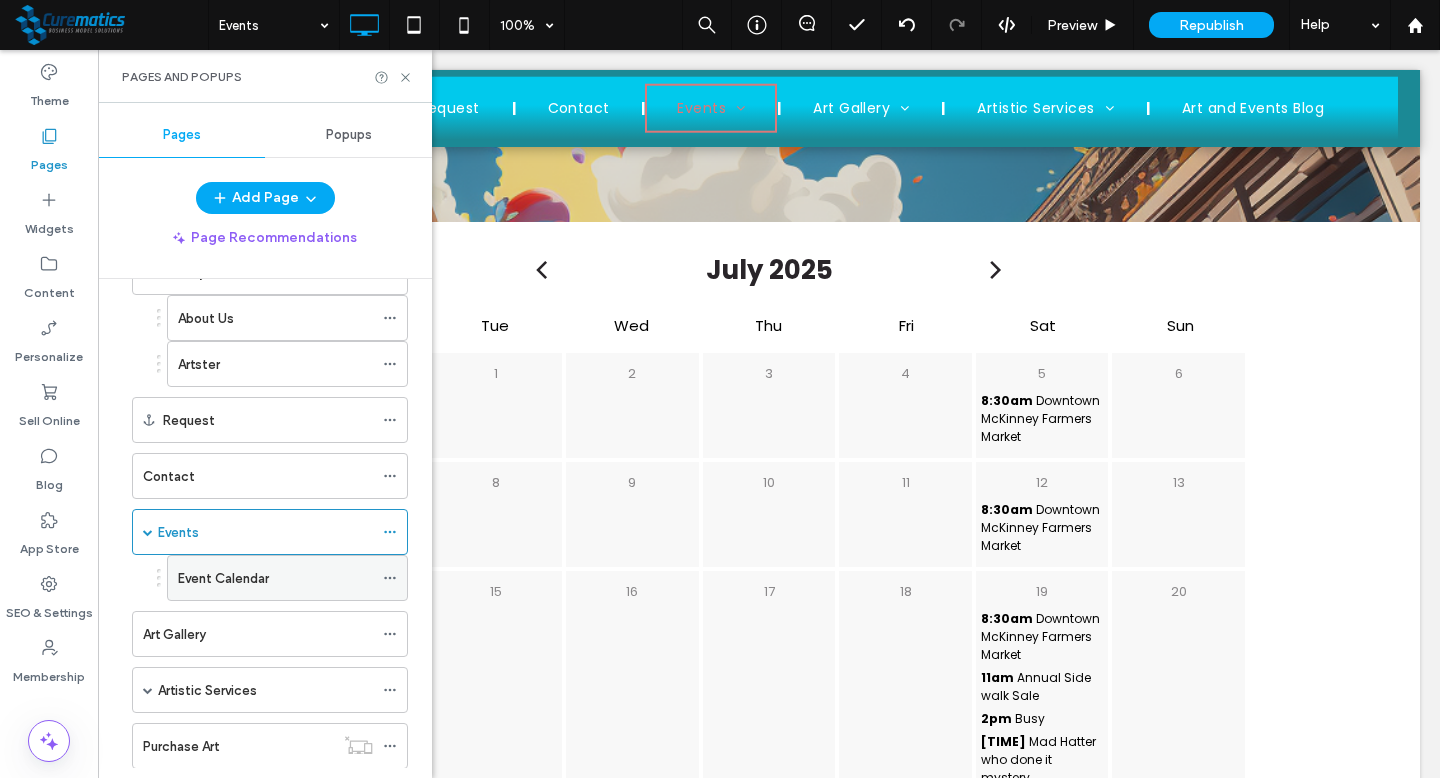click 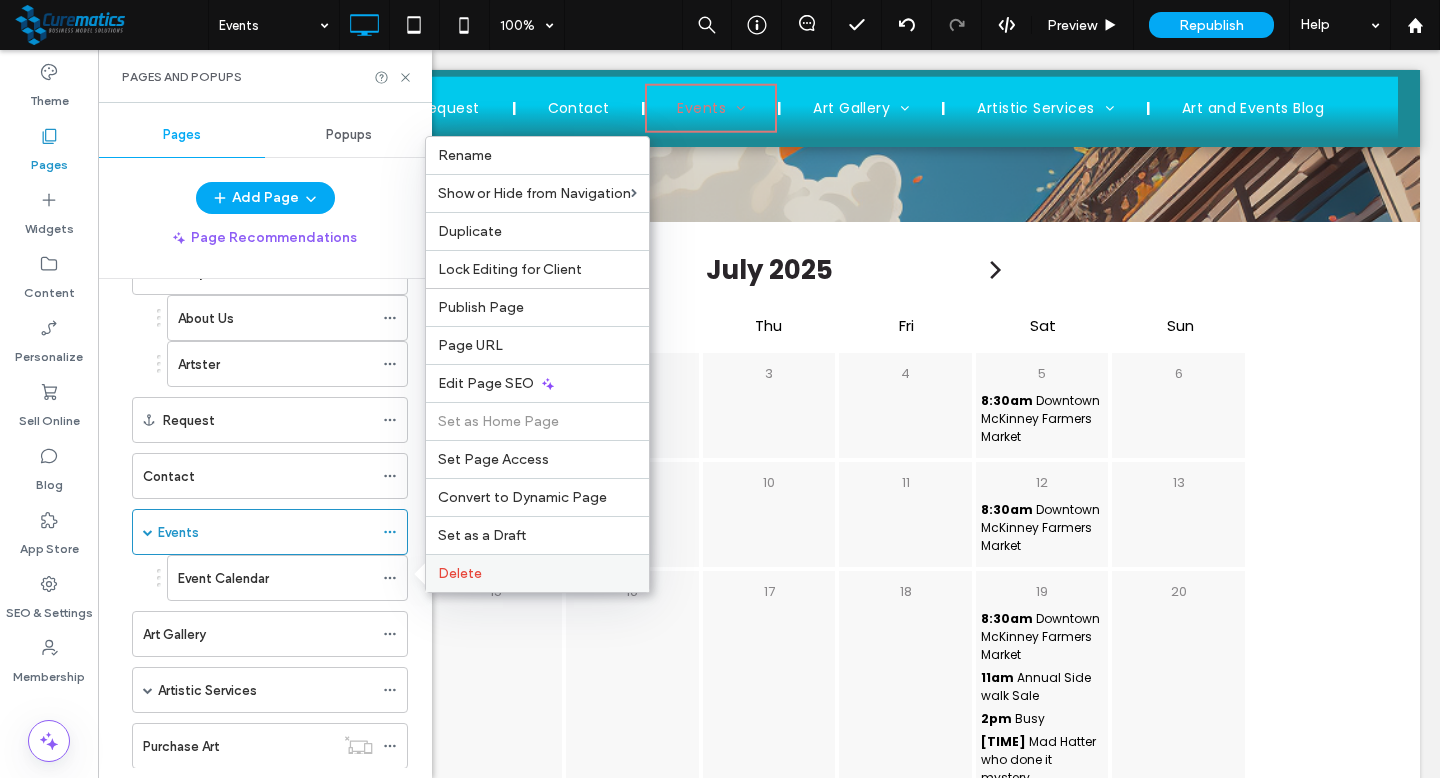 click on "Delete" at bounding box center (460, 573) 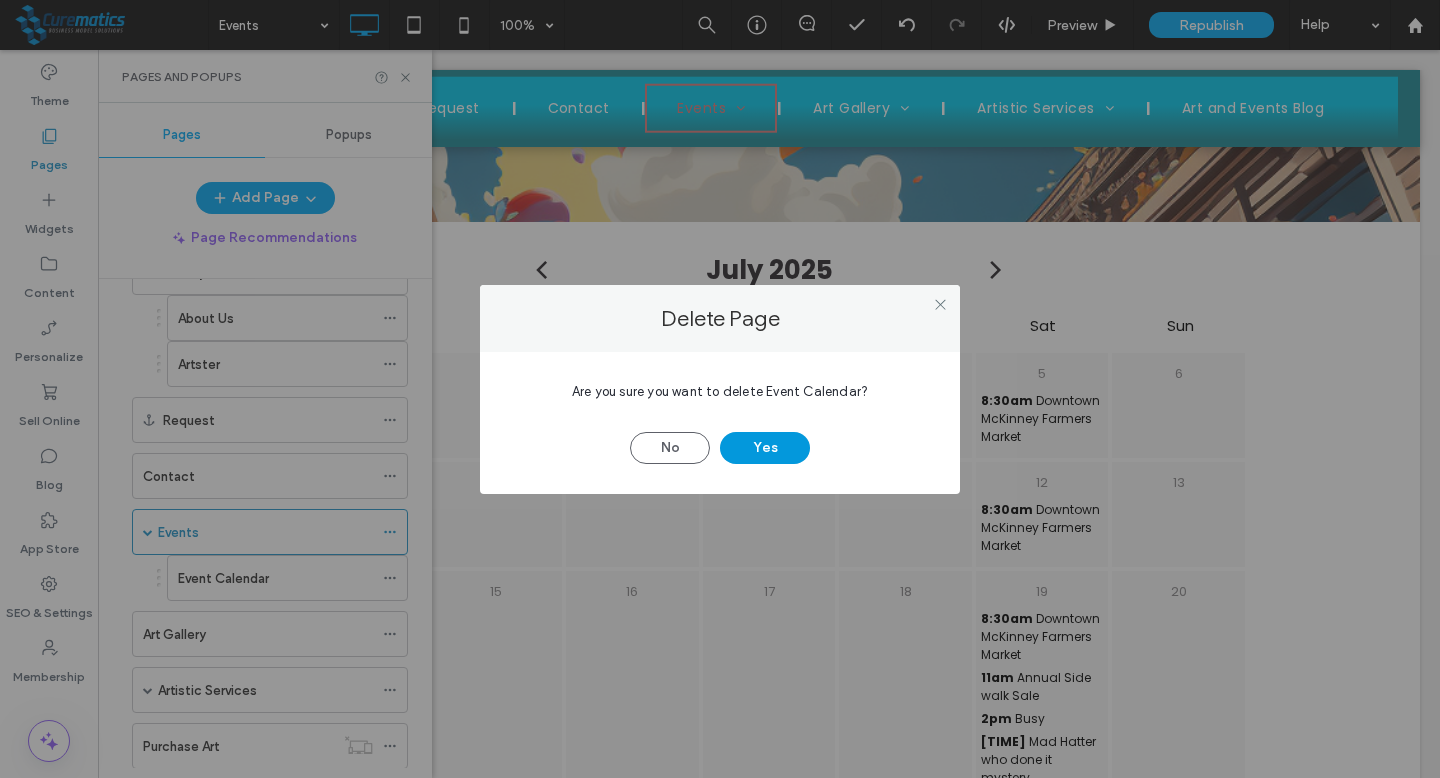 click on "Yes" at bounding box center [765, 448] 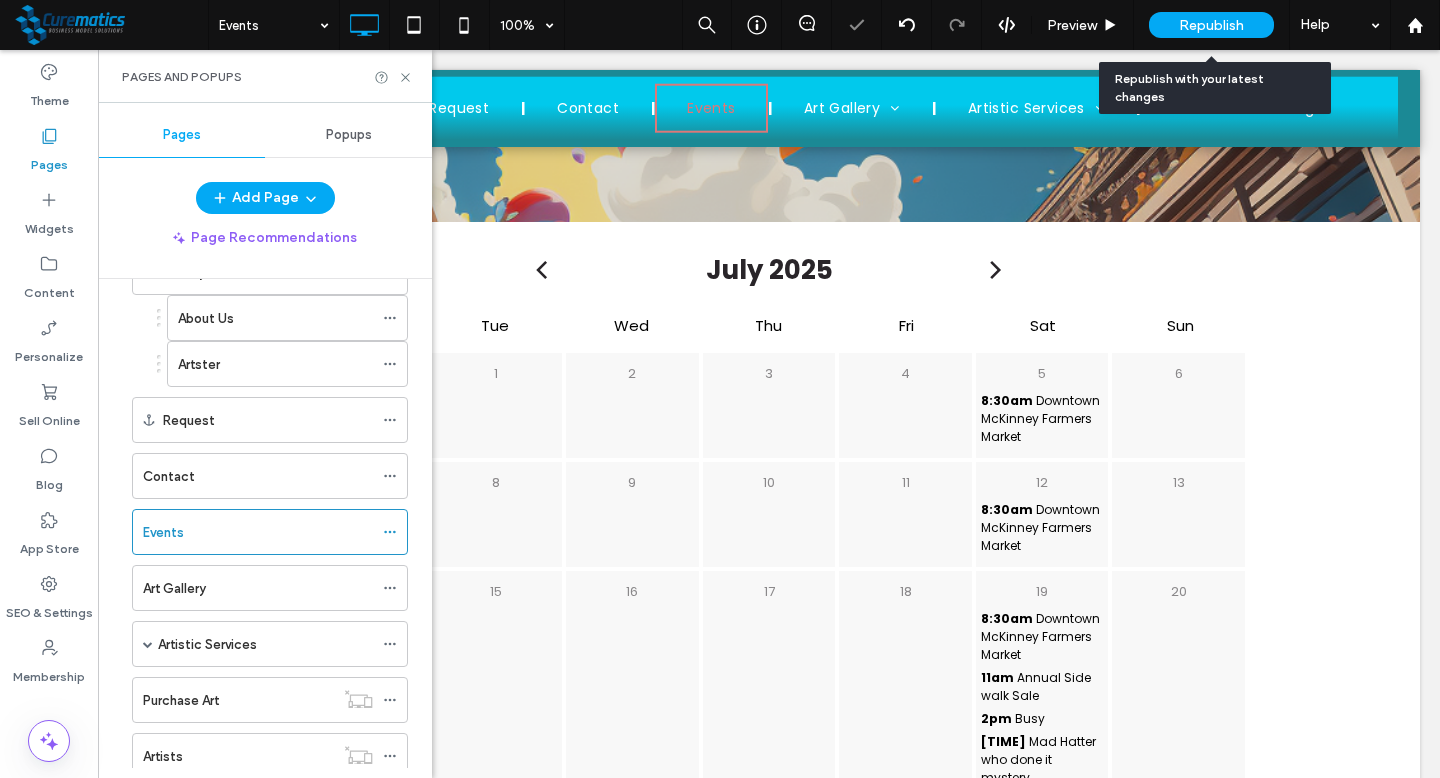 click on "Republish" at bounding box center (1211, 25) 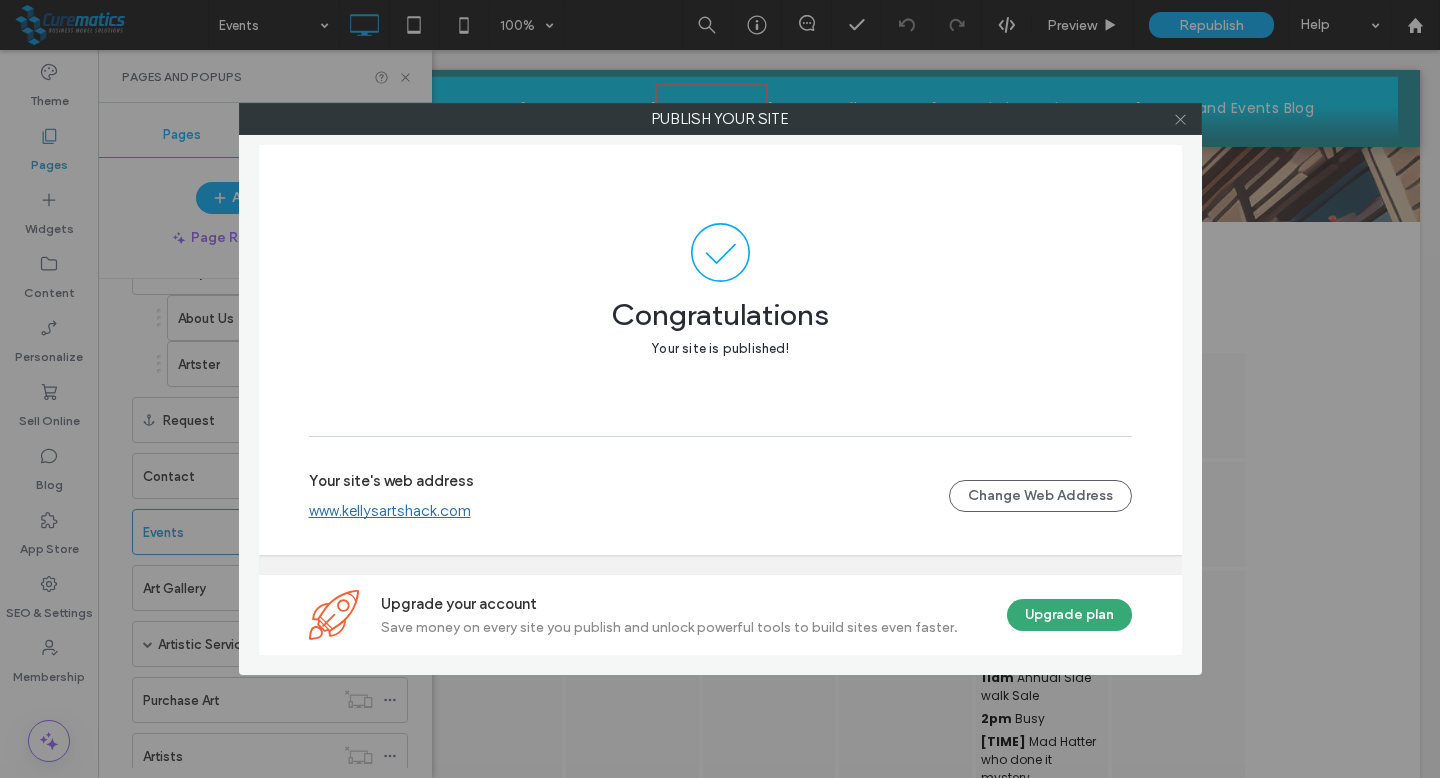 click 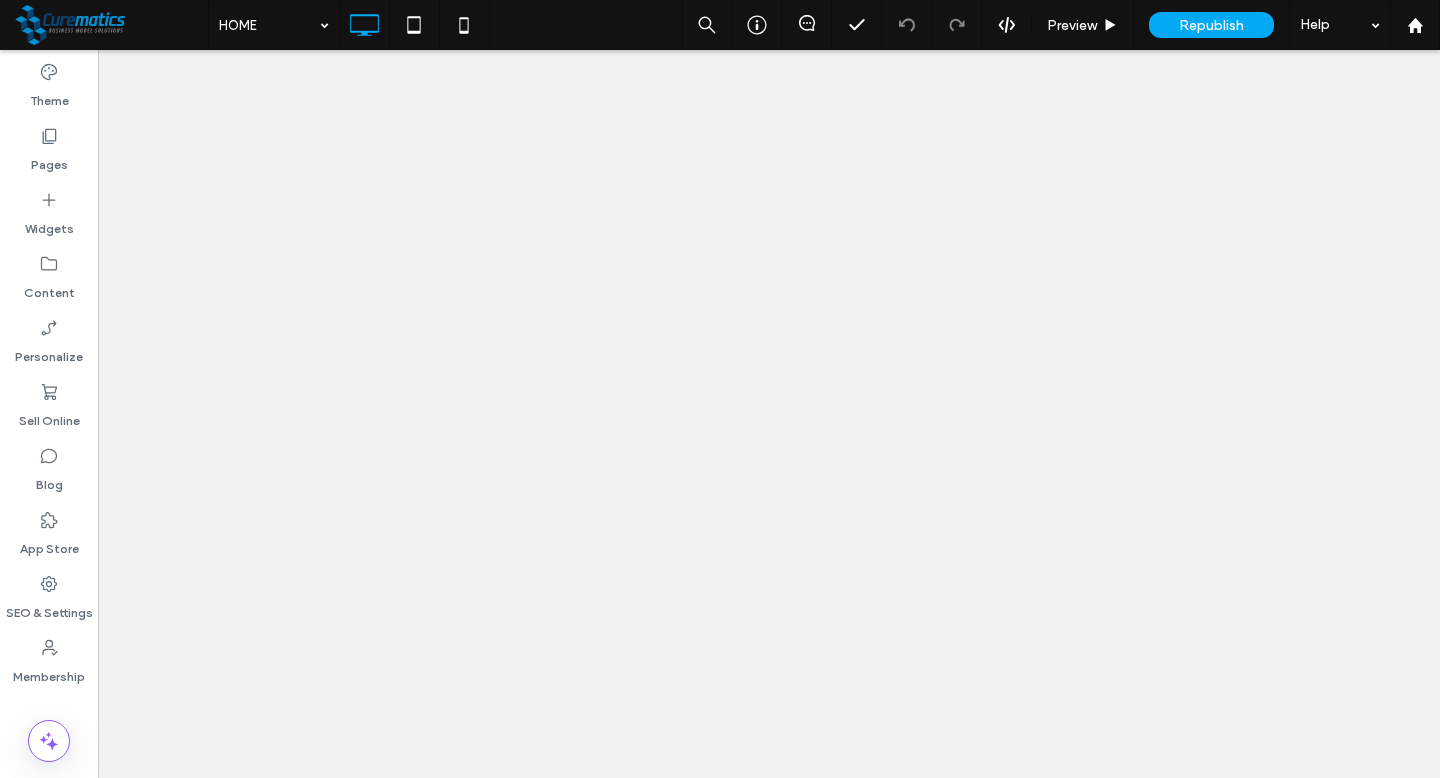 scroll, scrollTop: 0, scrollLeft: 0, axis: both 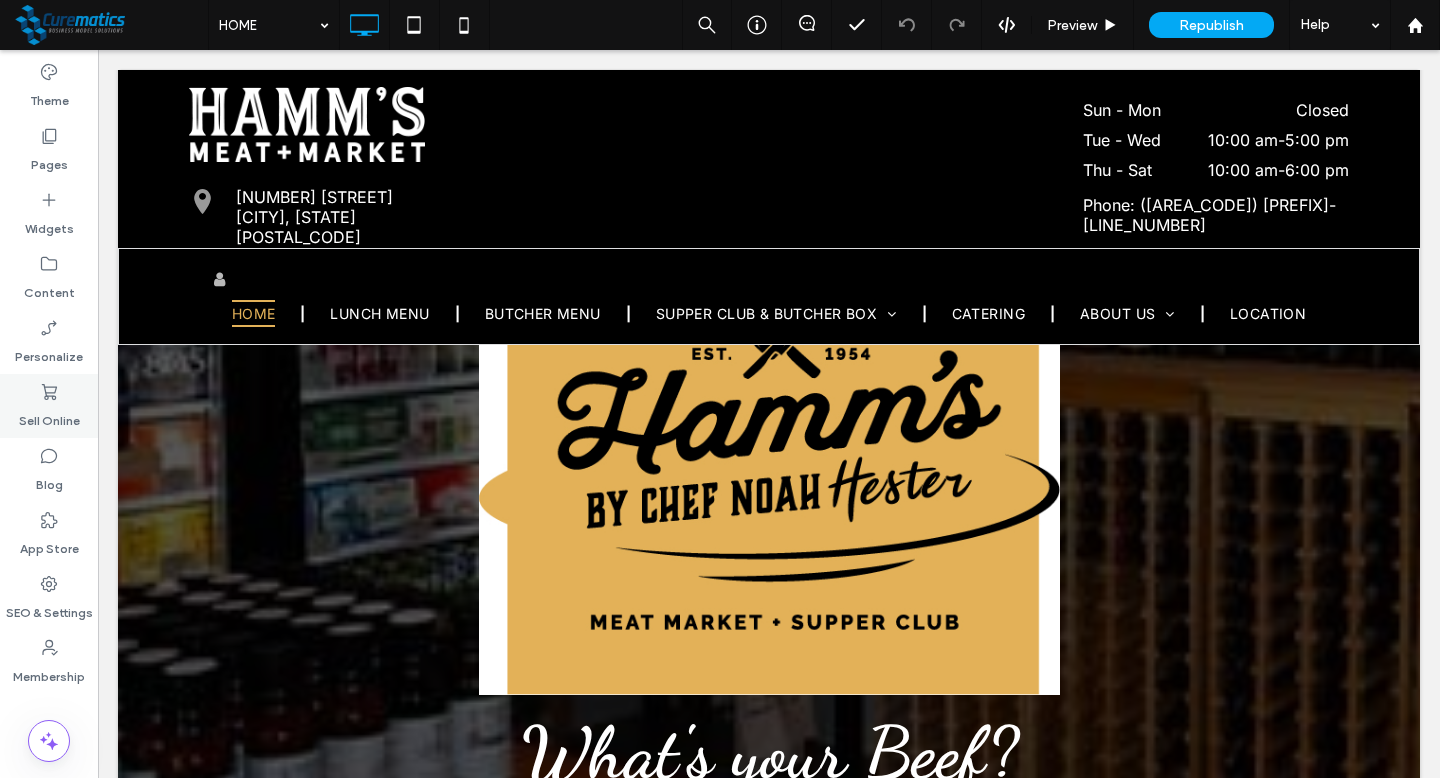 click 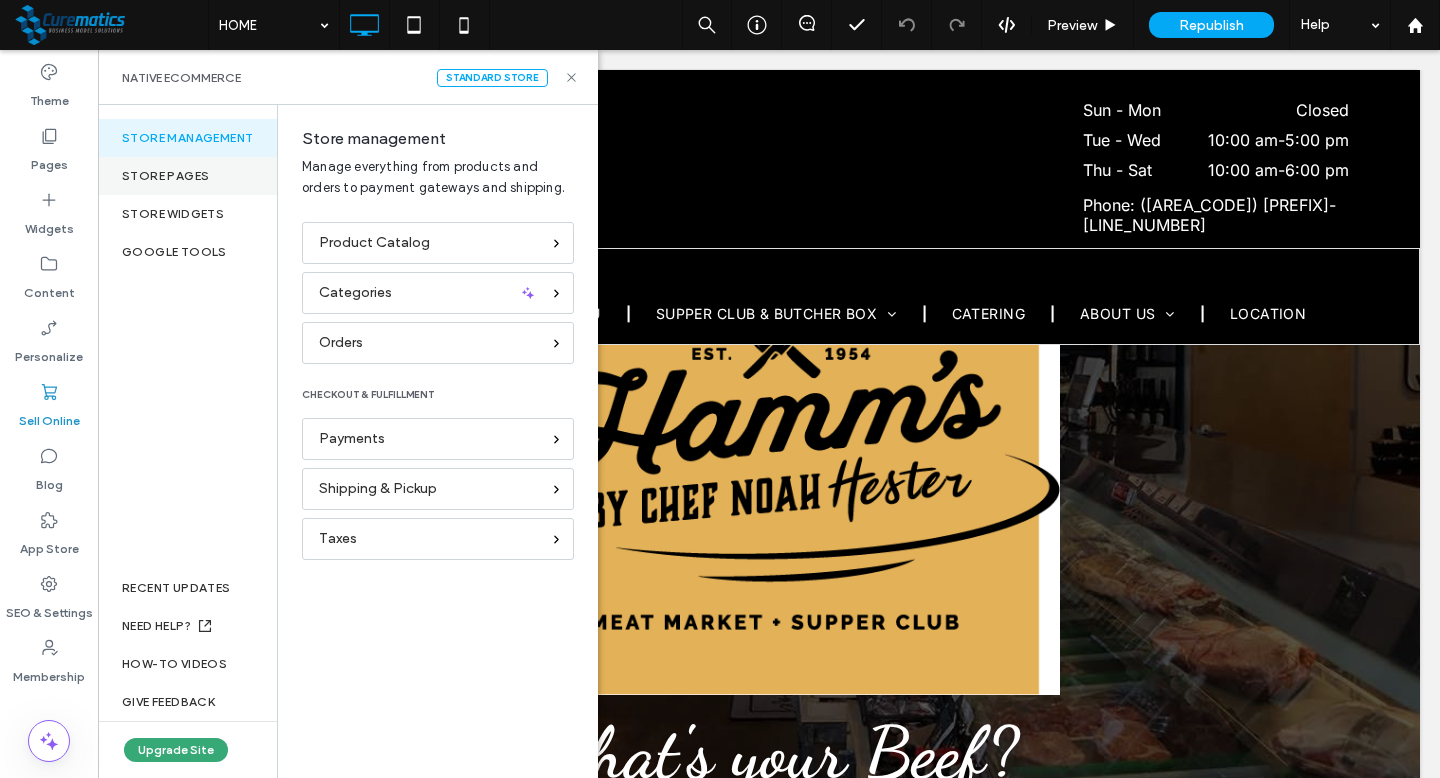 click on "Store pages" at bounding box center (187, 176) 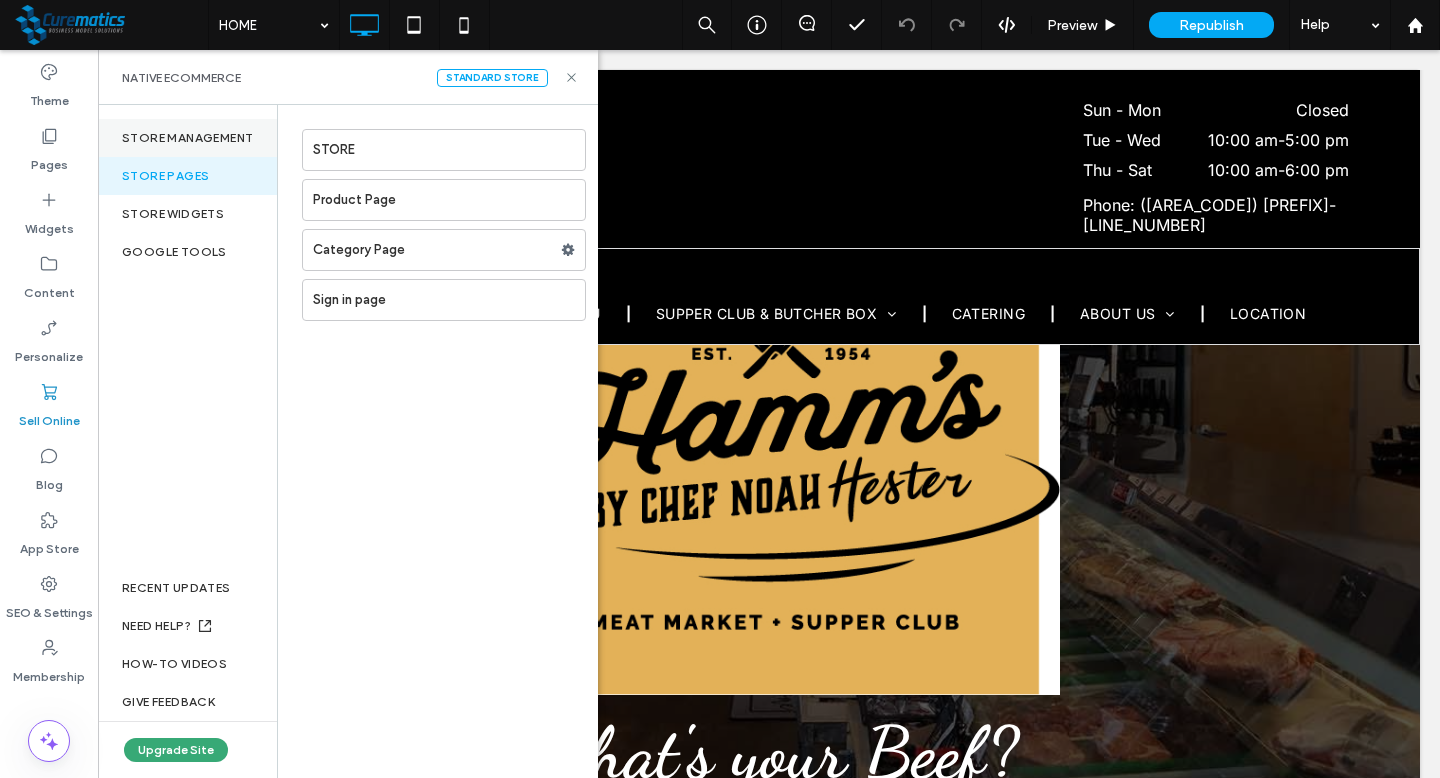 click on "Store management" at bounding box center [187, 138] 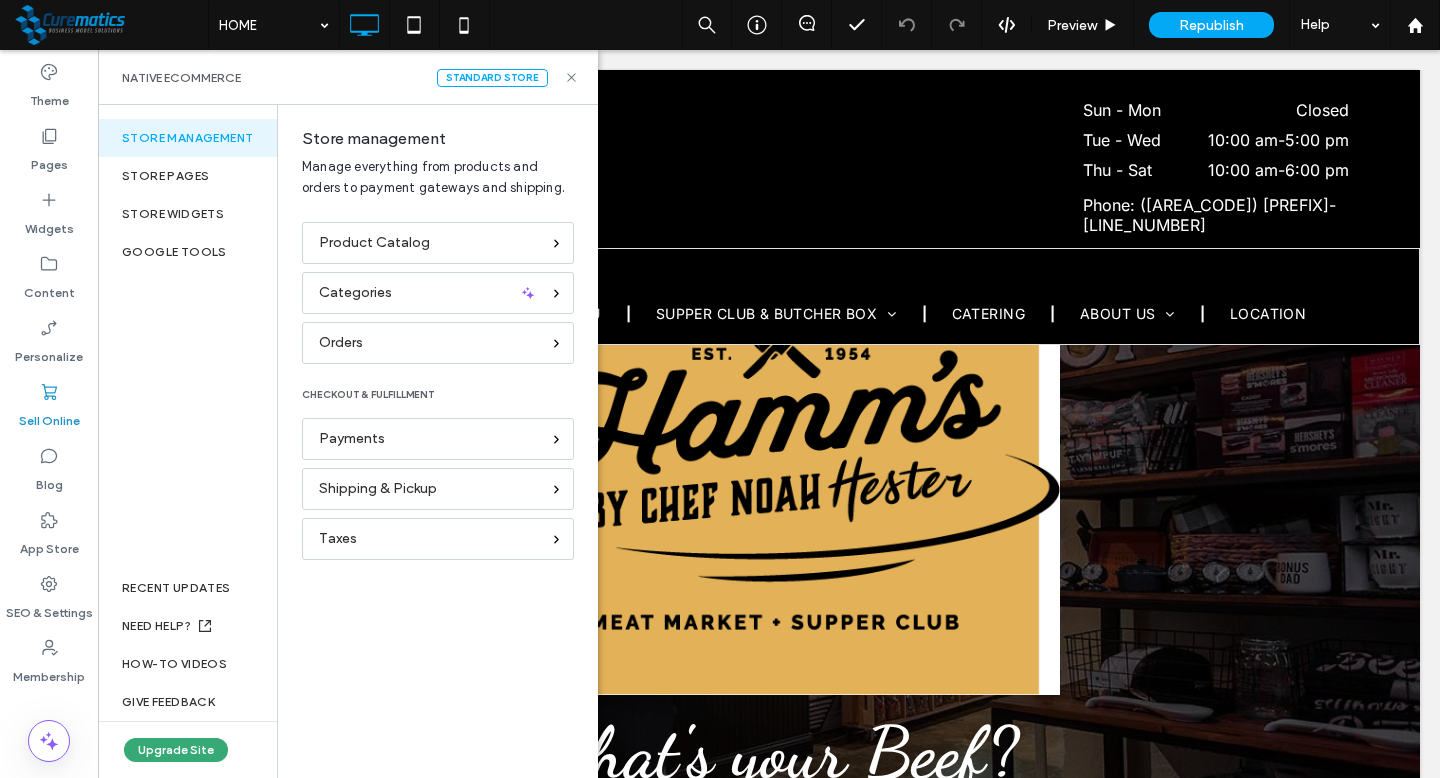 click 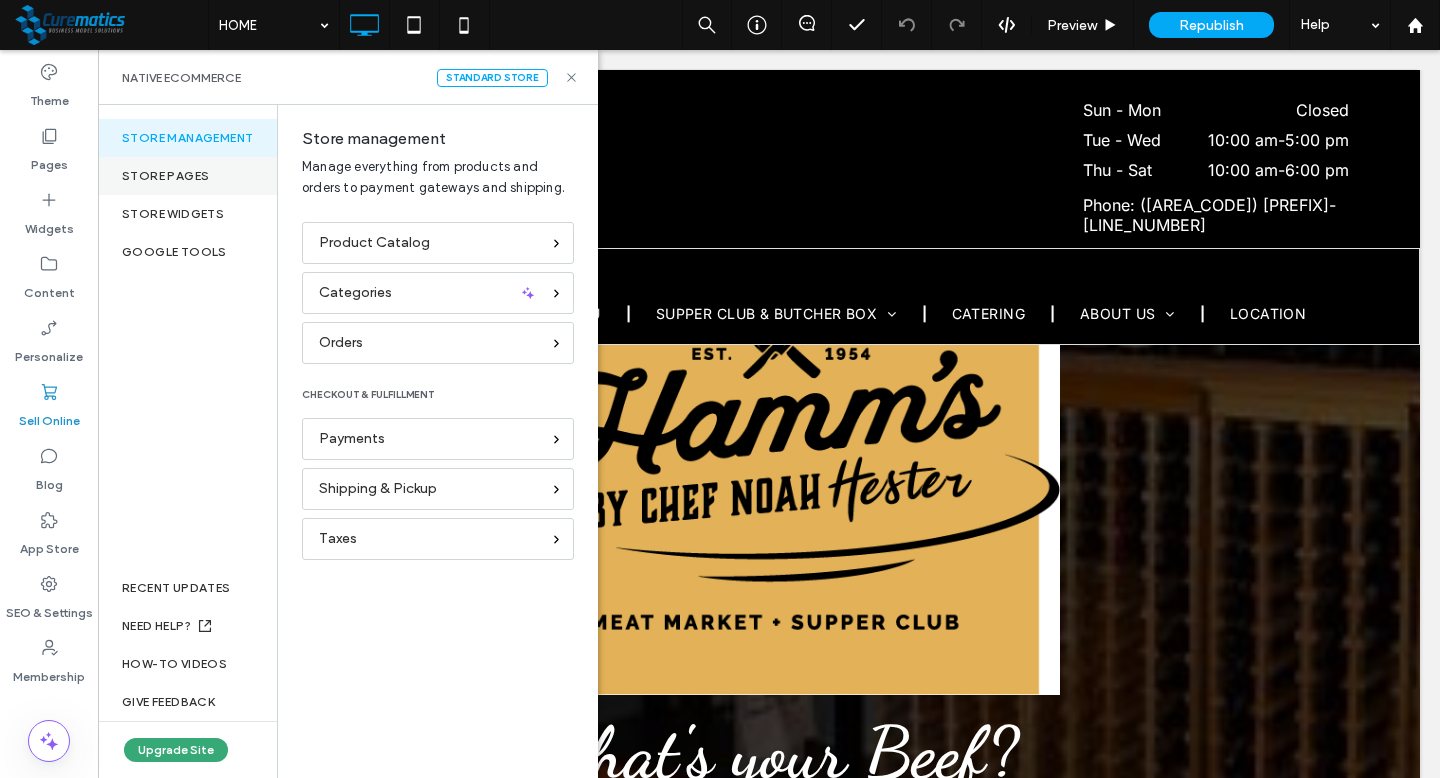 click on "Store pages" at bounding box center (187, 176) 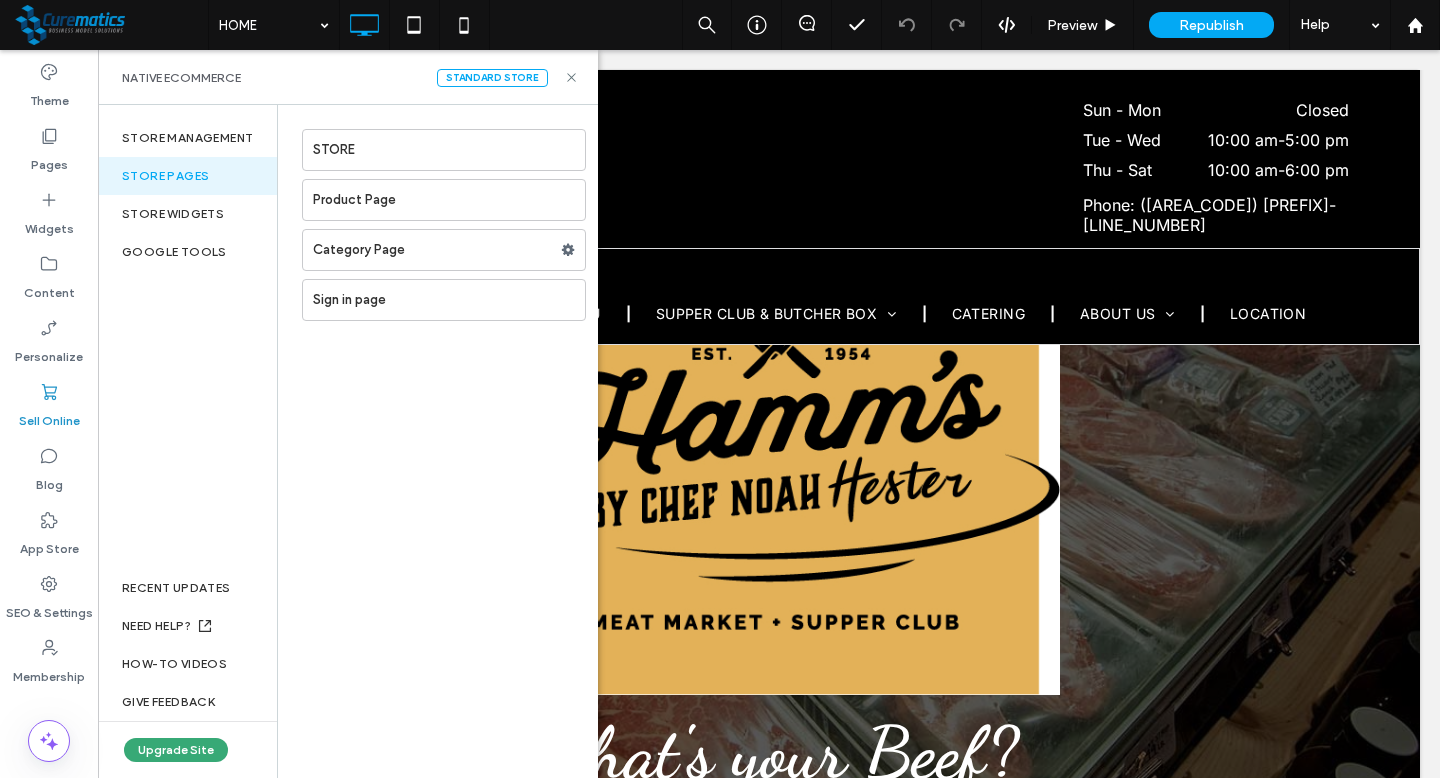 click on "Sell Online" at bounding box center [49, 416] 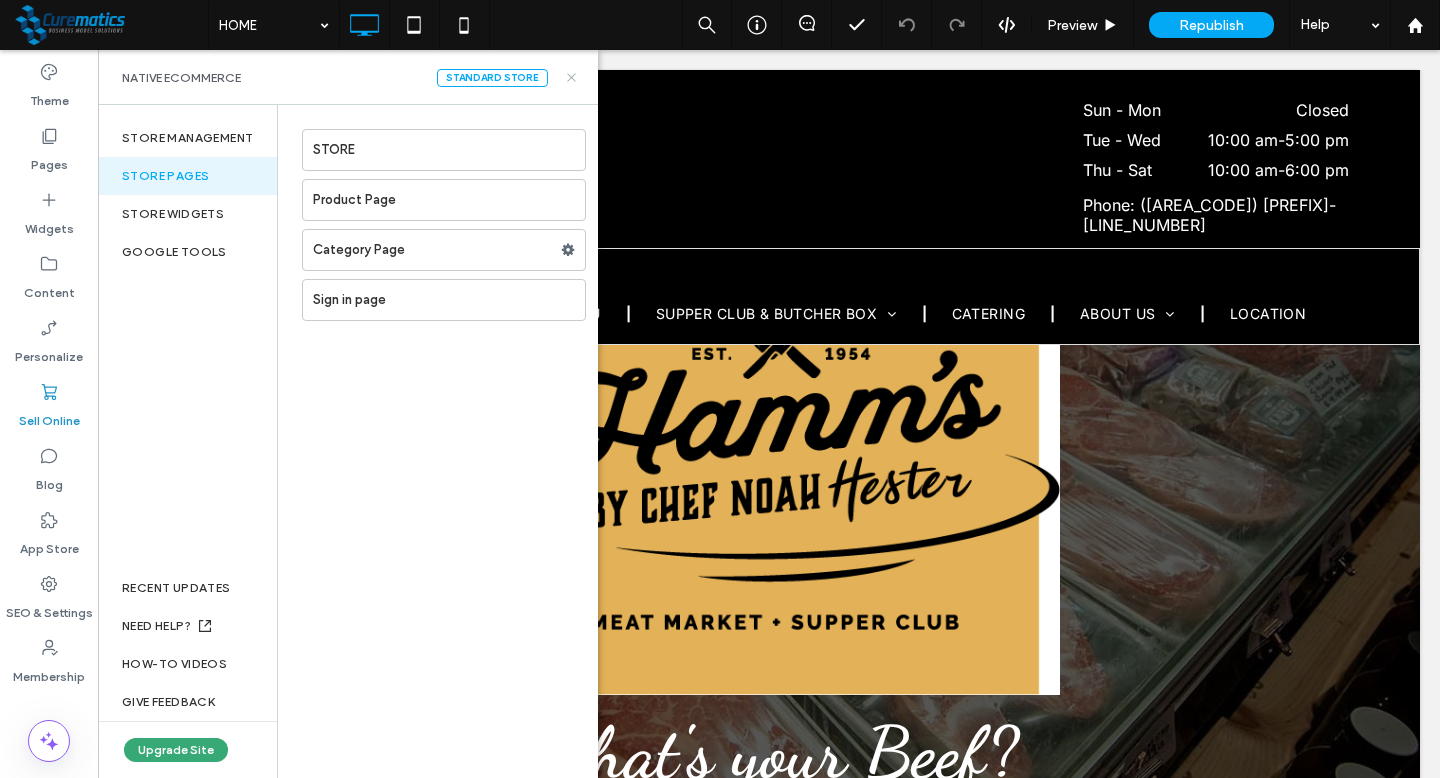 click 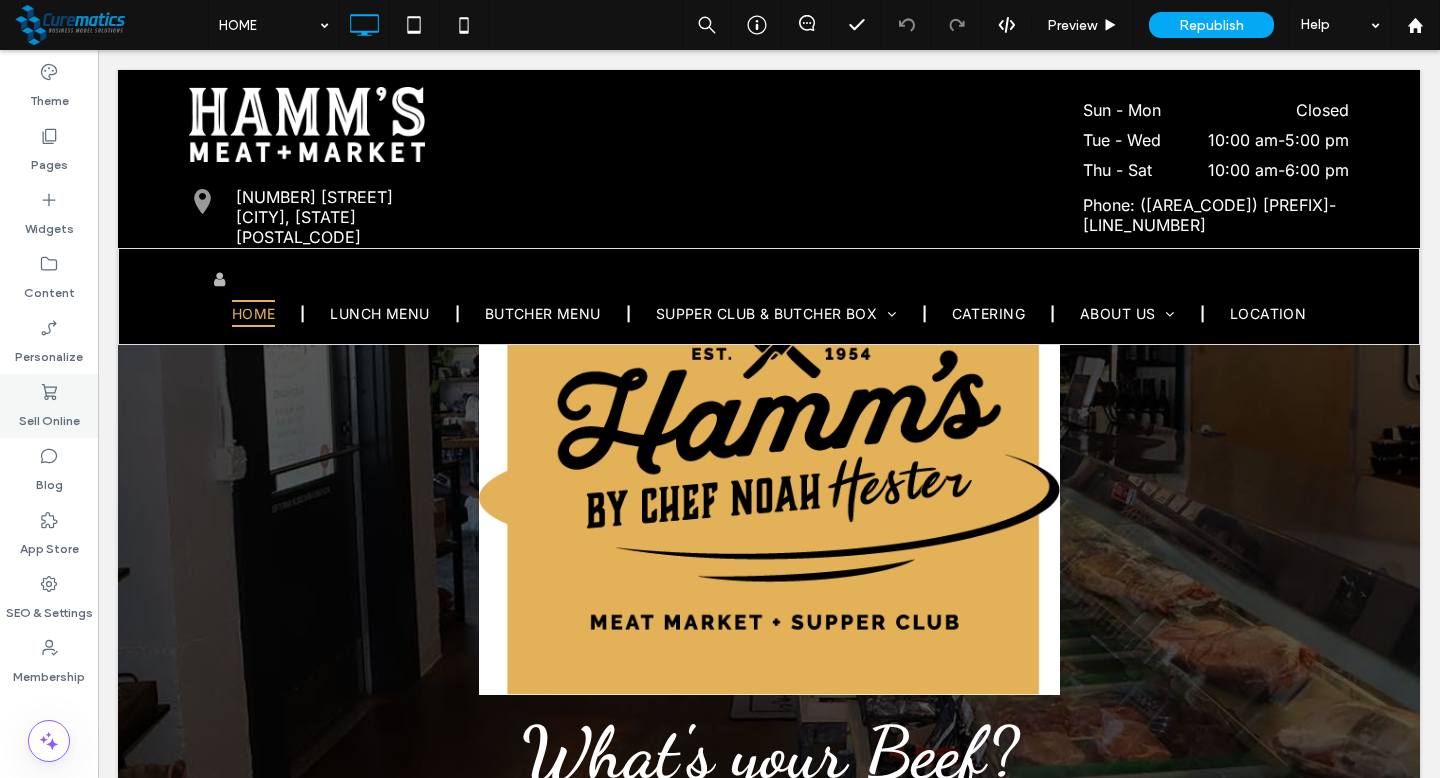 click 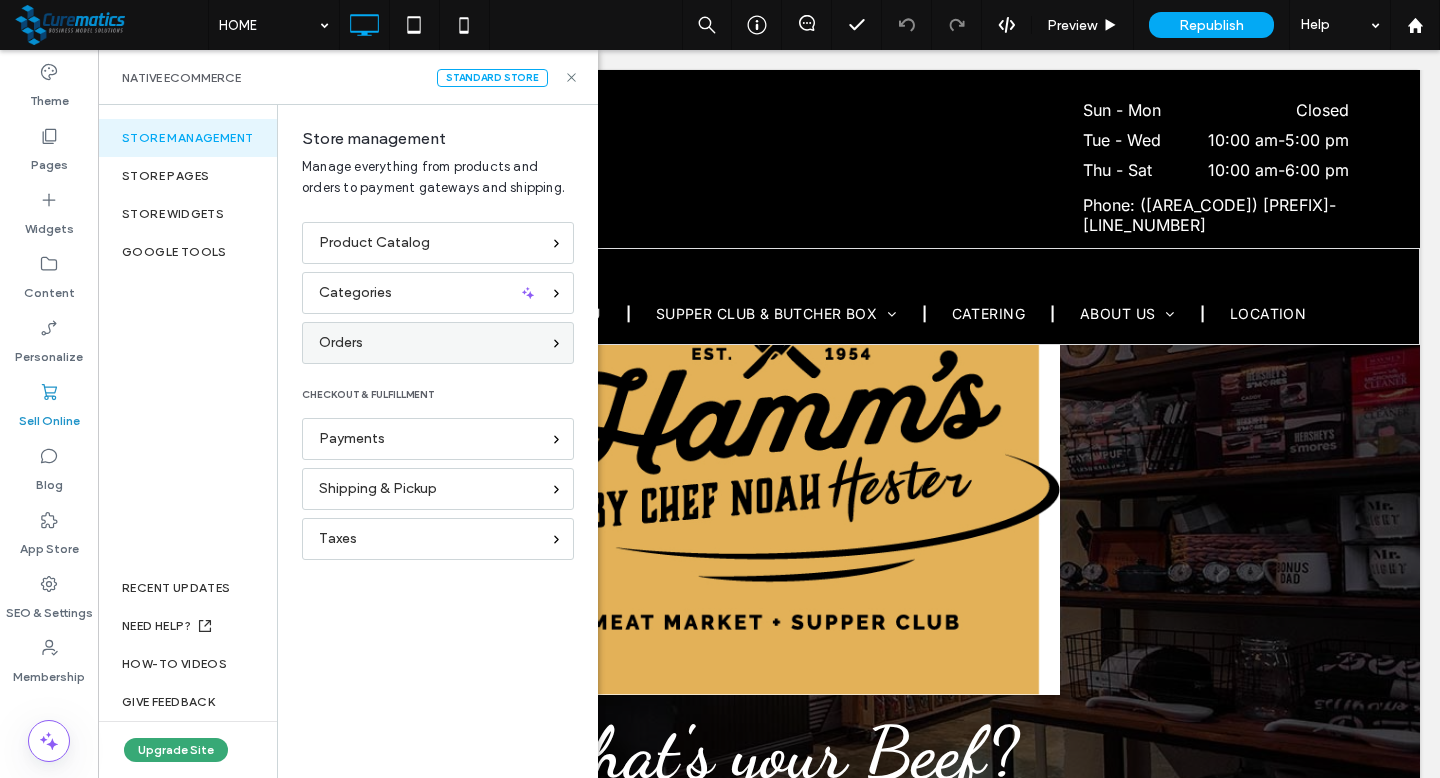 click on "Orders" at bounding box center [341, 343] 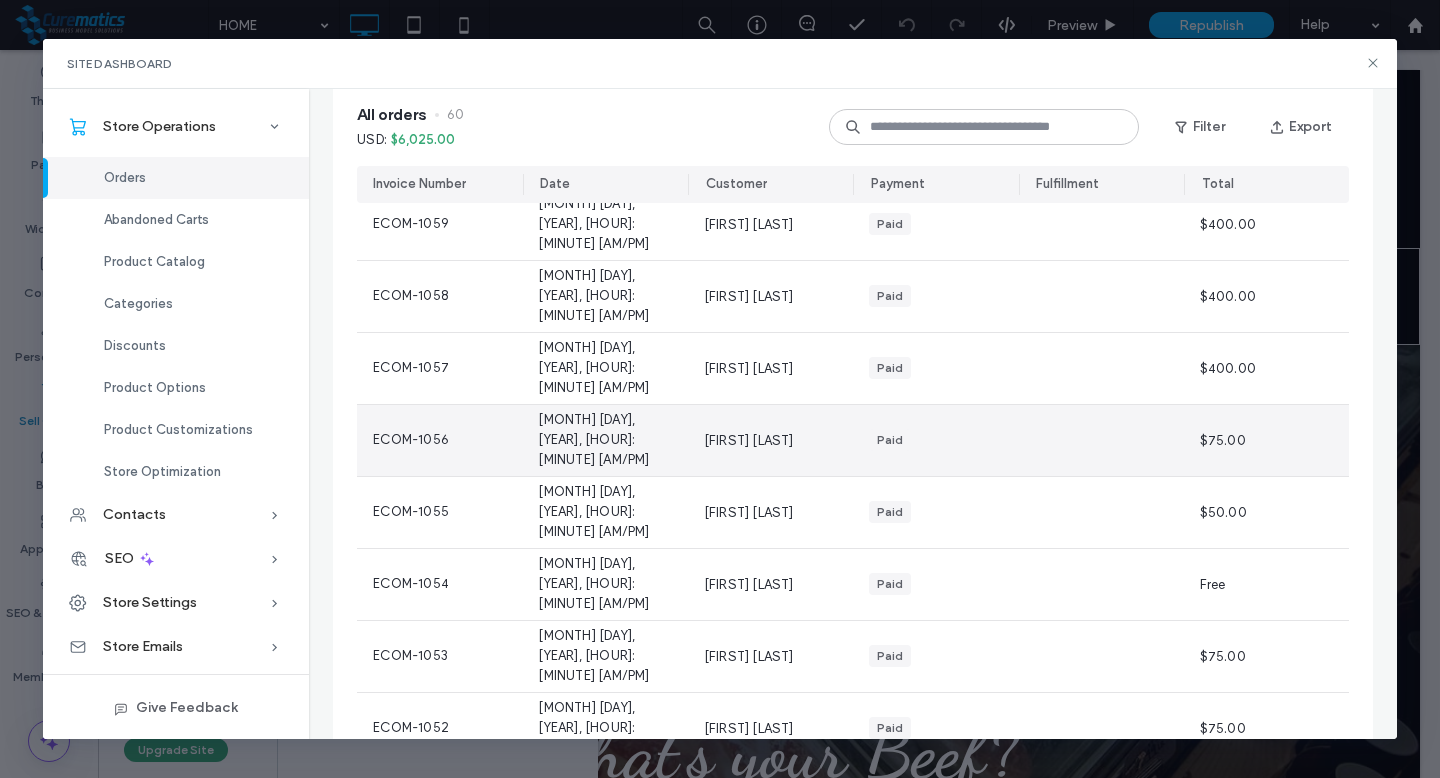 scroll, scrollTop: 323, scrollLeft: 0, axis: vertical 